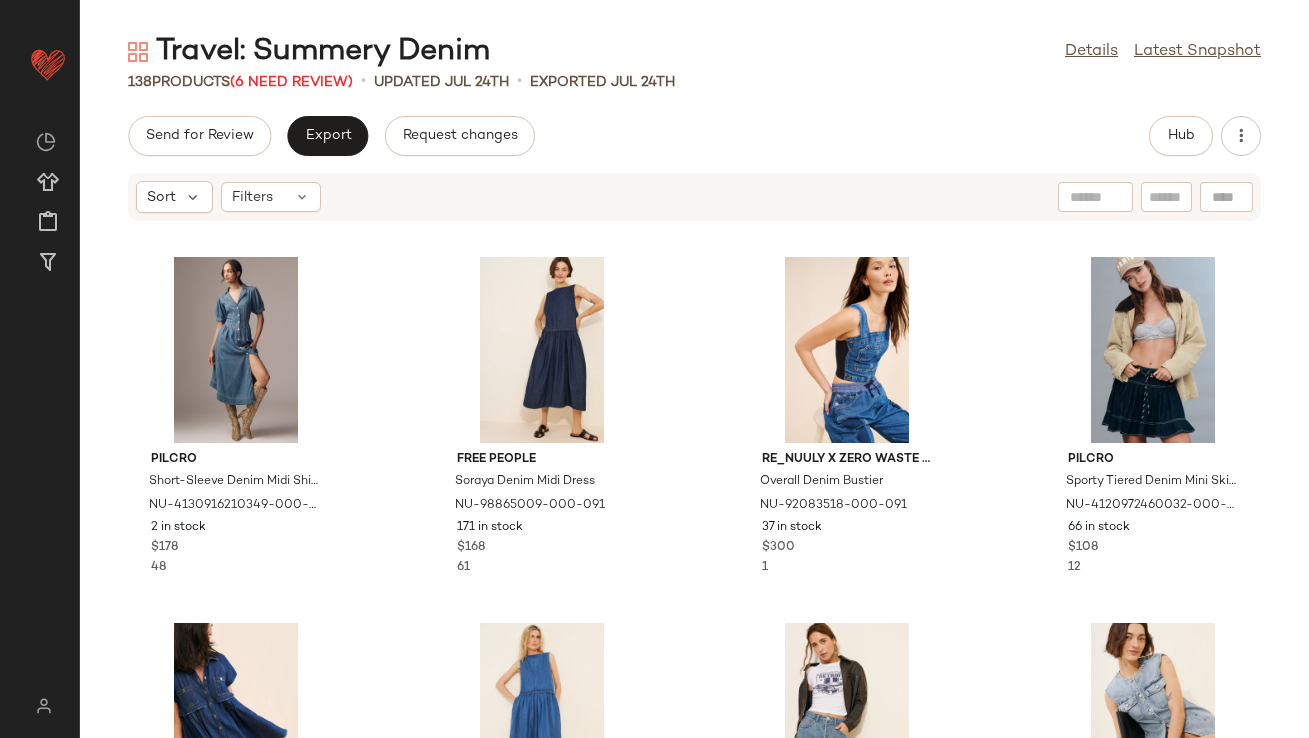 scroll, scrollTop: 0, scrollLeft: 0, axis: both 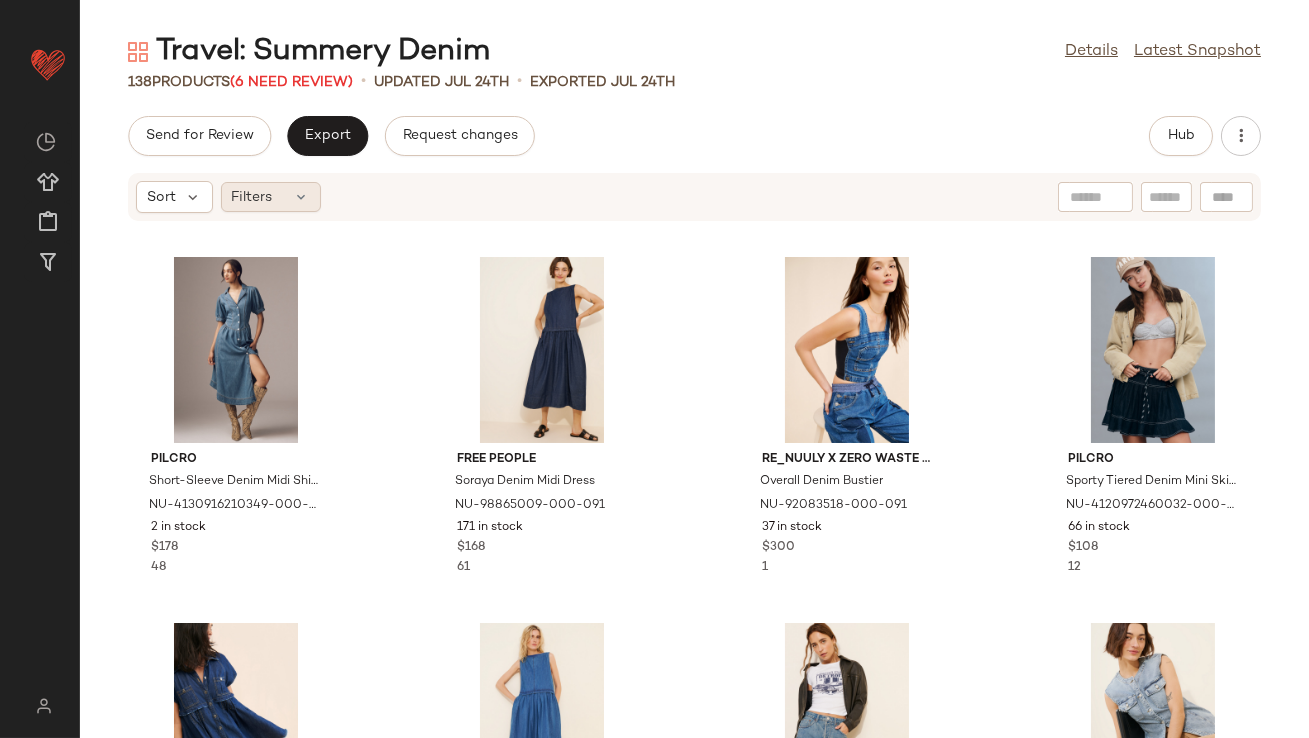 click on "Filters" 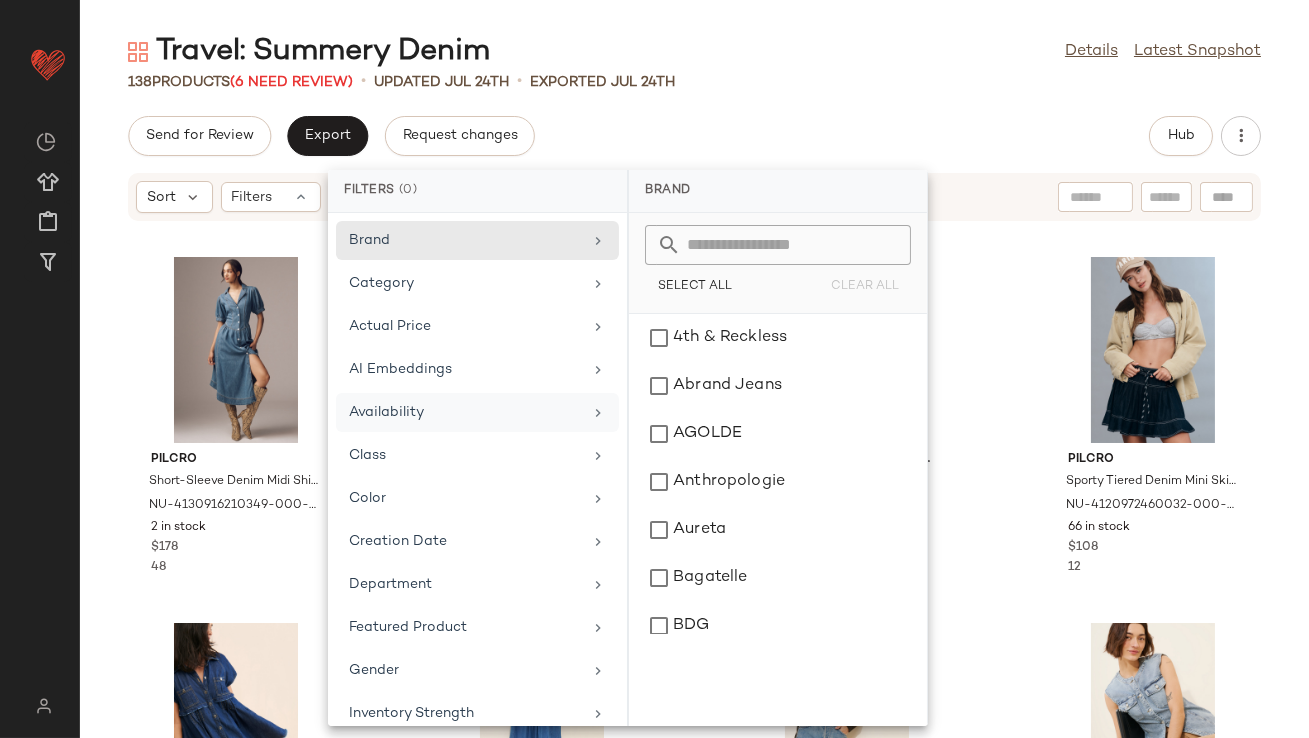 click on "Availability" at bounding box center (465, 412) 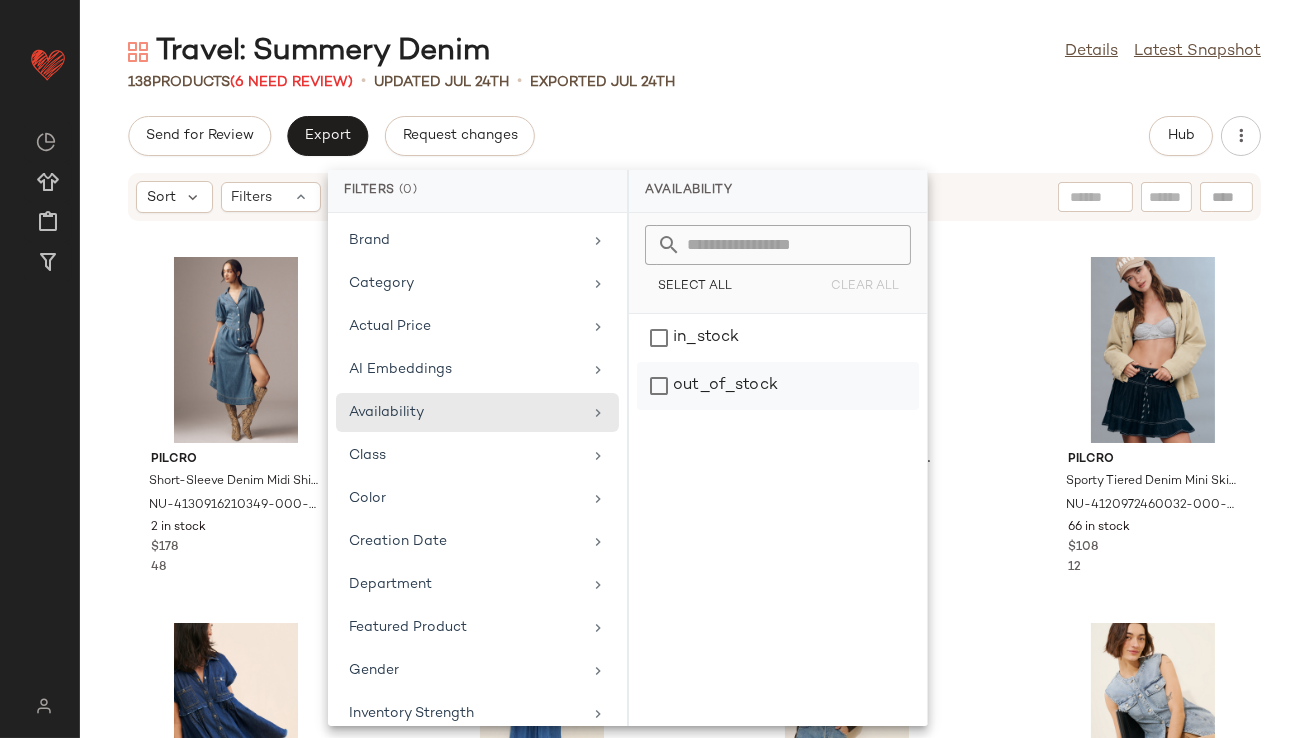 click on "out_of_stock" 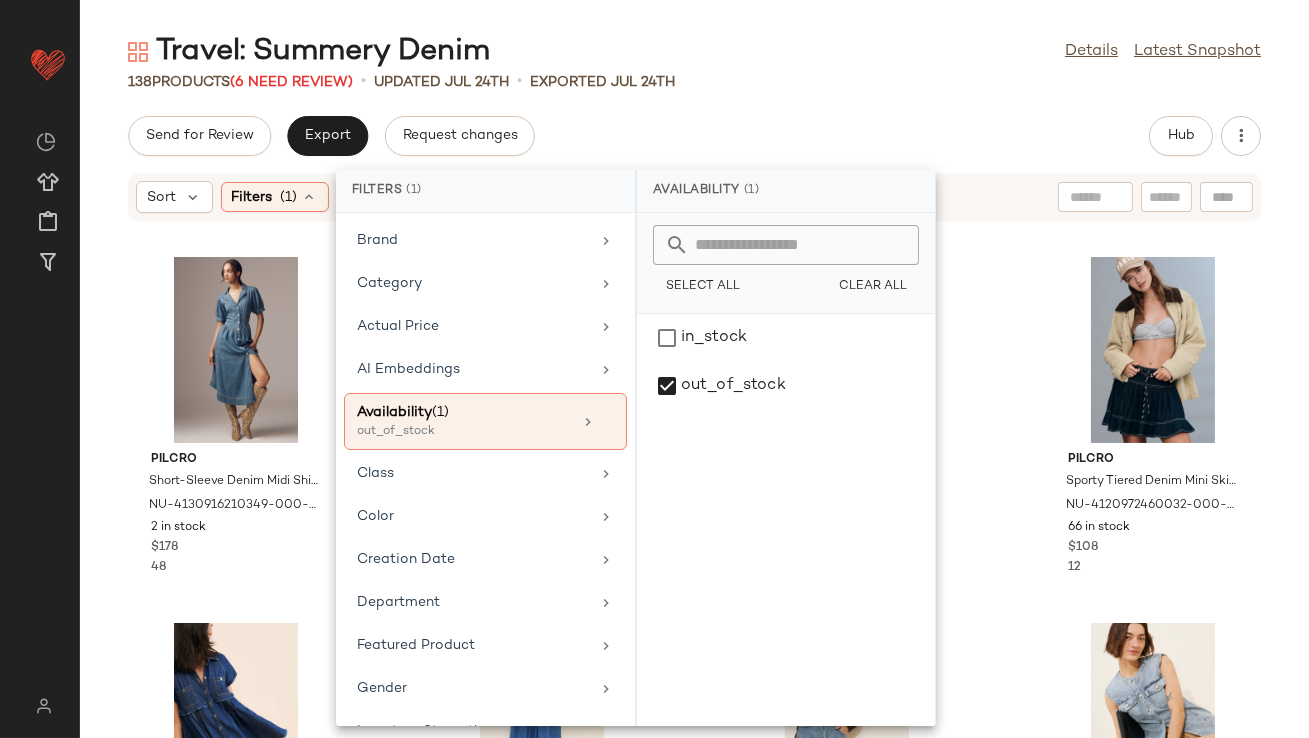 click on "Travel: Summery Denim :: by Curated for You" at bounding box center [694, 385] 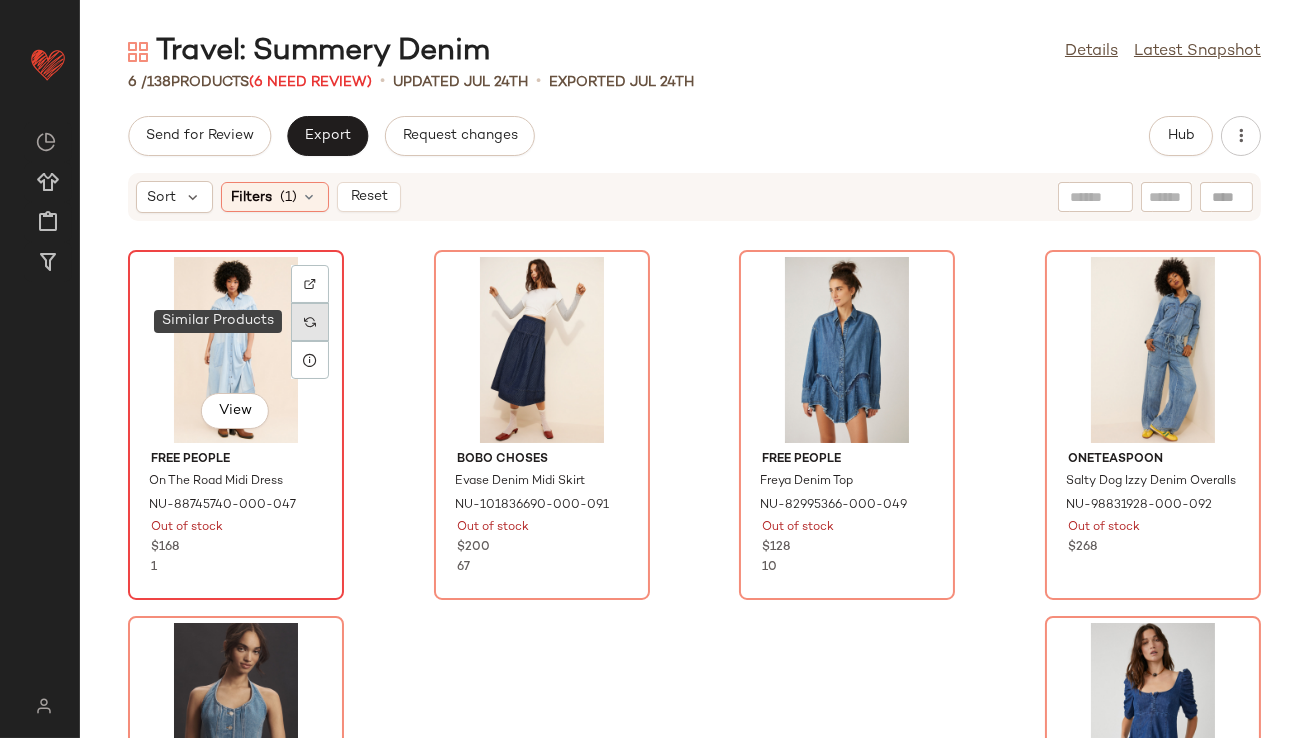 click 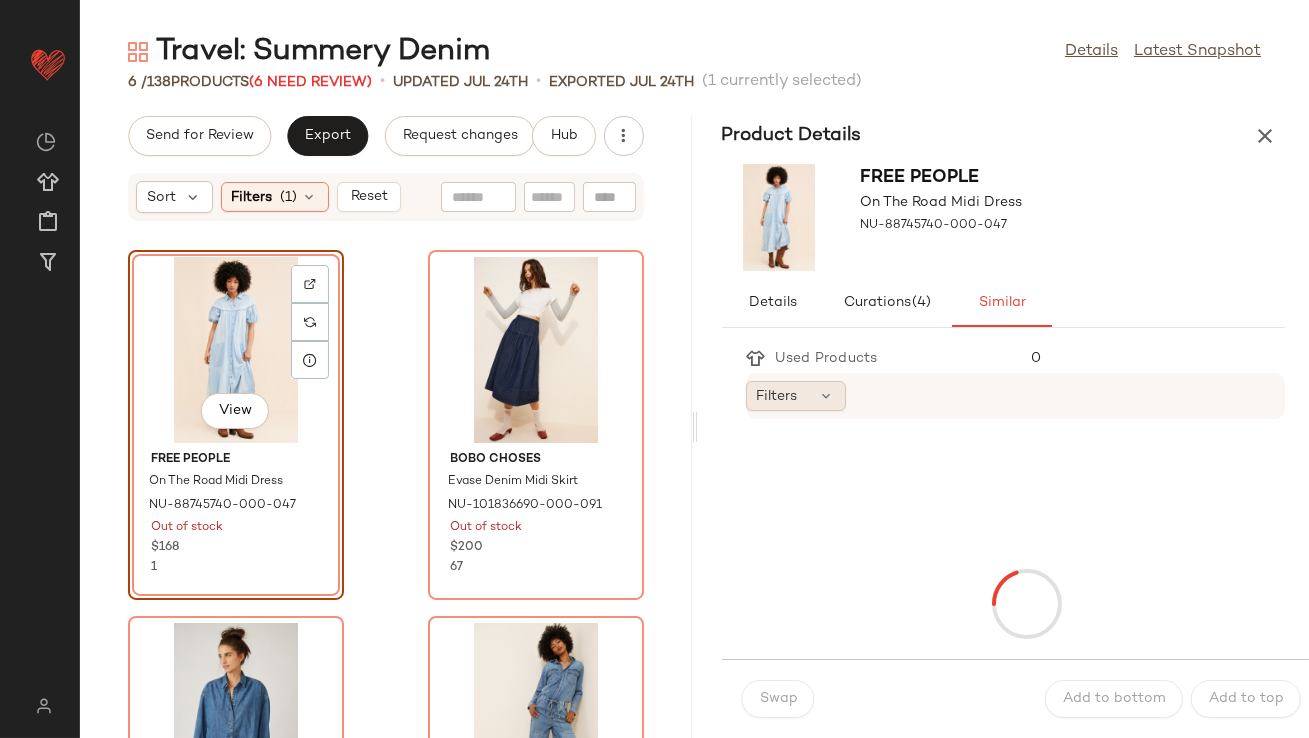 click on "Filters" 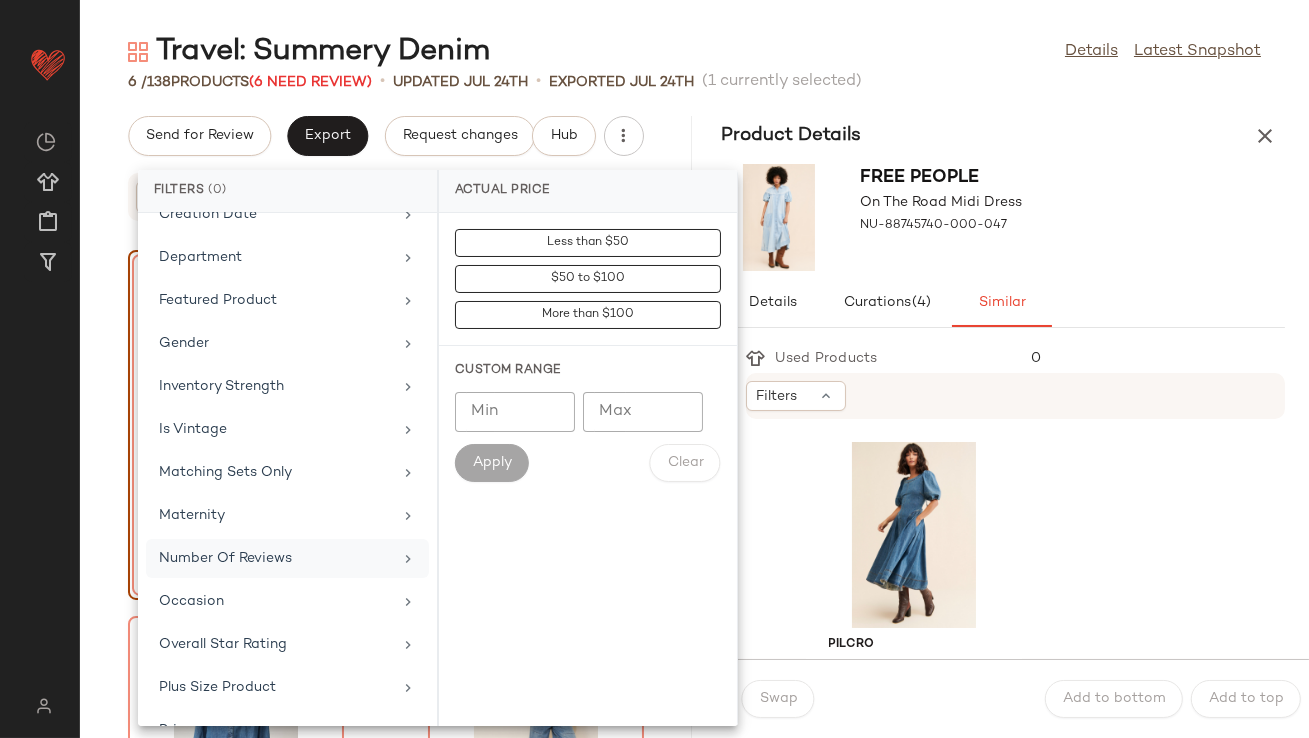 scroll, scrollTop: 444, scrollLeft: 0, axis: vertical 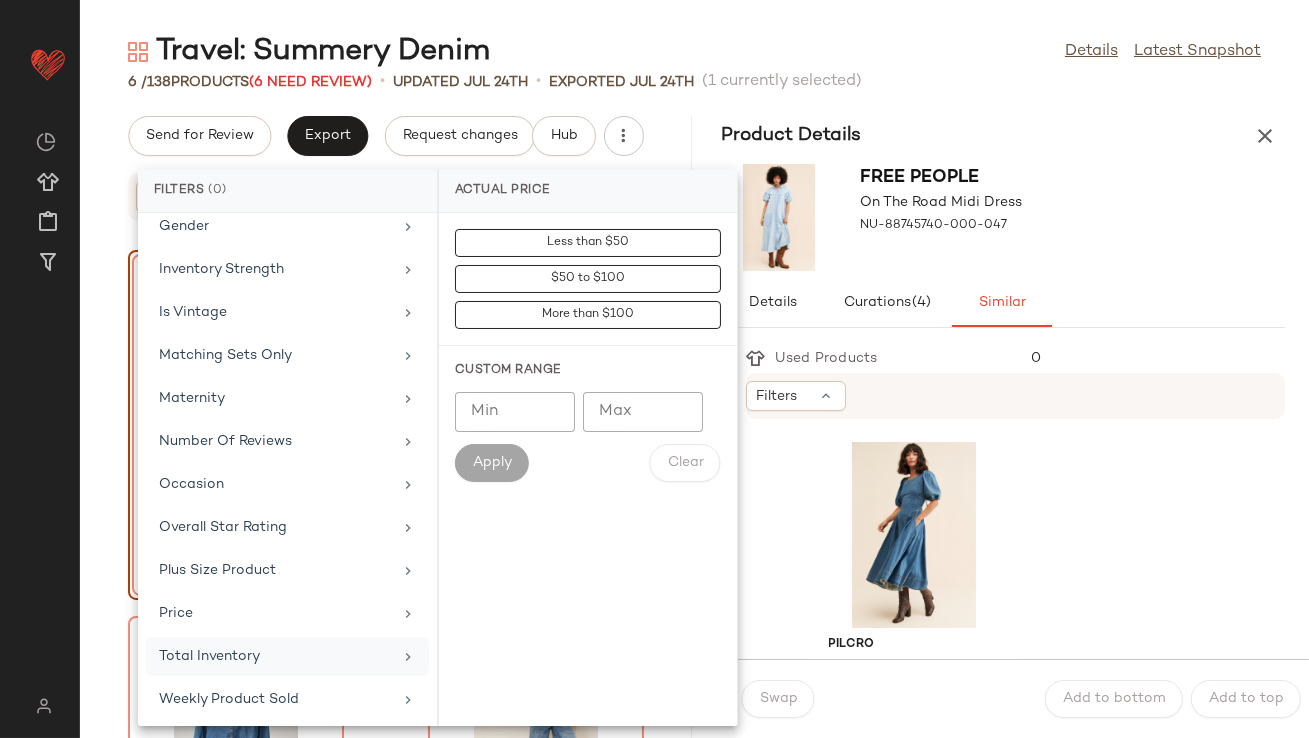 click on "Total Inventory" at bounding box center [275, 656] 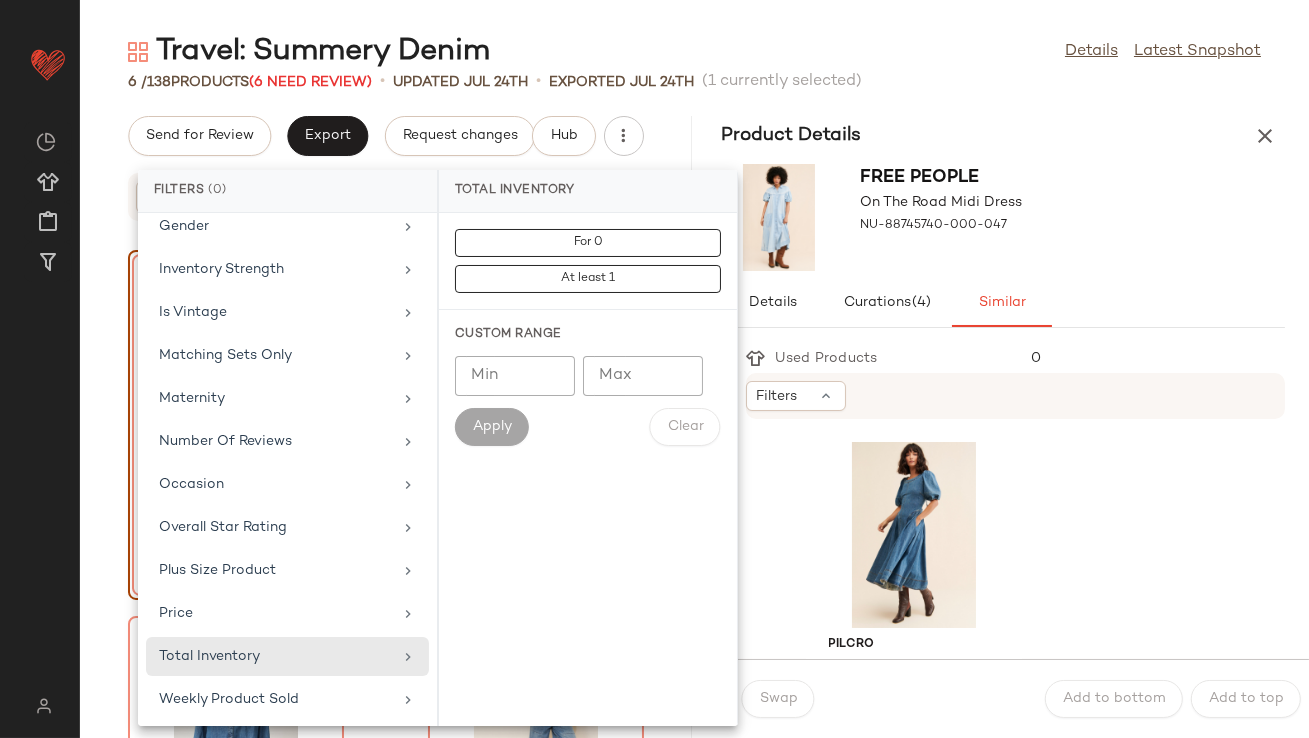 click on "Min" 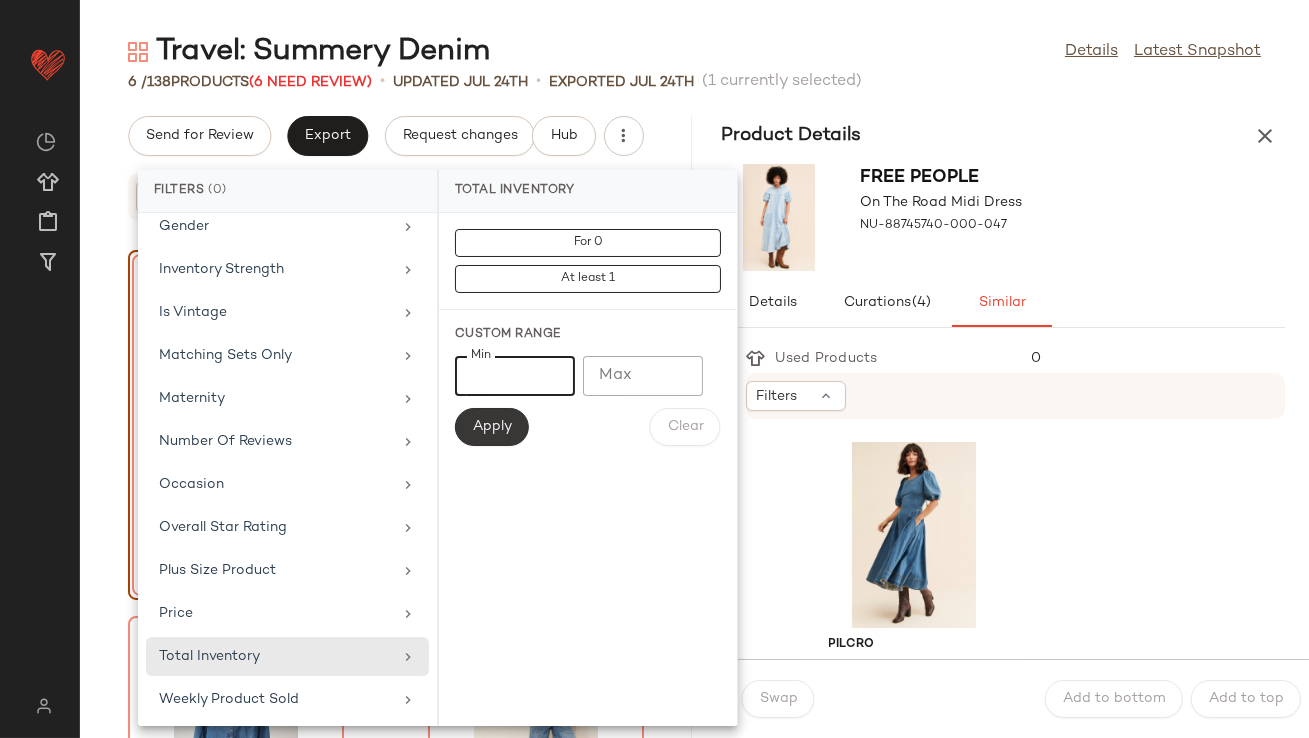 type on "**" 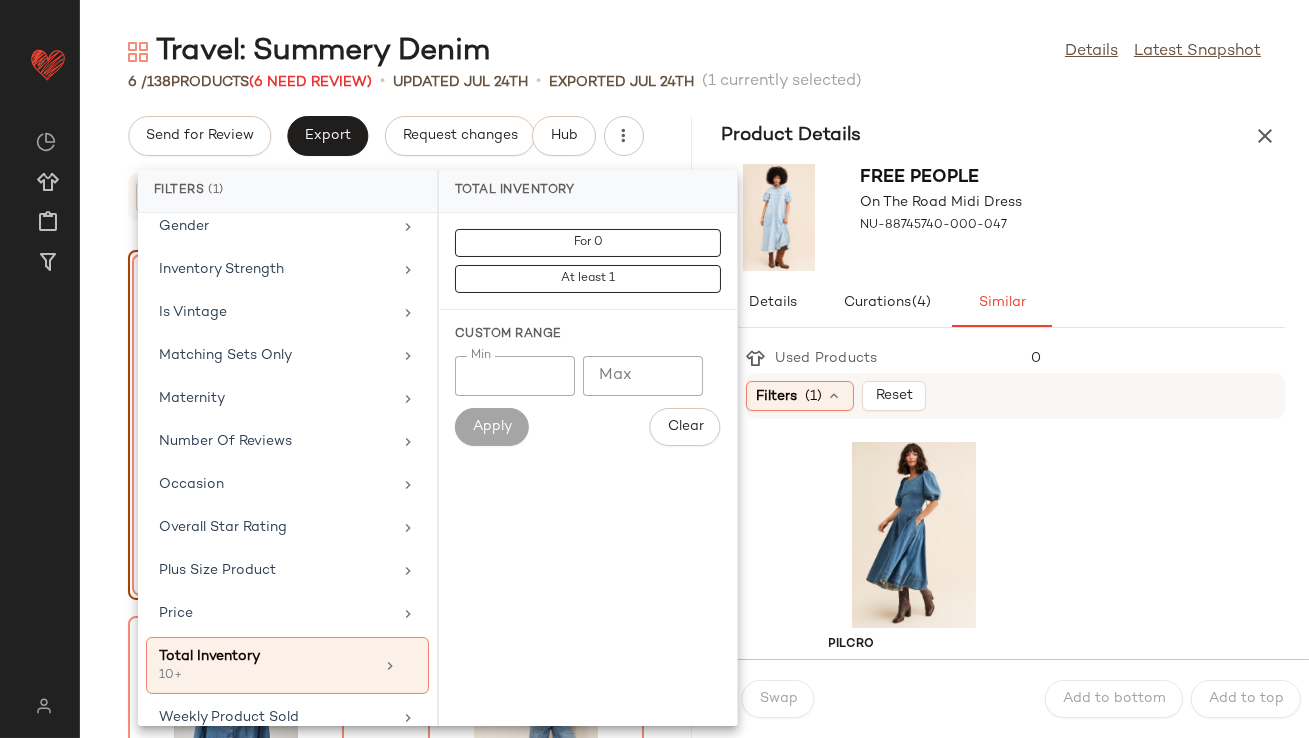 click on "Product Details" at bounding box center (1004, 136) 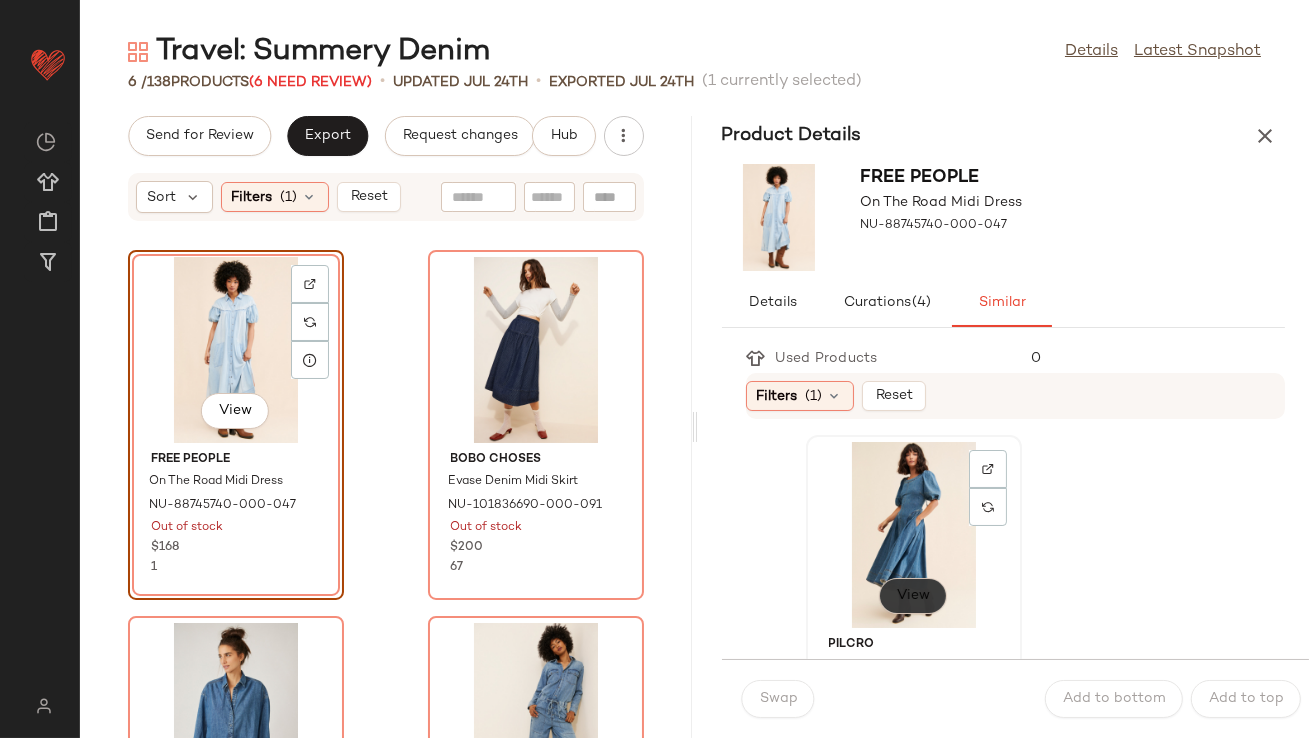 click on "View" at bounding box center [913, 596] 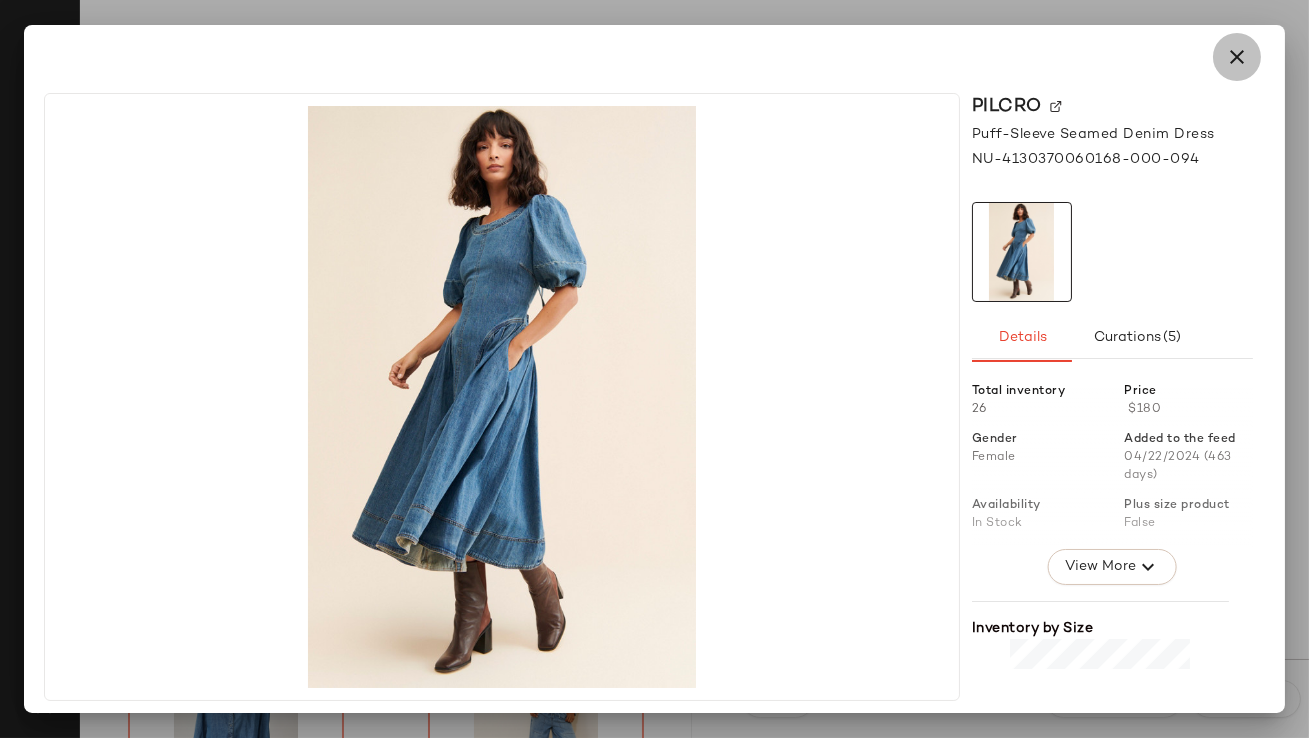 click at bounding box center (1237, 57) 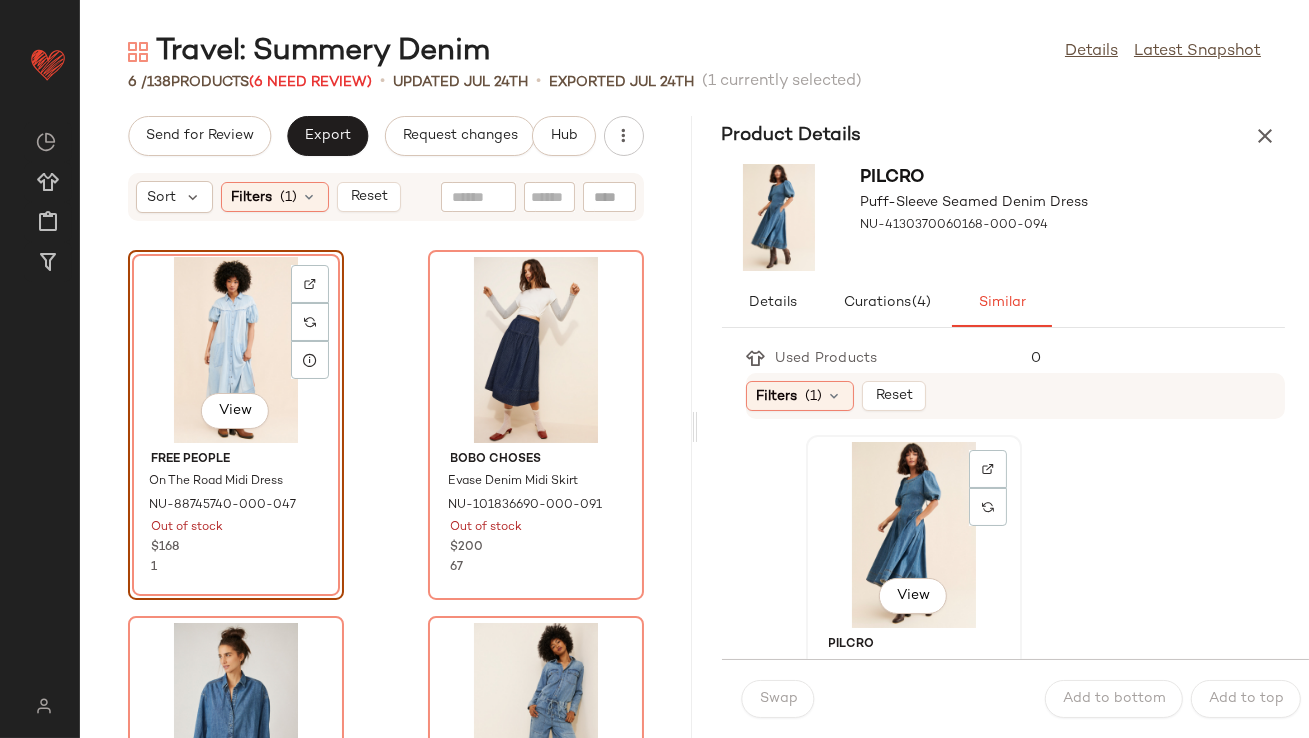 click on "View" 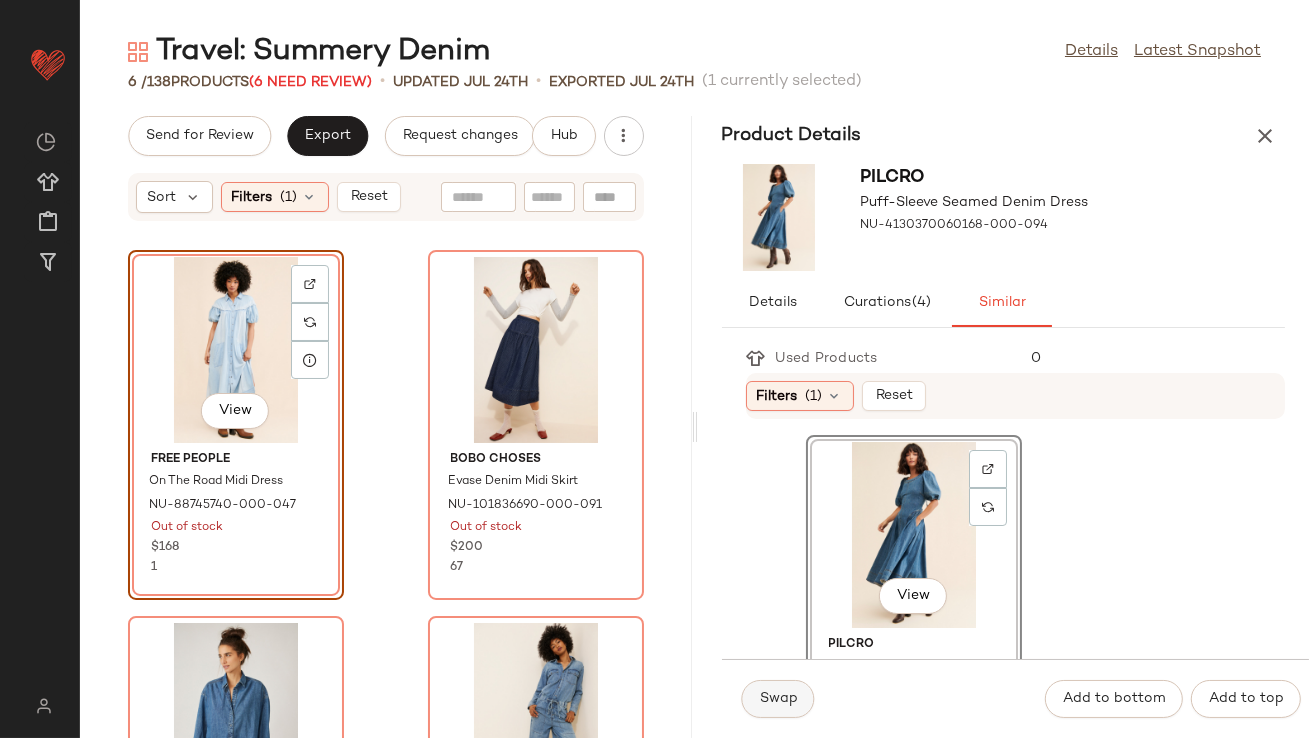 click on "Swap" at bounding box center (778, 699) 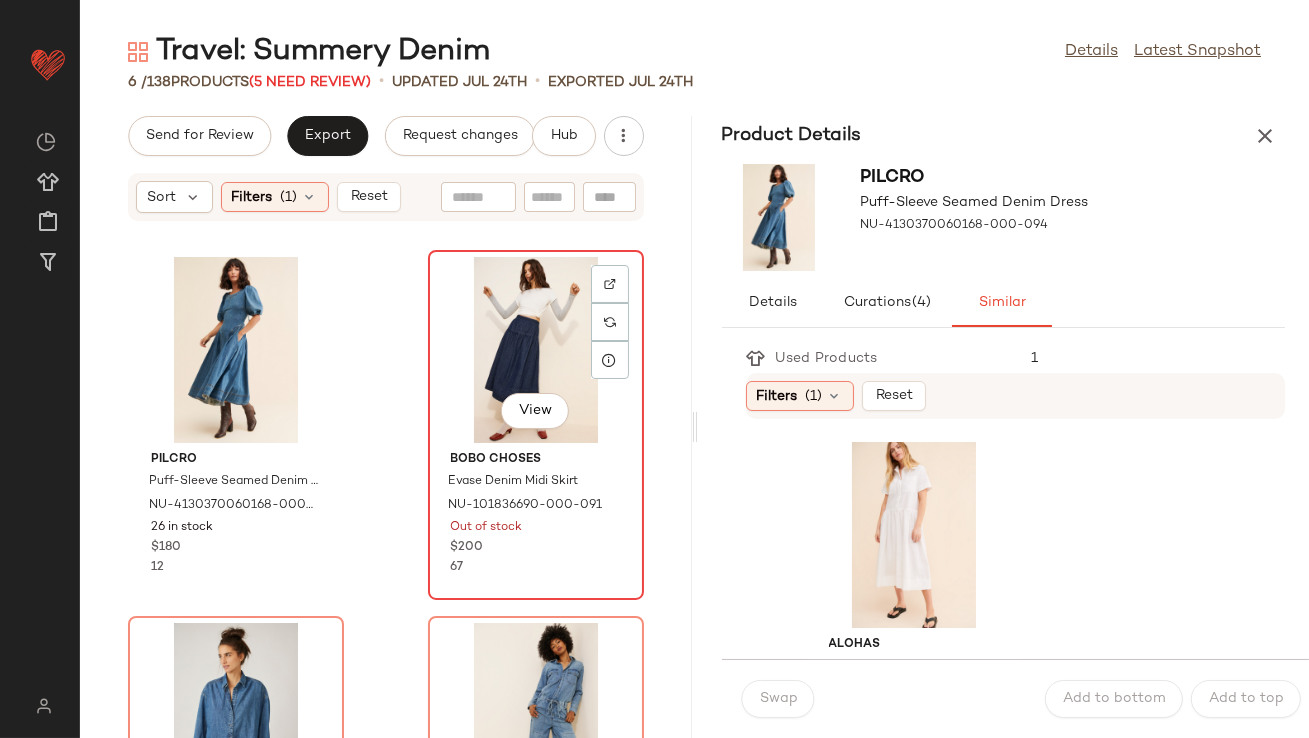 click on "View" 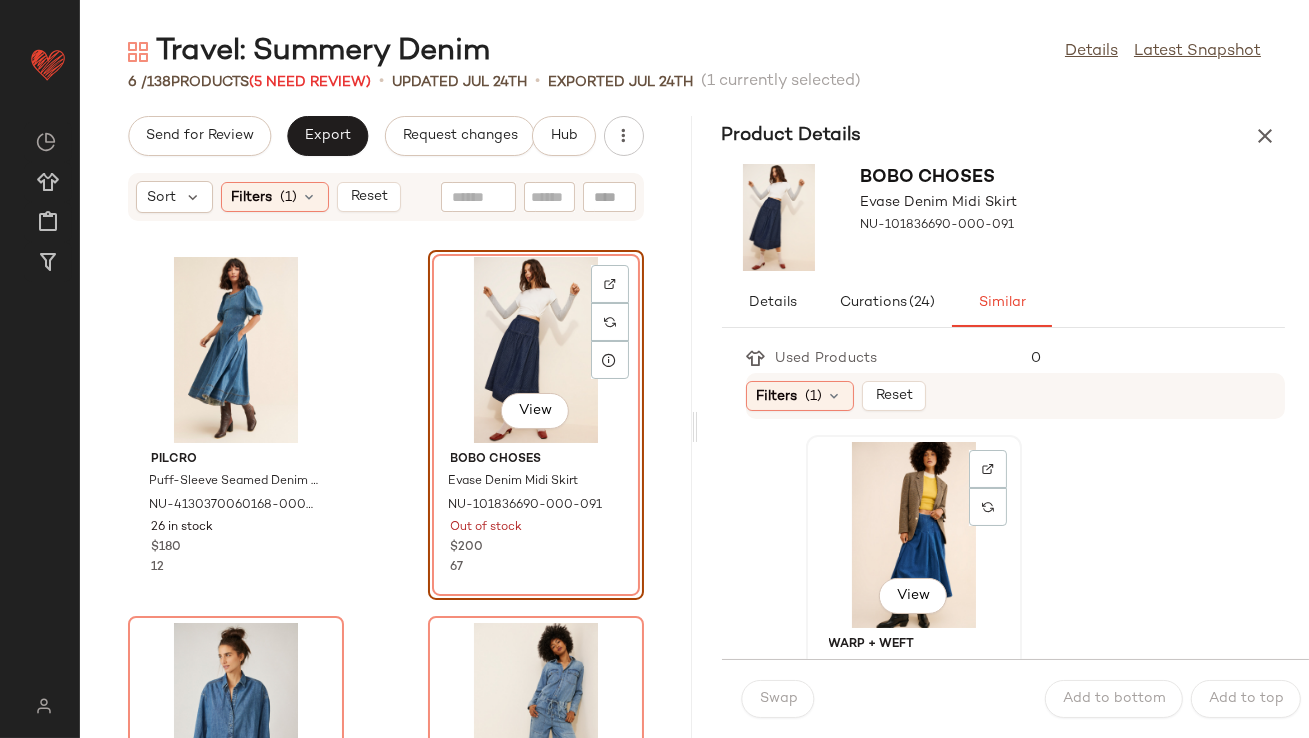 click on "View" 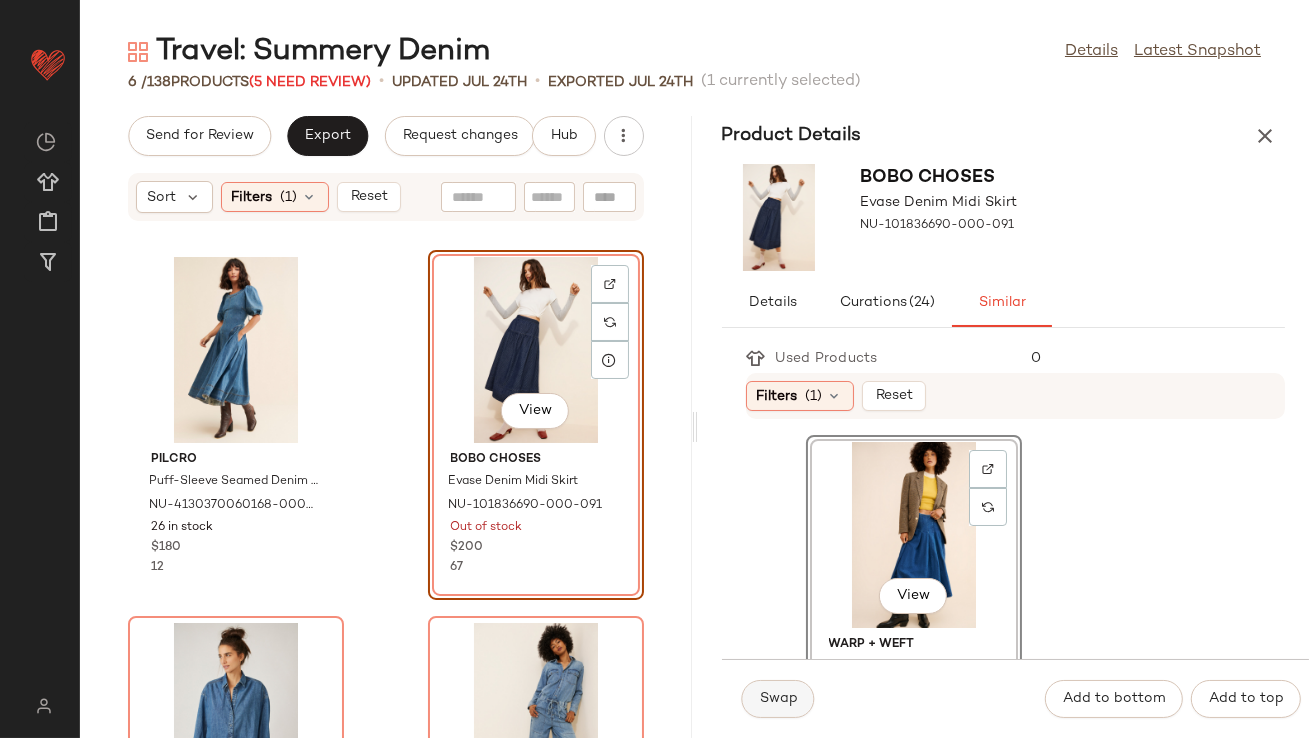 click on "Swap" 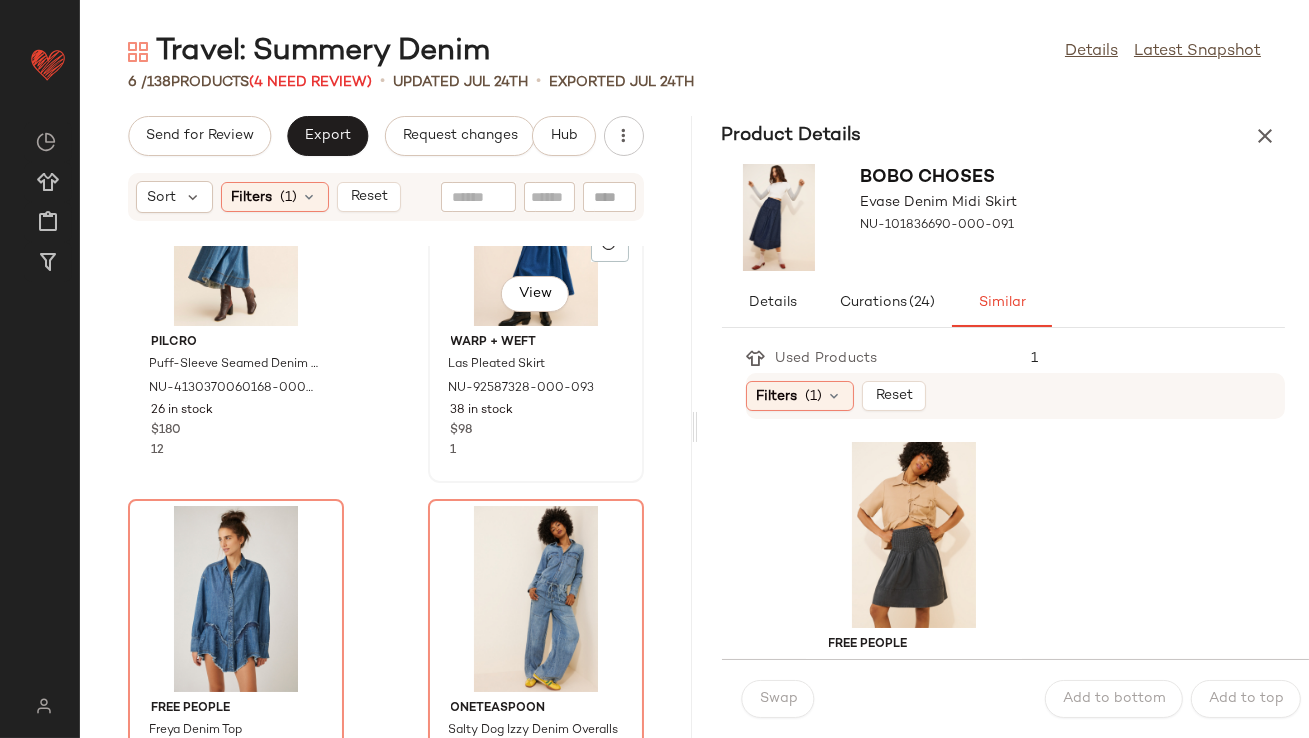 scroll, scrollTop: 247, scrollLeft: 0, axis: vertical 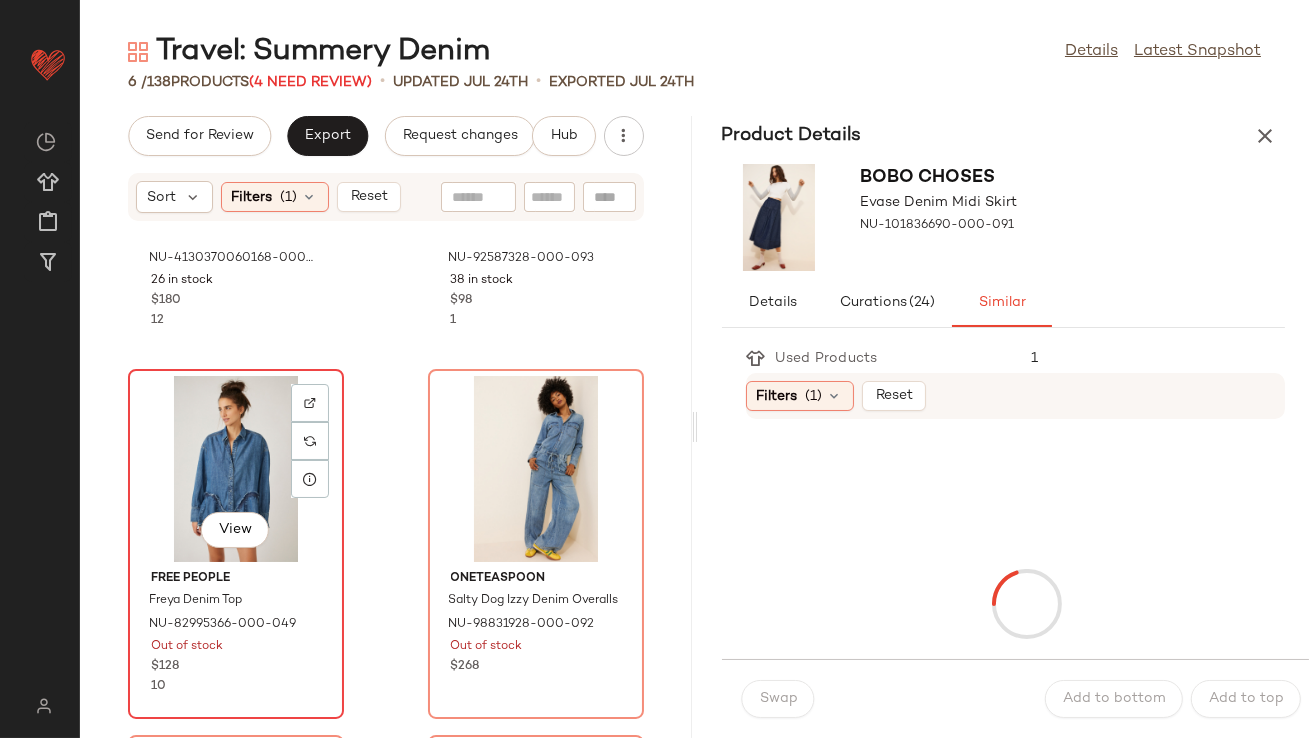 click on "View" 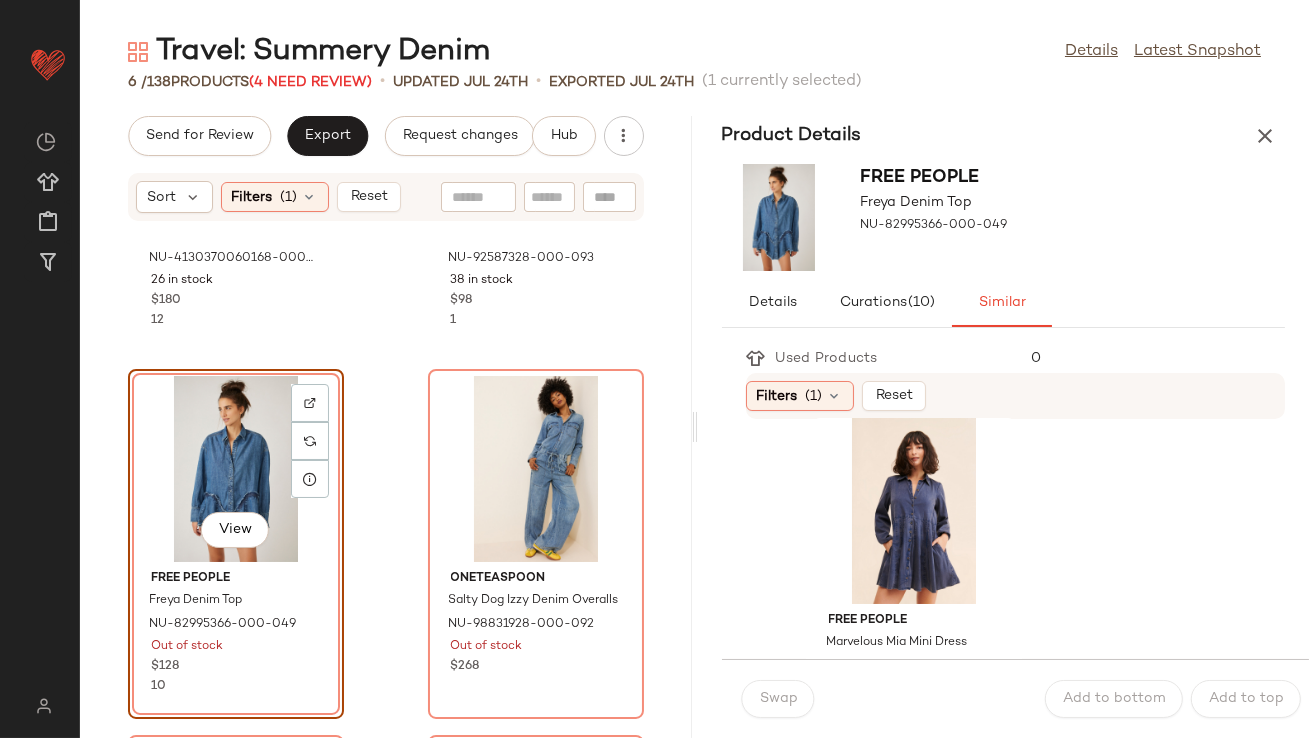 scroll, scrollTop: 393, scrollLeft: 0, axis: vertical 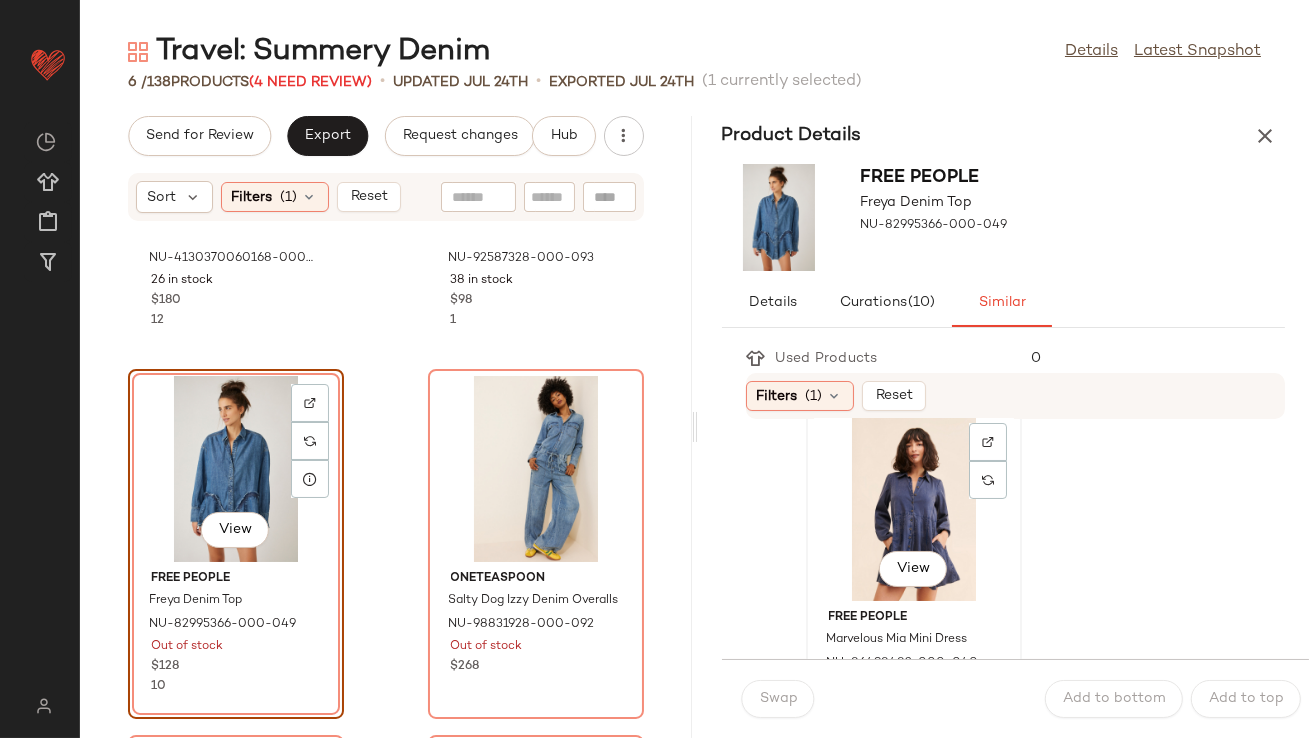 click on "View" 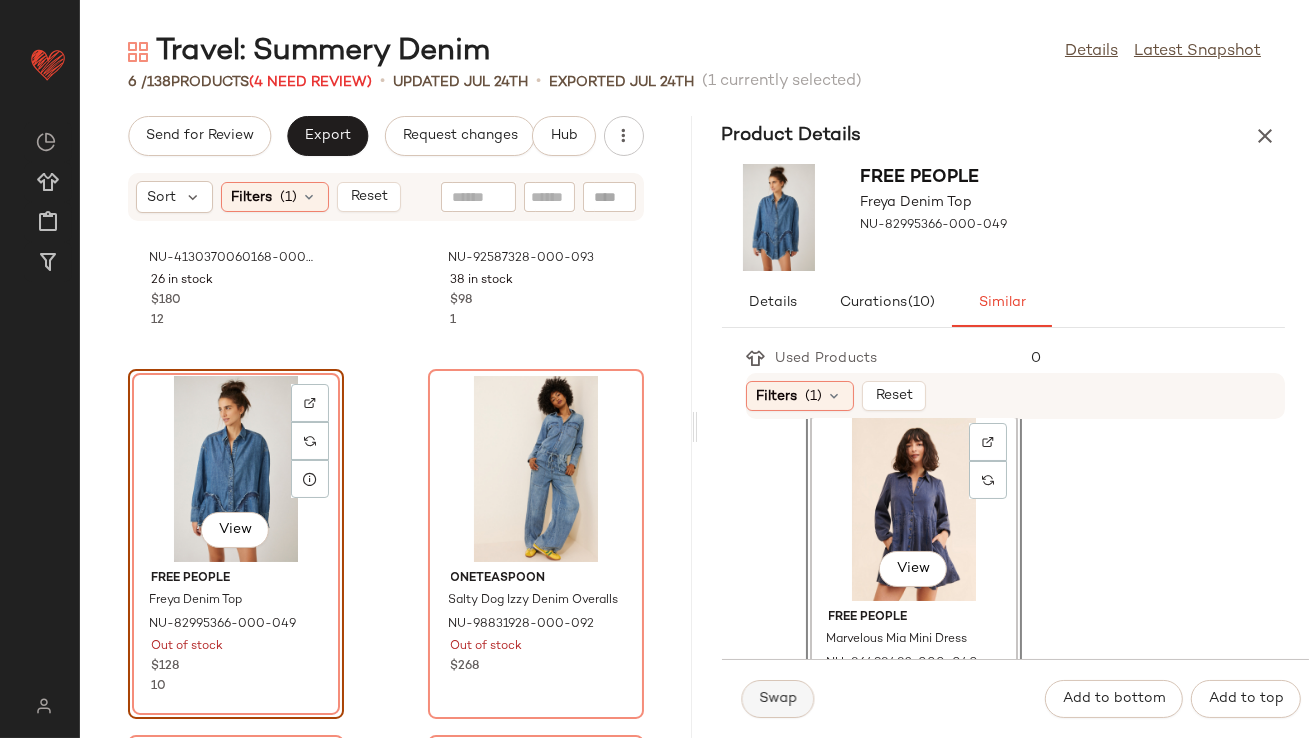 click on "Swap" at bounding box center [778, 699] 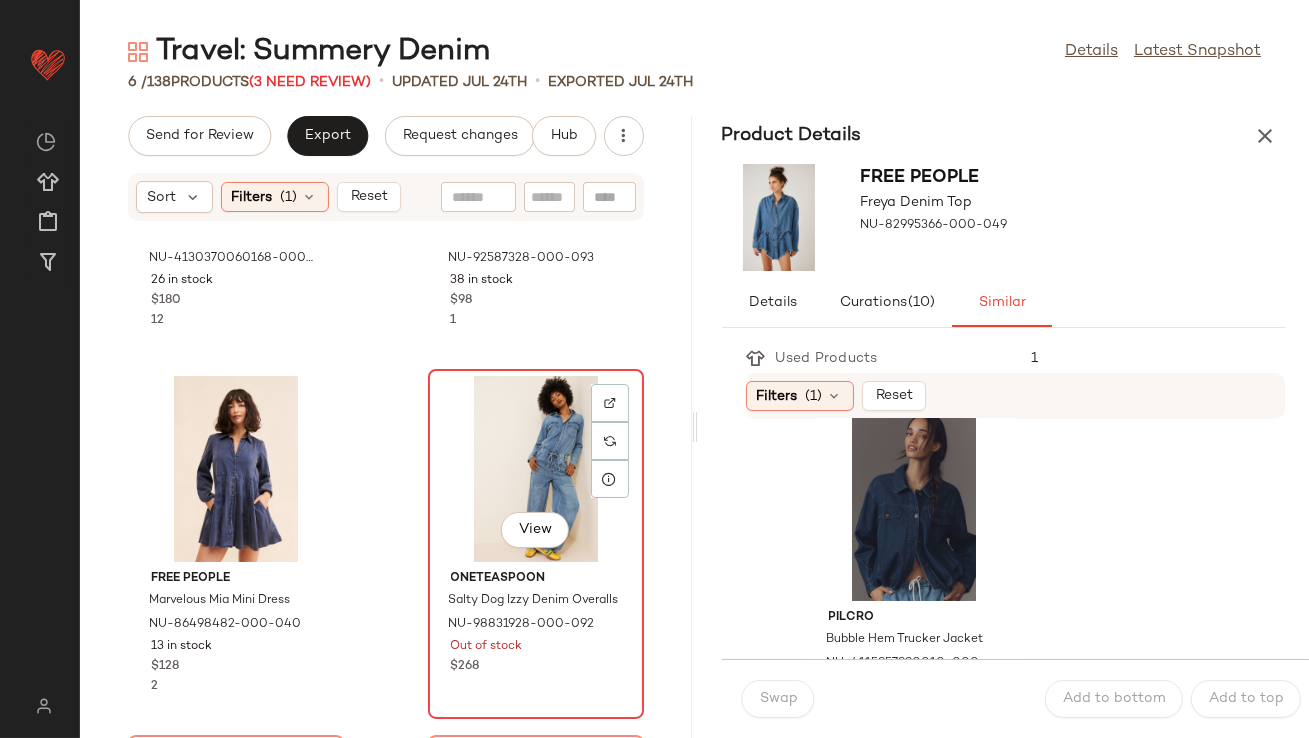 click on "View" 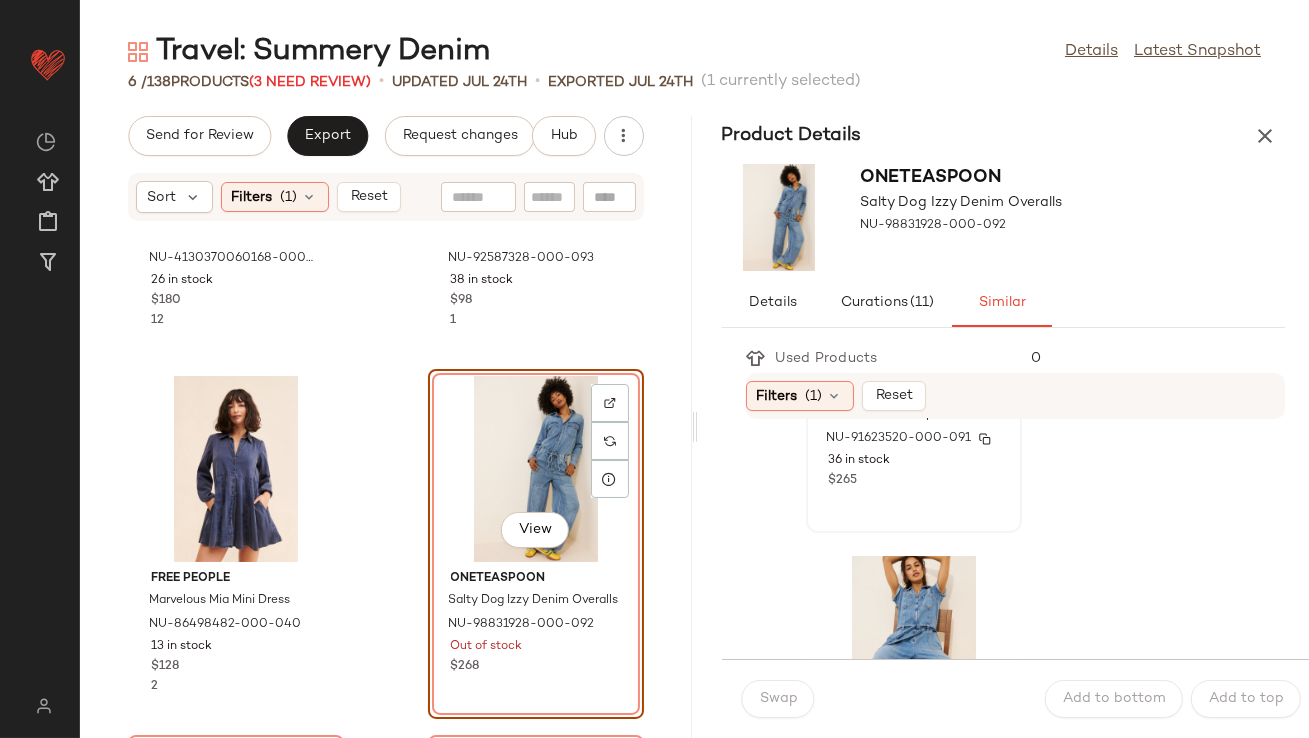 scroll, scrollTop: 707, scrollLeft: 0, axis: vertical 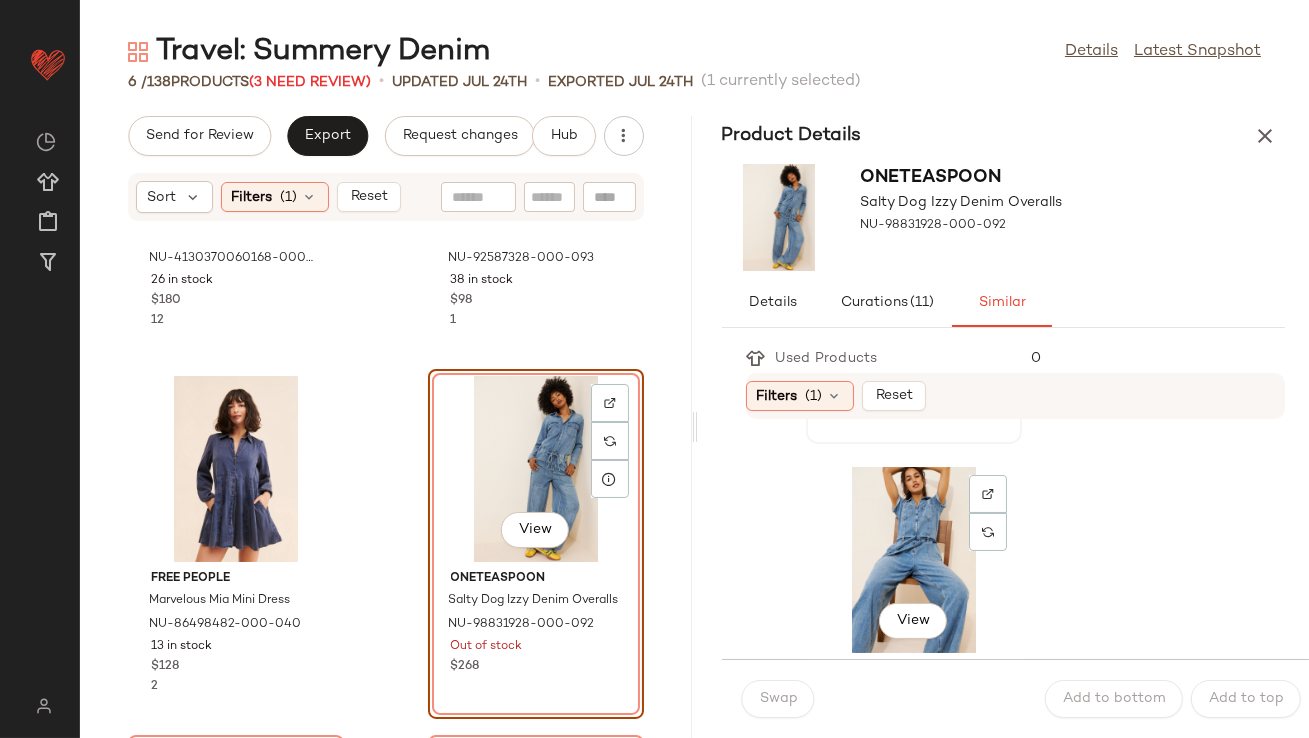 click on "View" 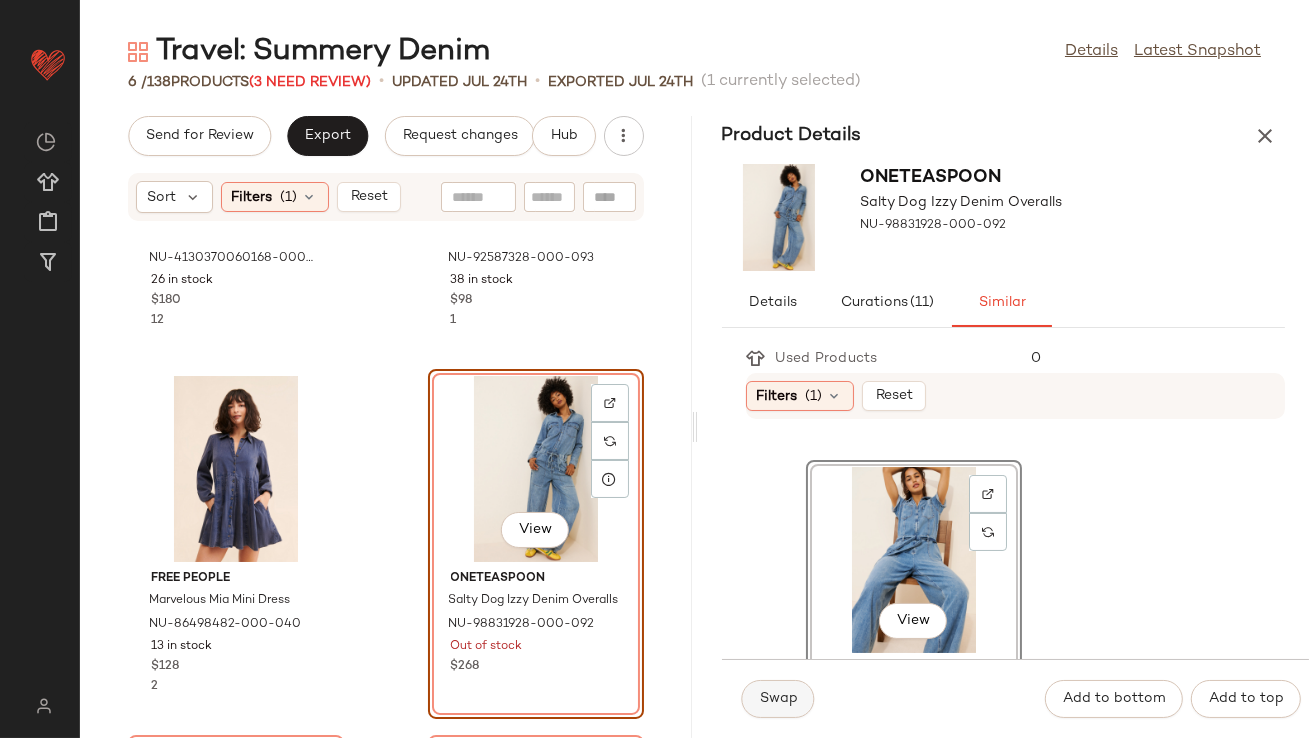 click on "Swap" at bounding box center (778, 699) 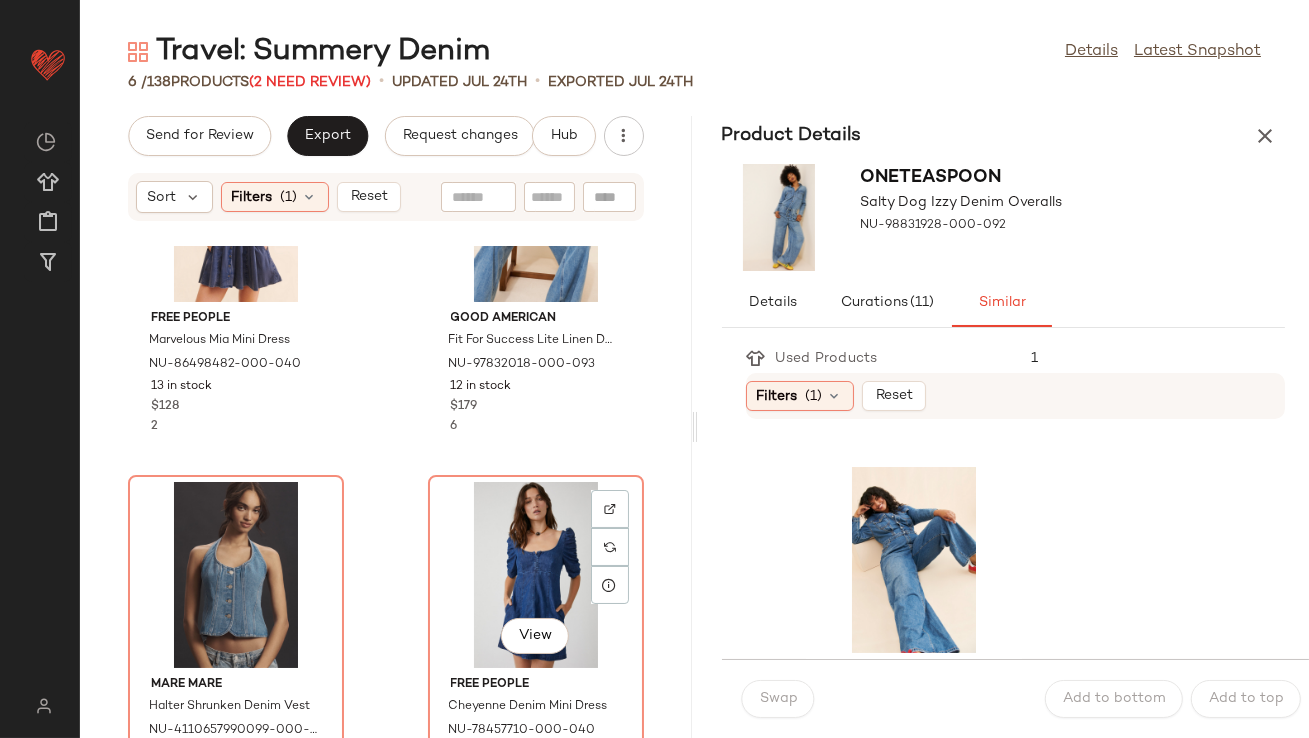scroll, scrollTop: 609, scrollLeft: 0, axis: vertical 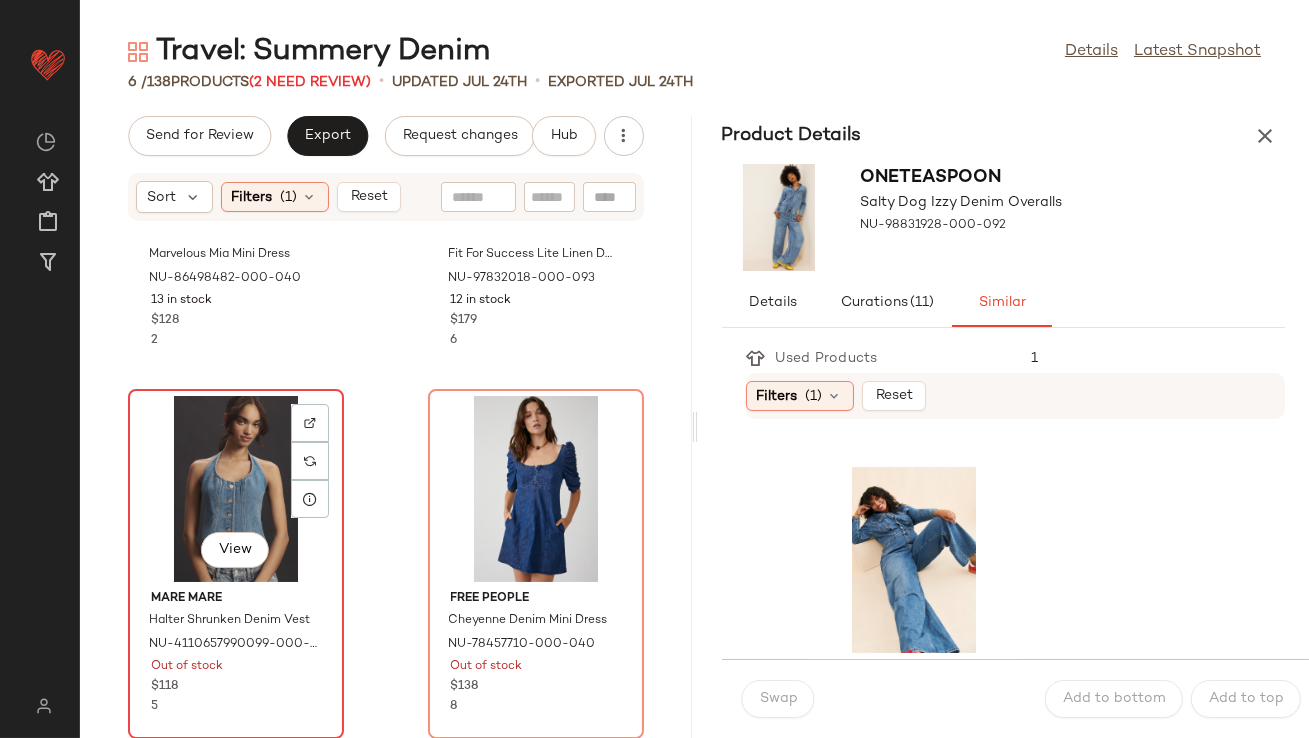 click on "View" 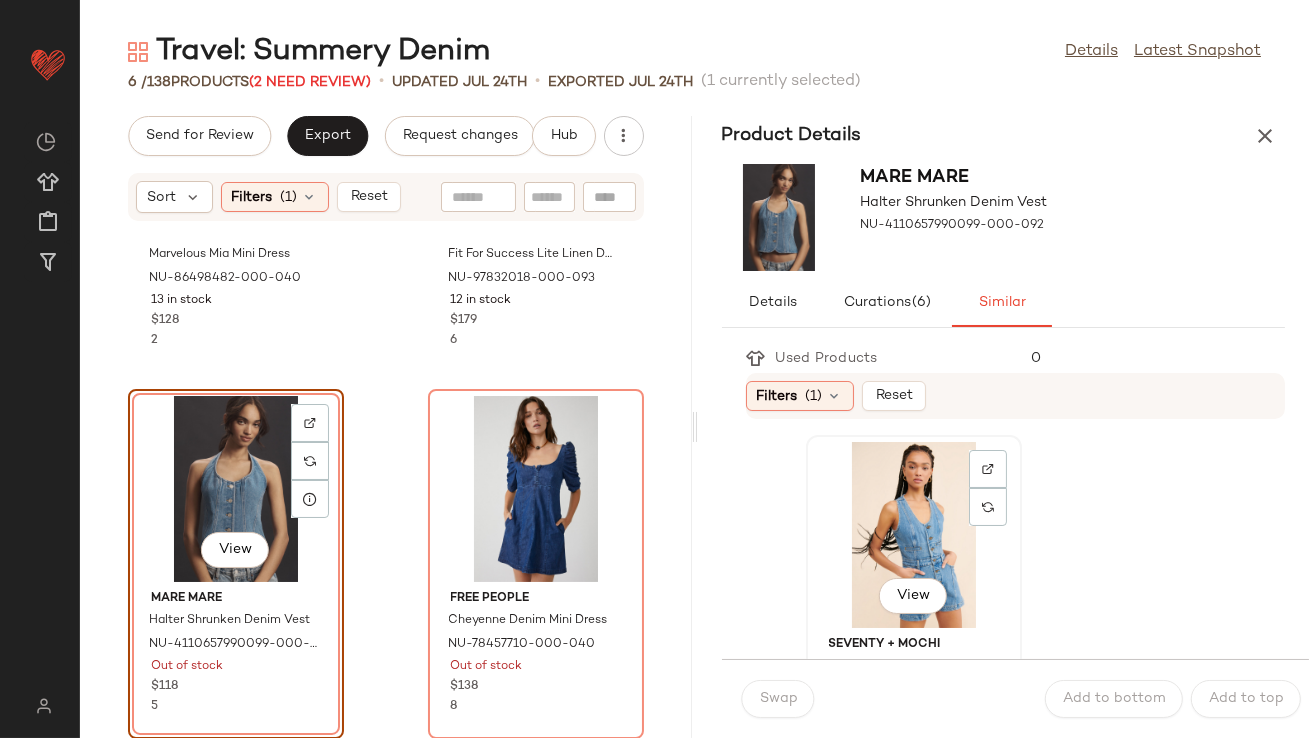 click on "View" 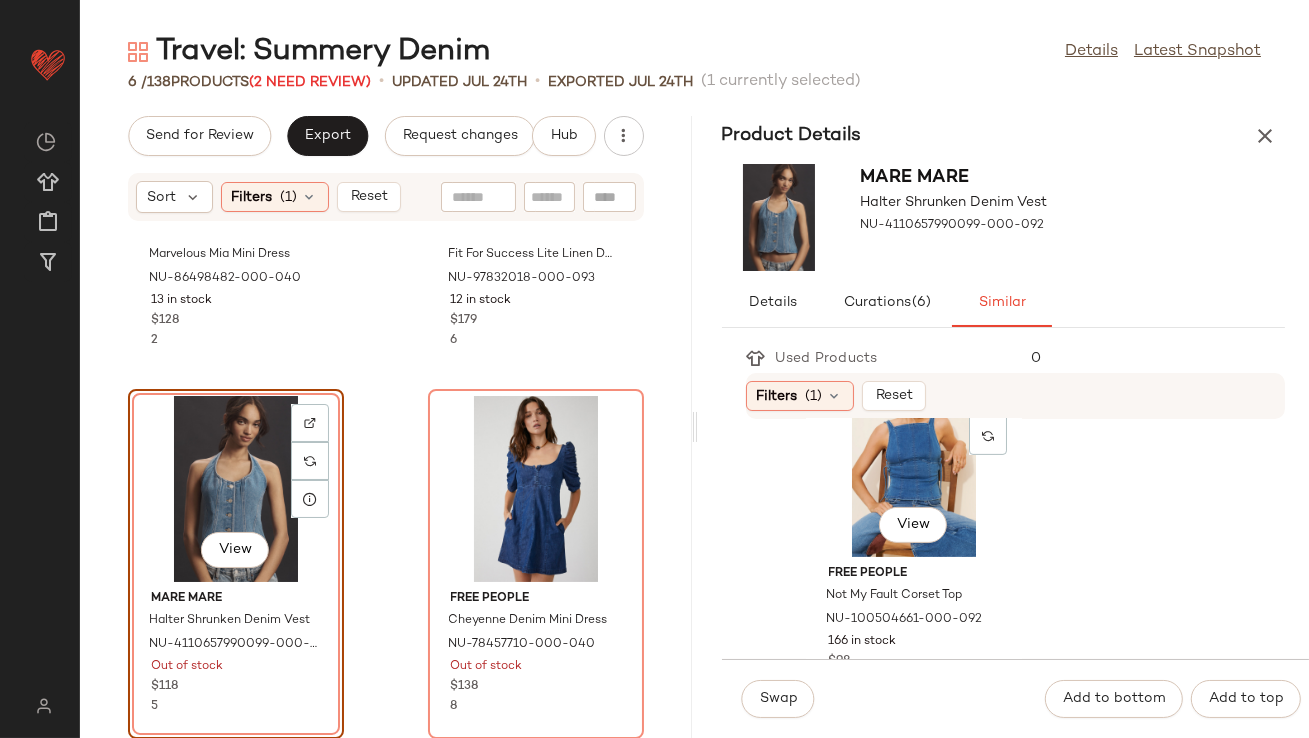 scroll, scrollTop: 1552, scrollLeft: 0, axis: vertical 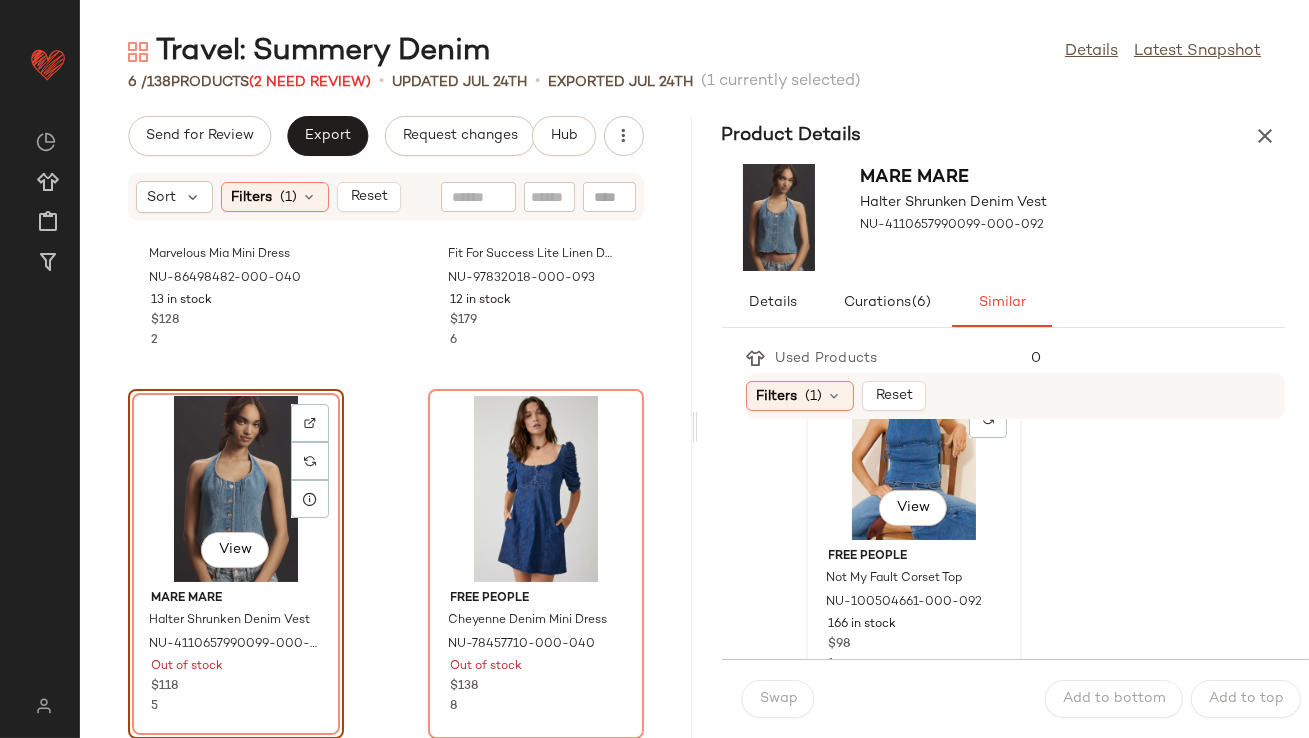 click on "View" 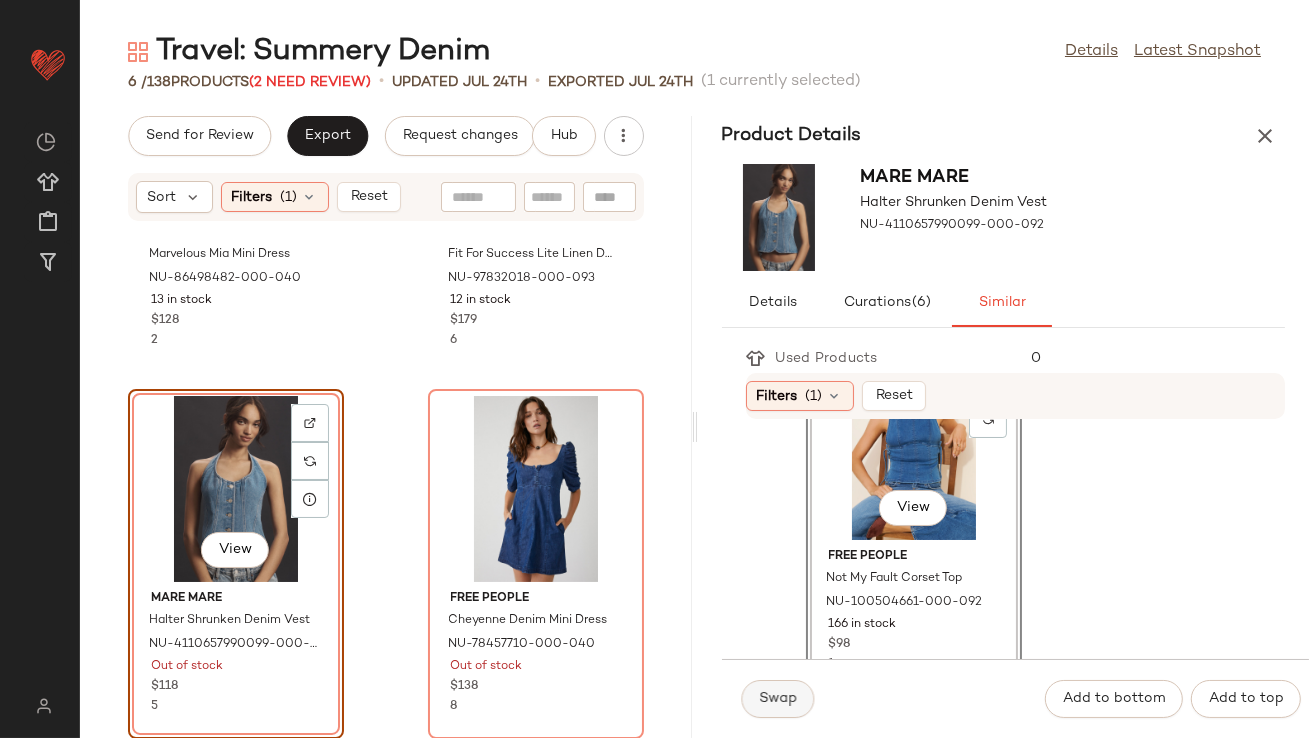 click on "Swap" 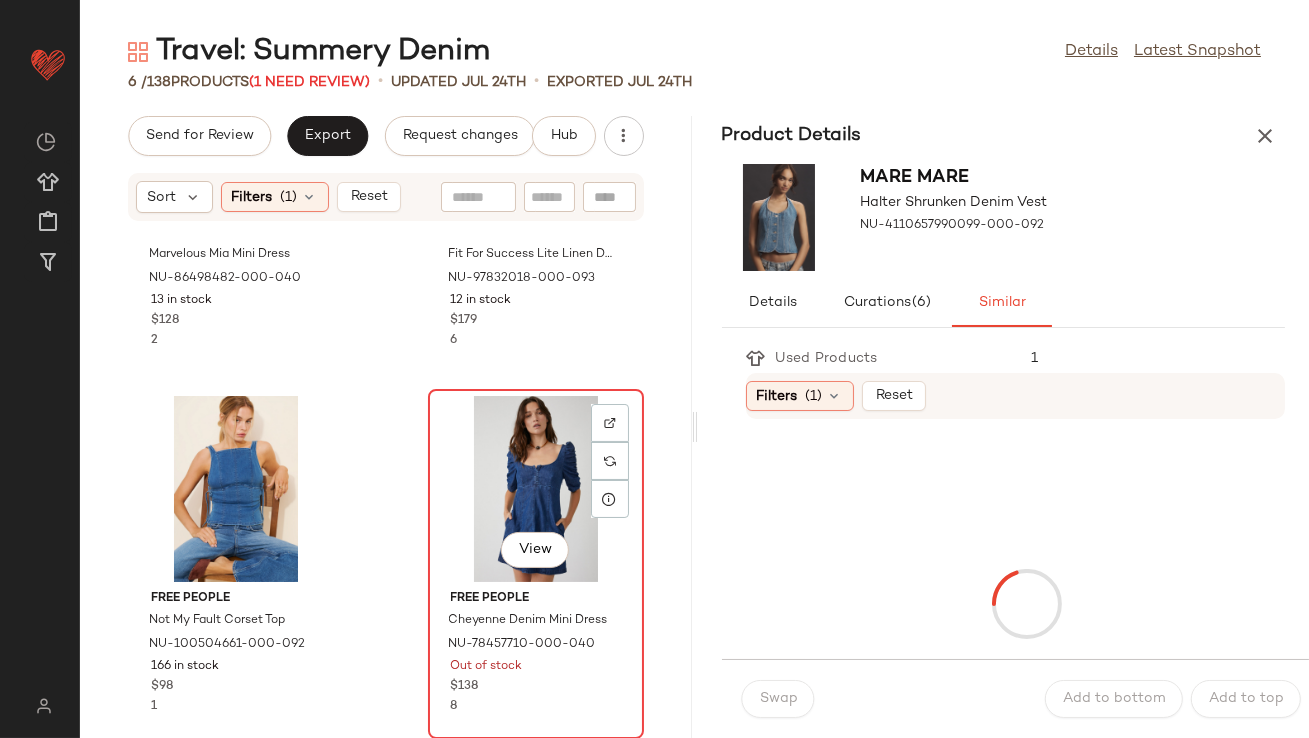 click on "View" 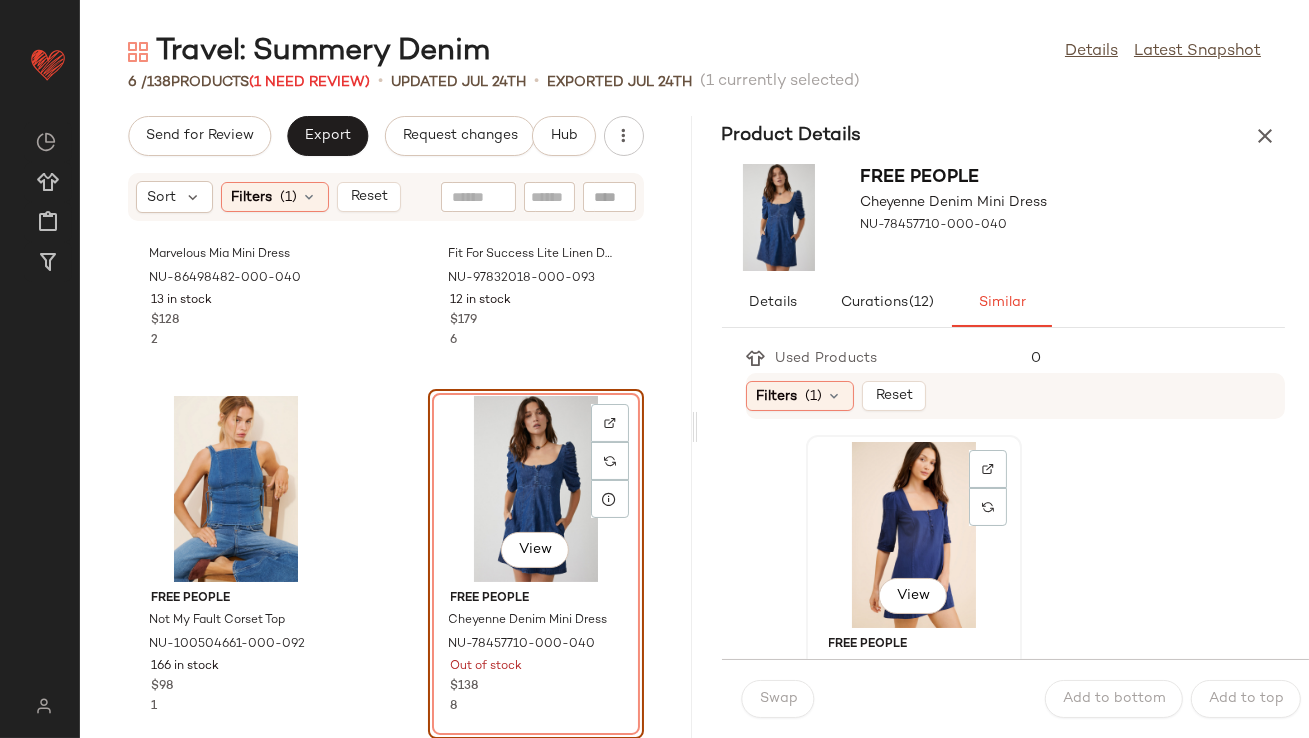 click on "View" 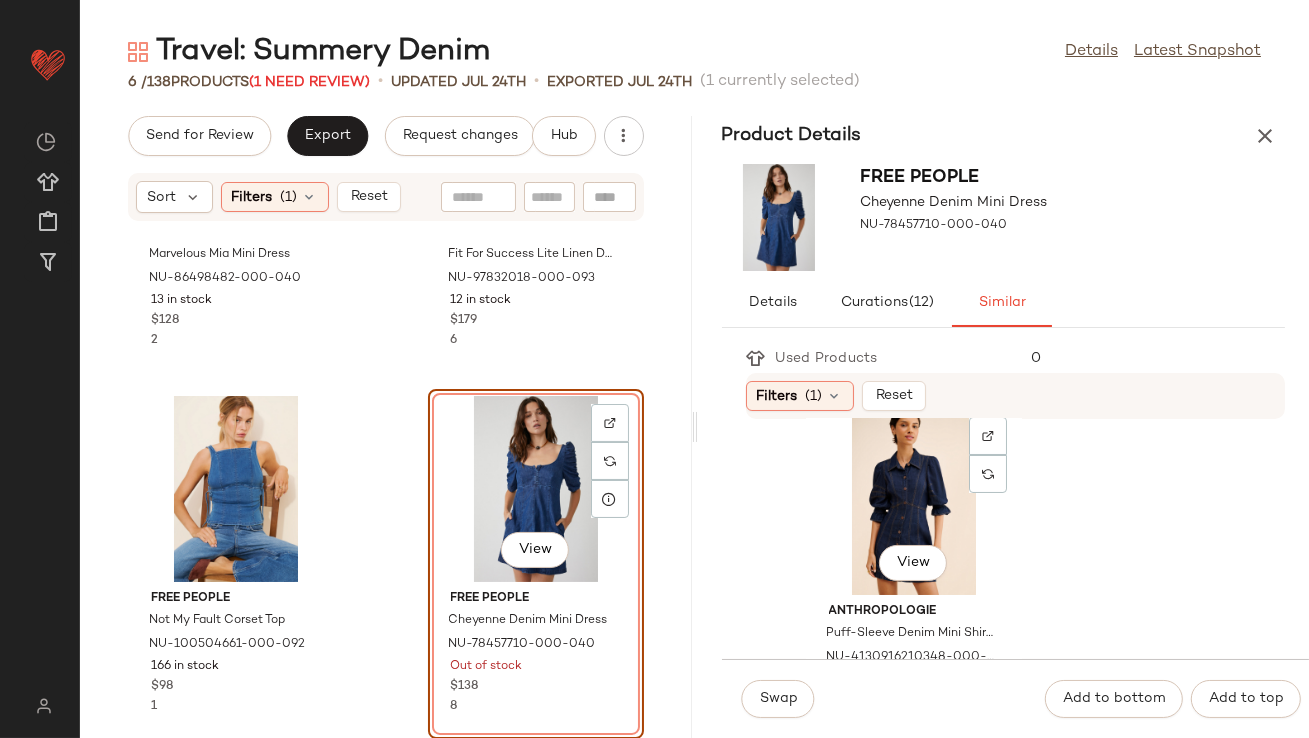 scroll, scrollTop: 405, scrollLeft: 0, axis: vertical 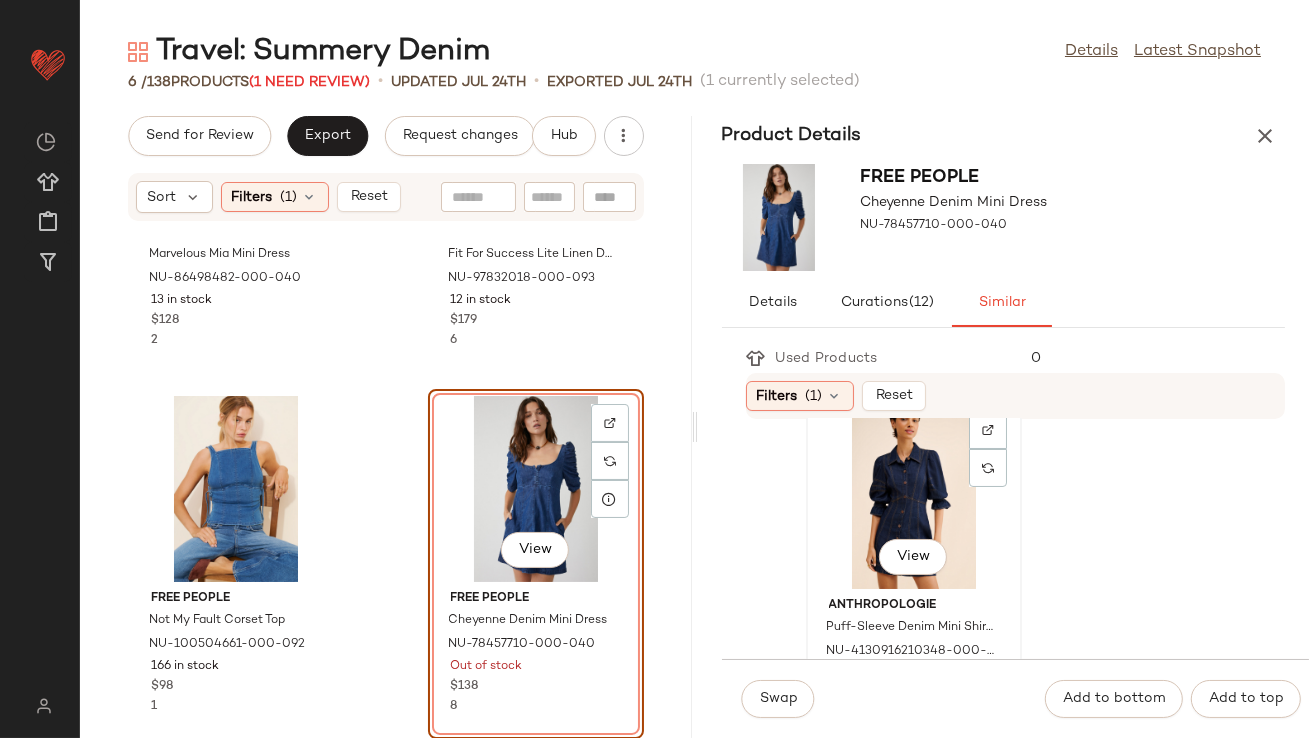 click on "View" 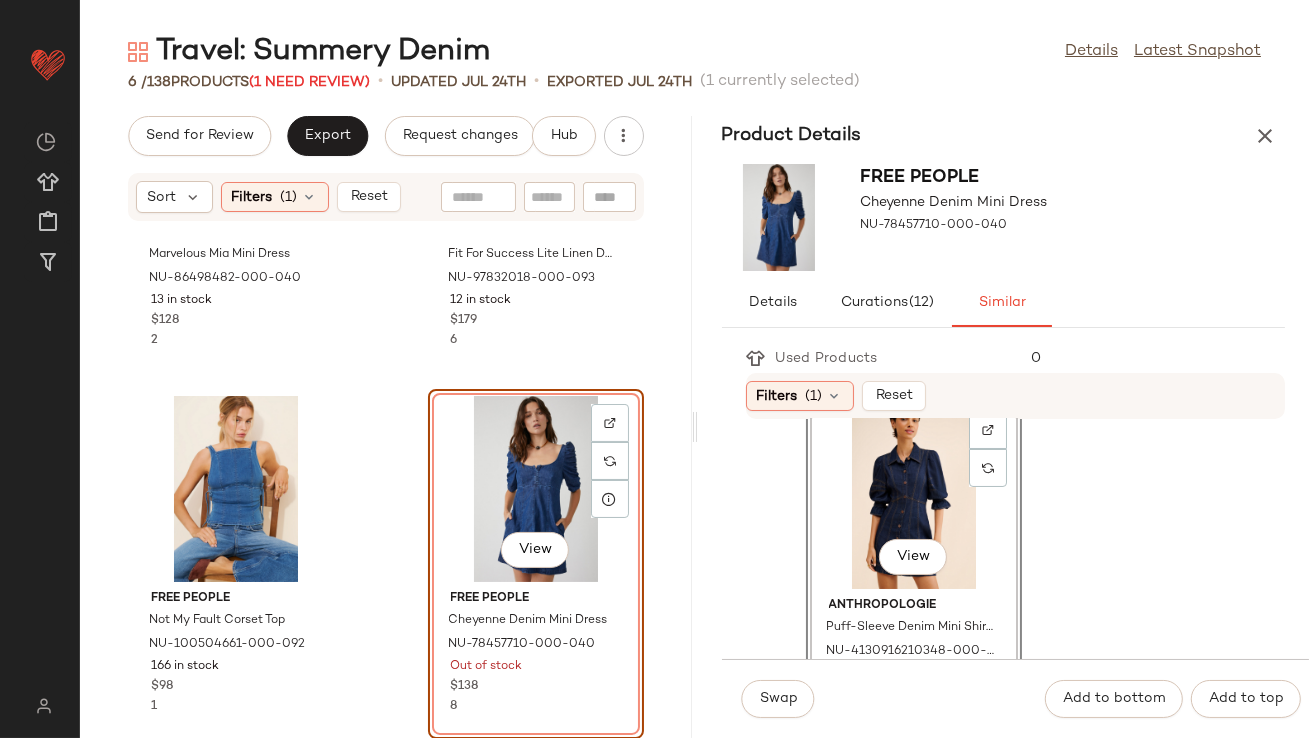 click on "Swap" at bounding box center [778, 699] 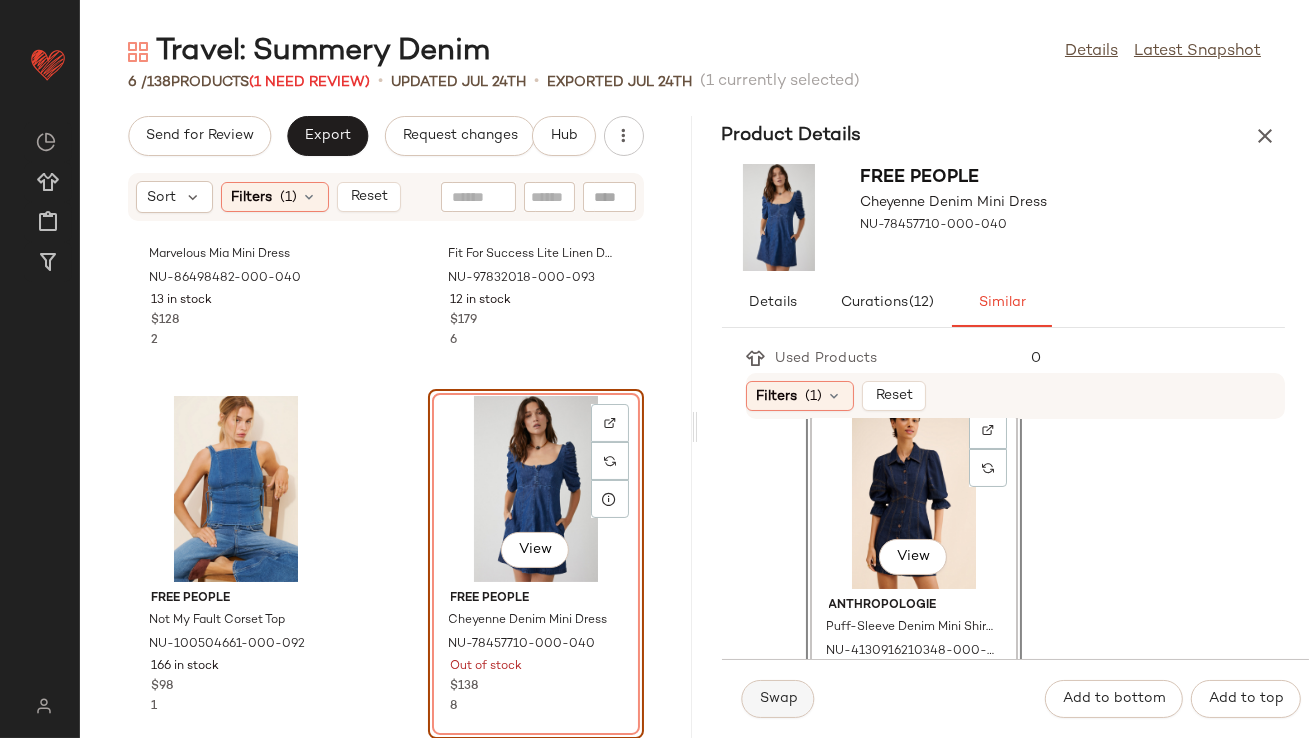 click on "Swap" 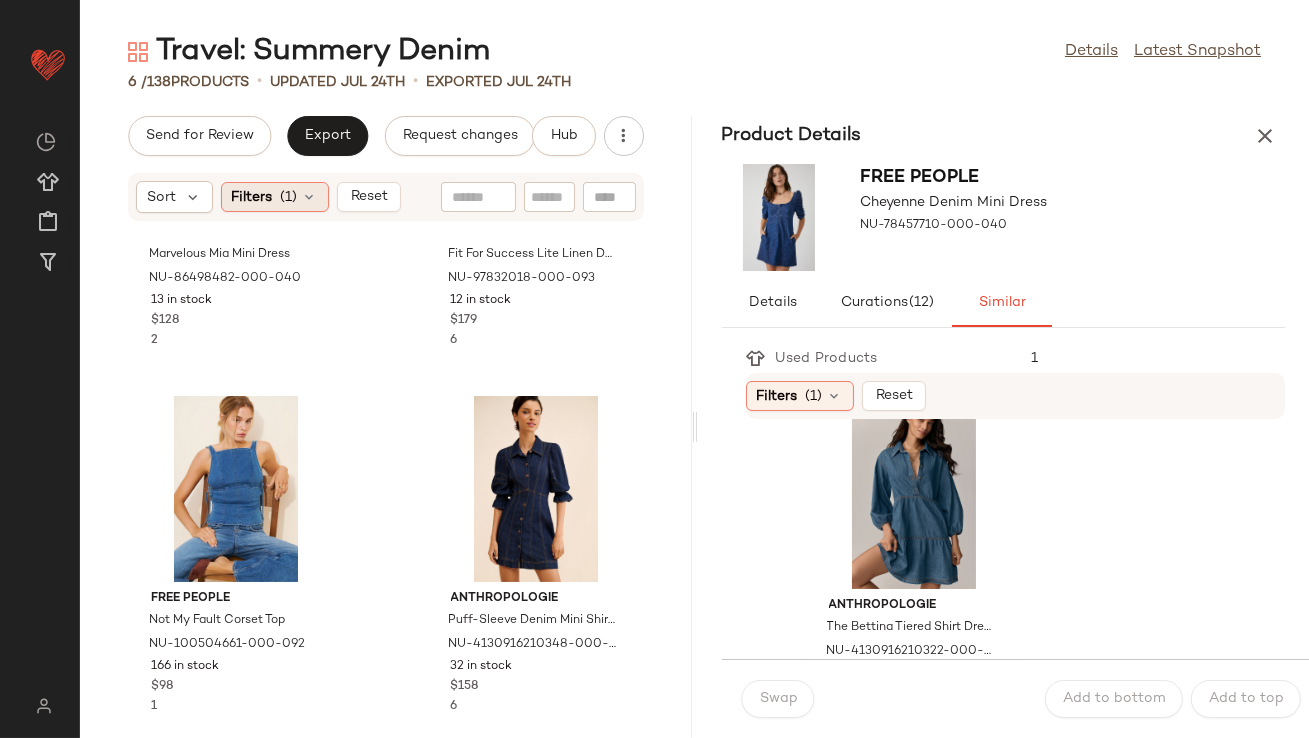 click on "Filters  (1)" 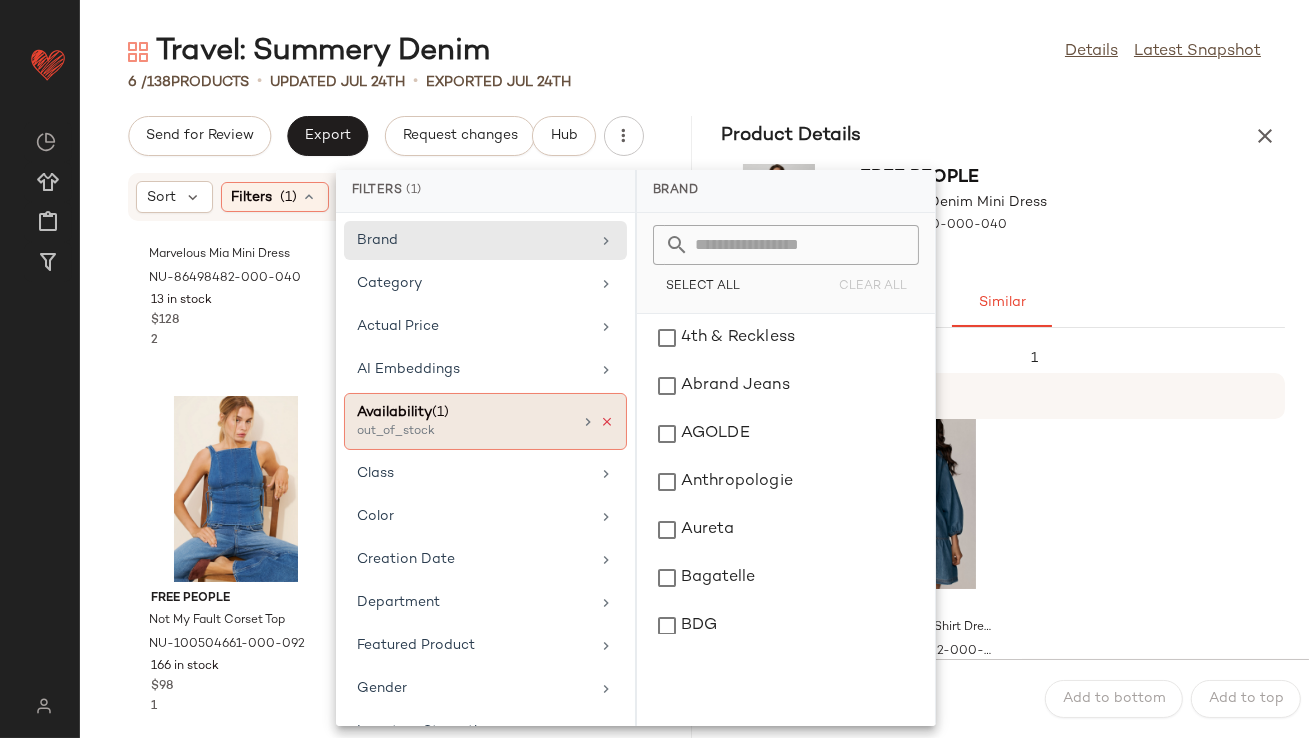 click at bounding box center (607, 422) 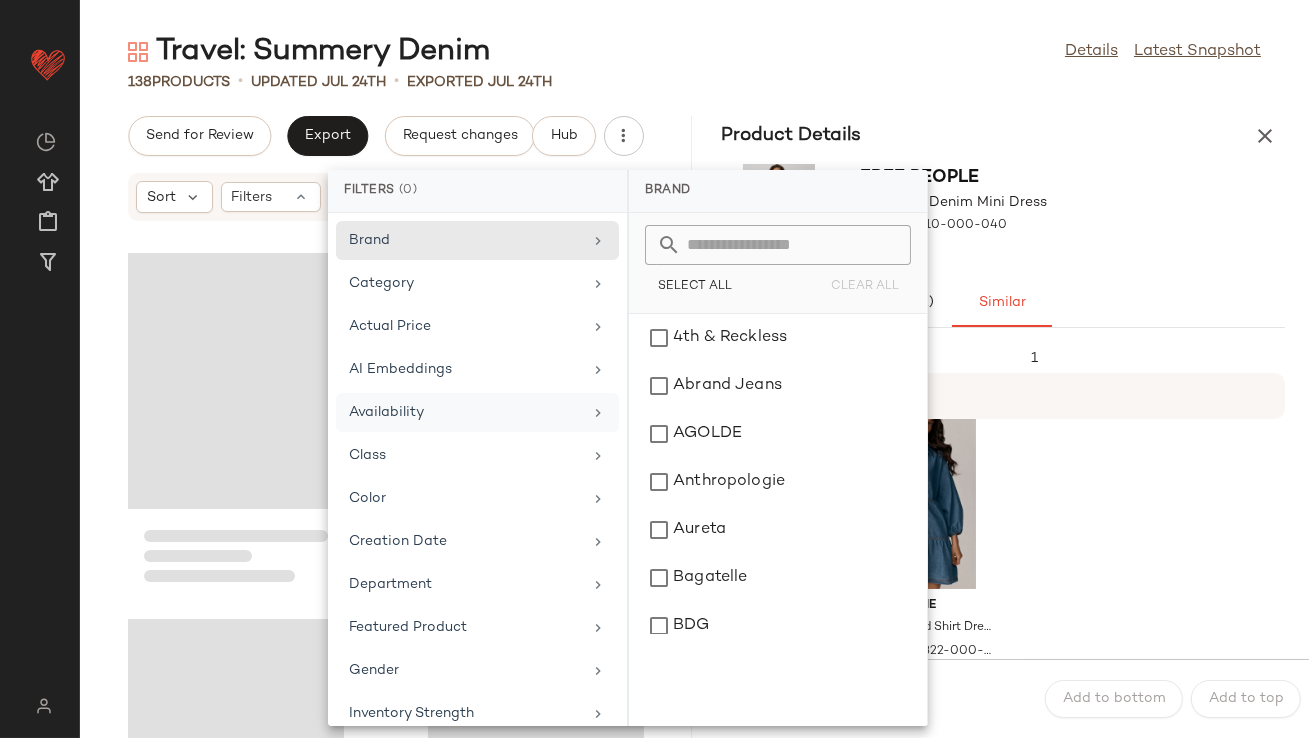 click on "Travel: Summery Denim  Details   Latest Snapshot" 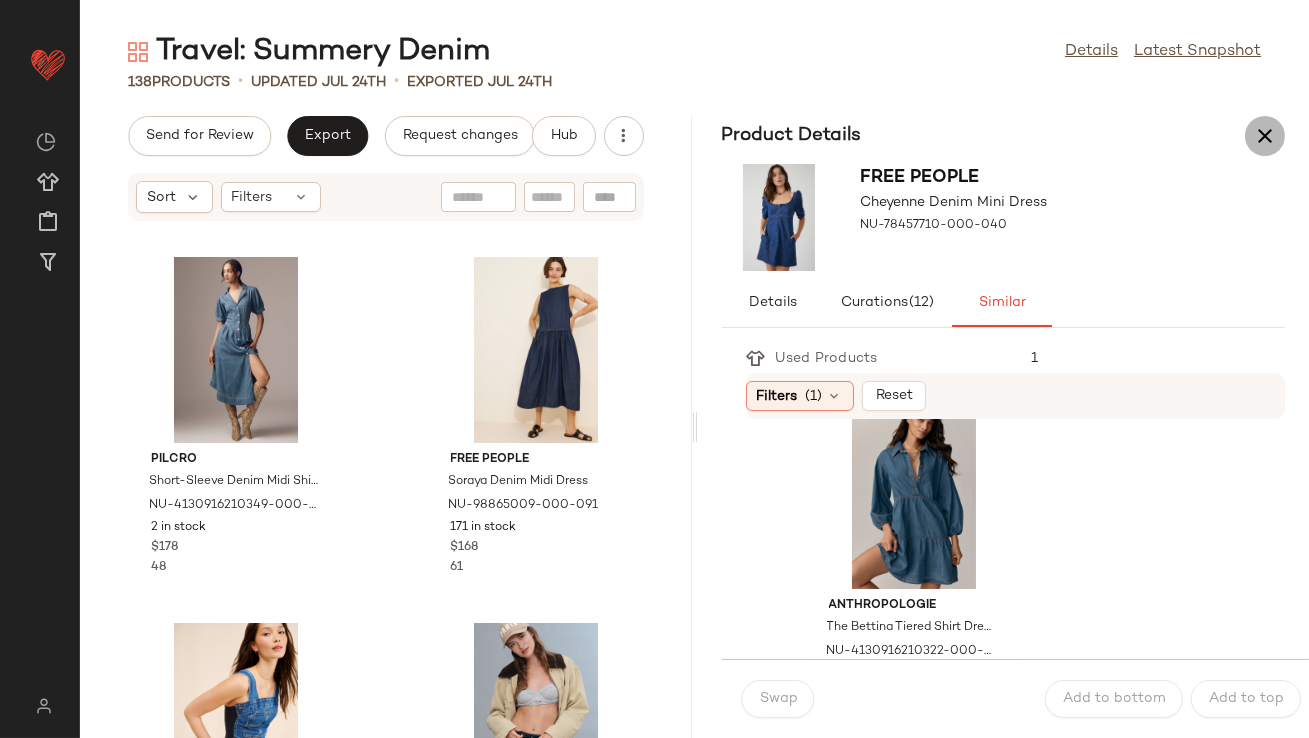 click at bounding box center (1265, 136) 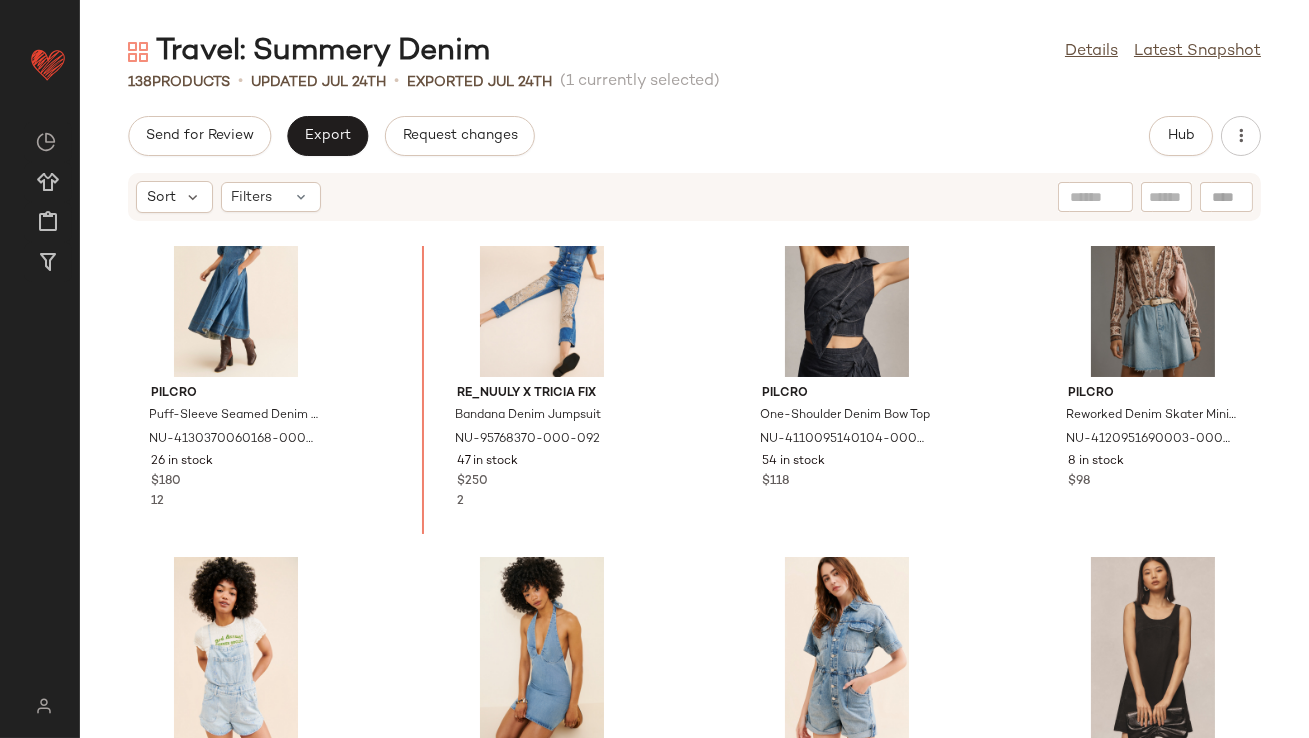 scroll, scrollTop: 1417, scrollLeft: 0, axis: vertical 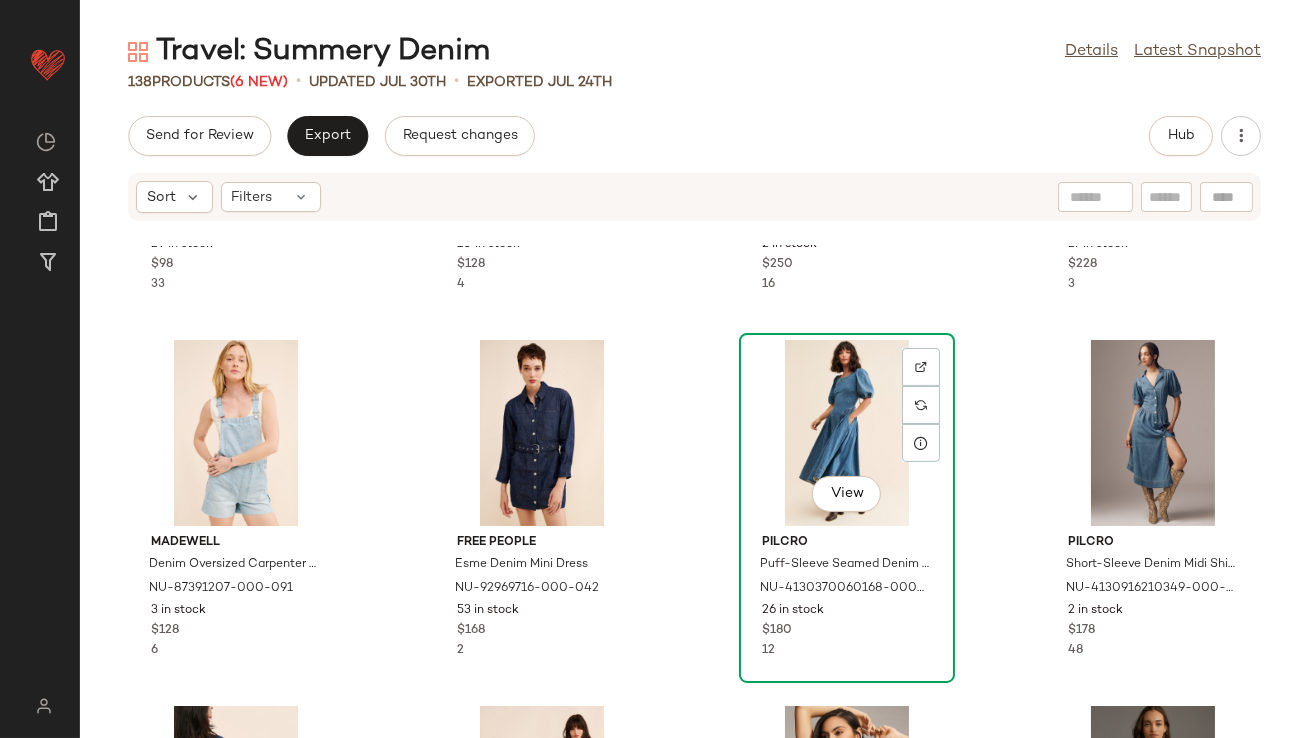 click on "View" 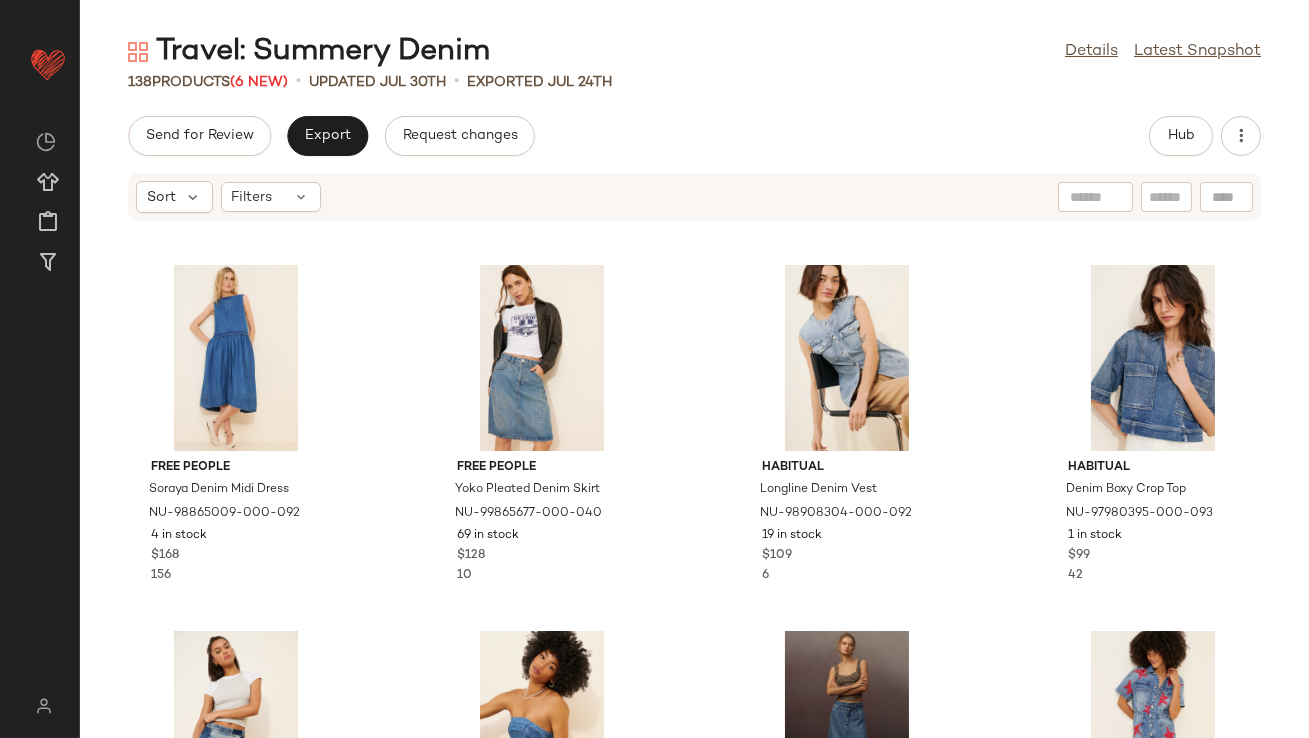 scroll, scrollTop: 591, scrollLeft: 0, axis: vertical 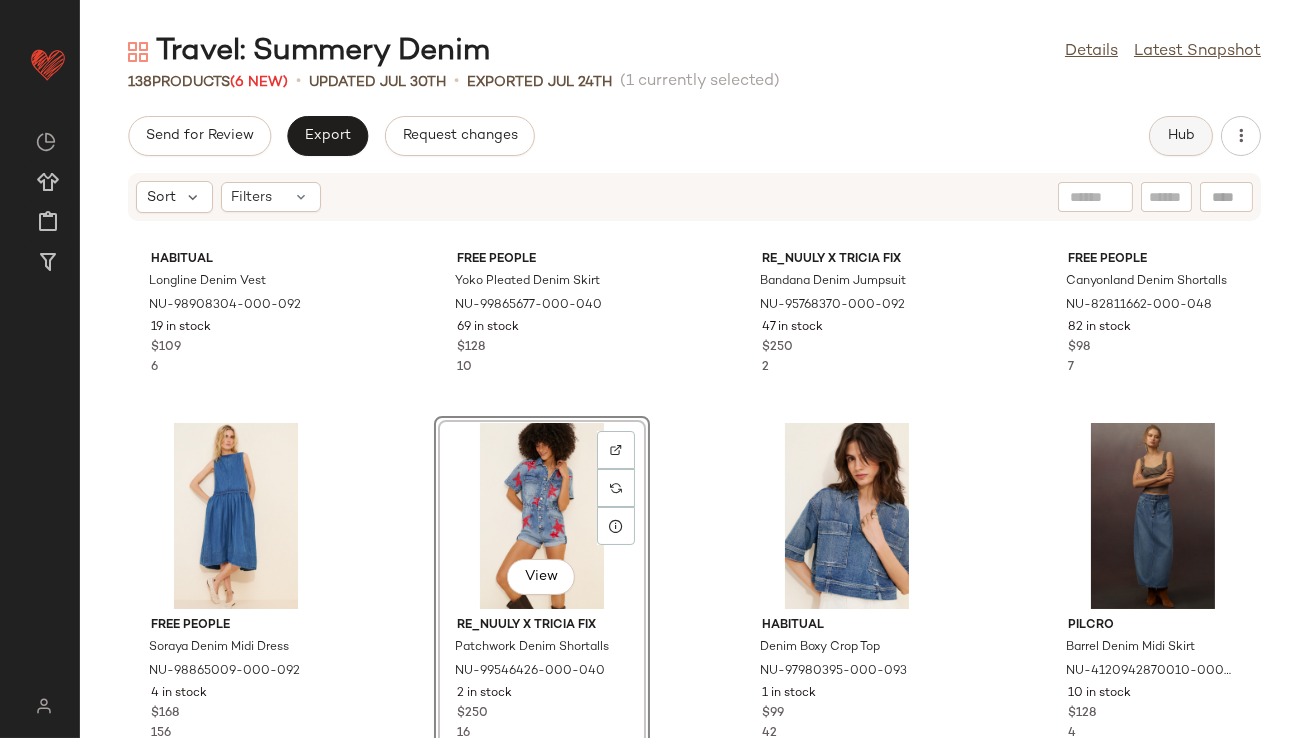 click on "Hub" 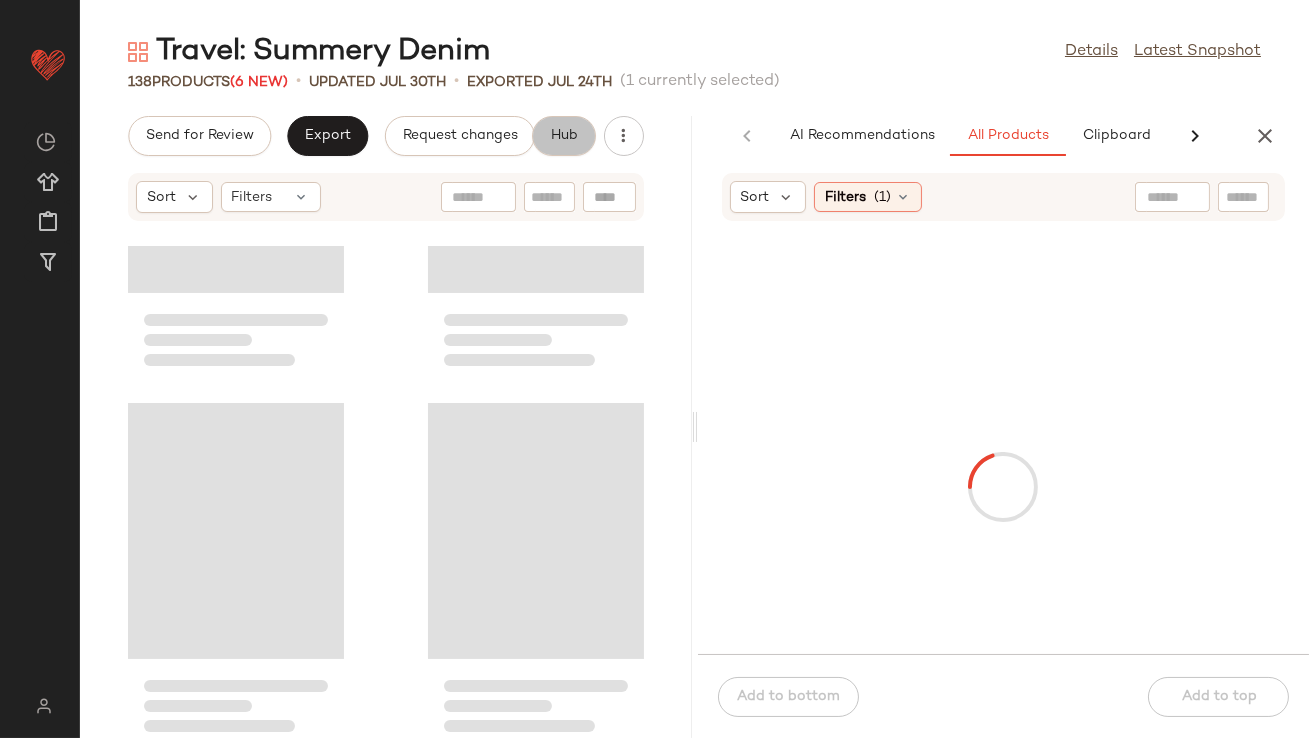 scroll, scrollTop: 1314, scrollLeft: 0, axis: vertical 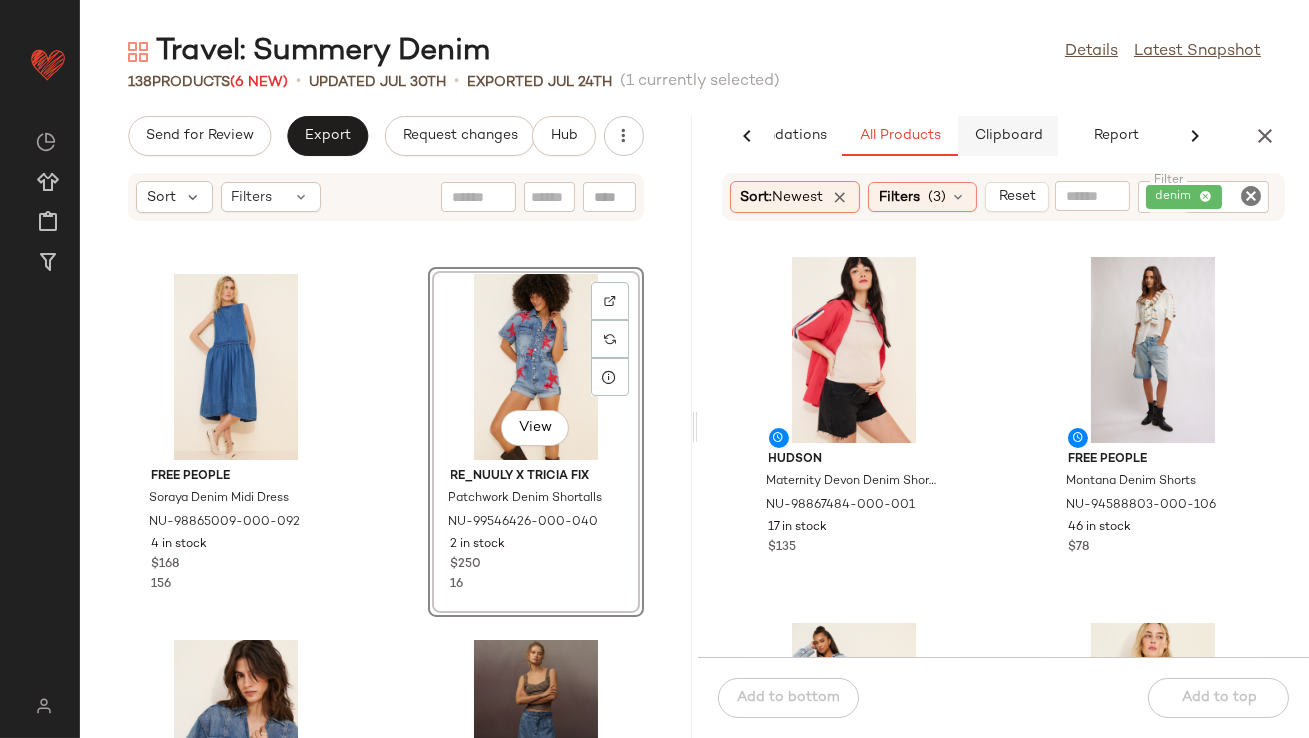 click on "Clipboard" 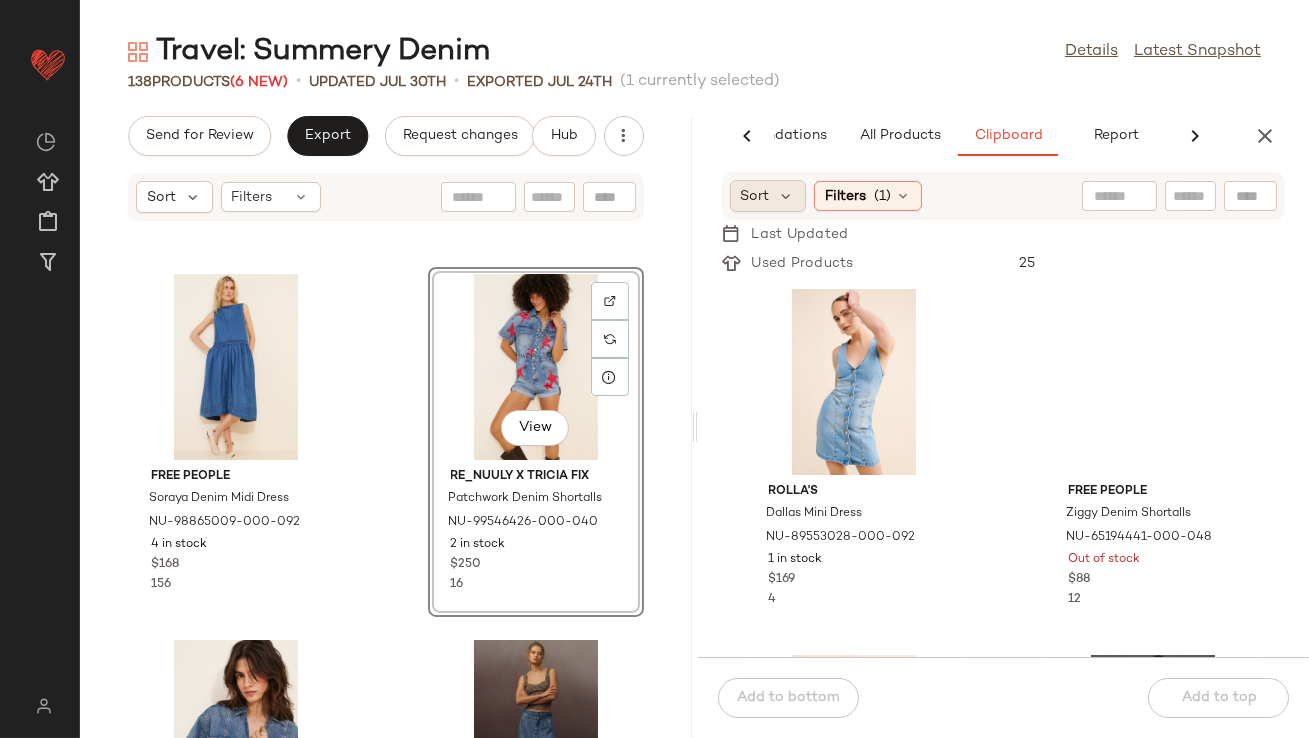 click on "Sort" 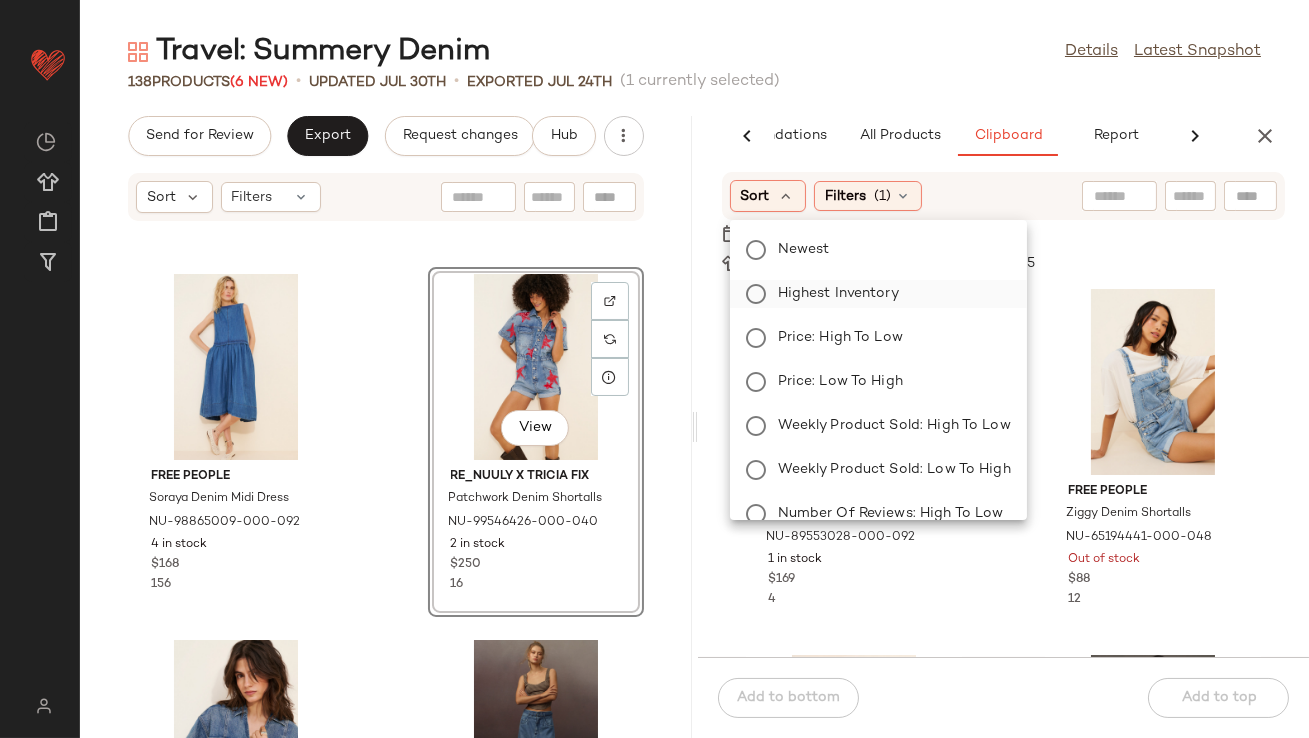 click on "Highest Inventory" 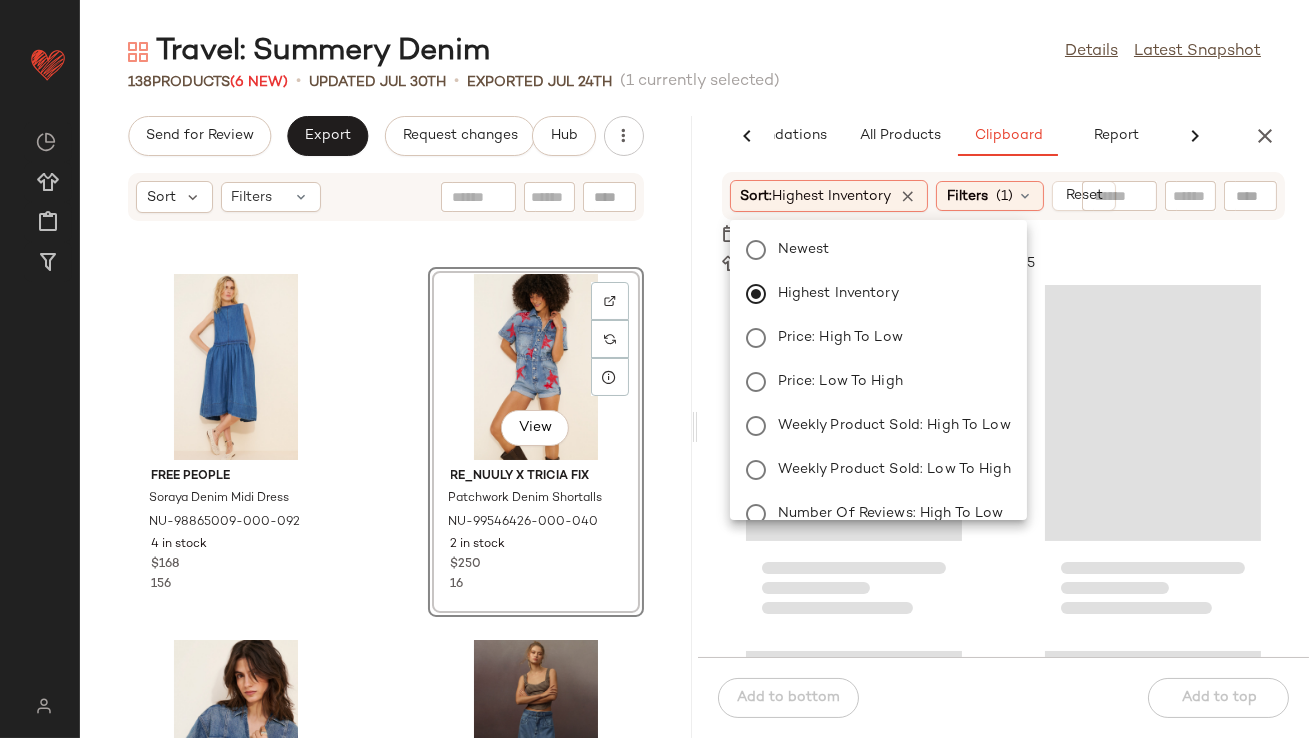 click on "138   Products  (6 New)  •   updated Jul 30th  •  Exported Jul 24th   (1 currently selected)" 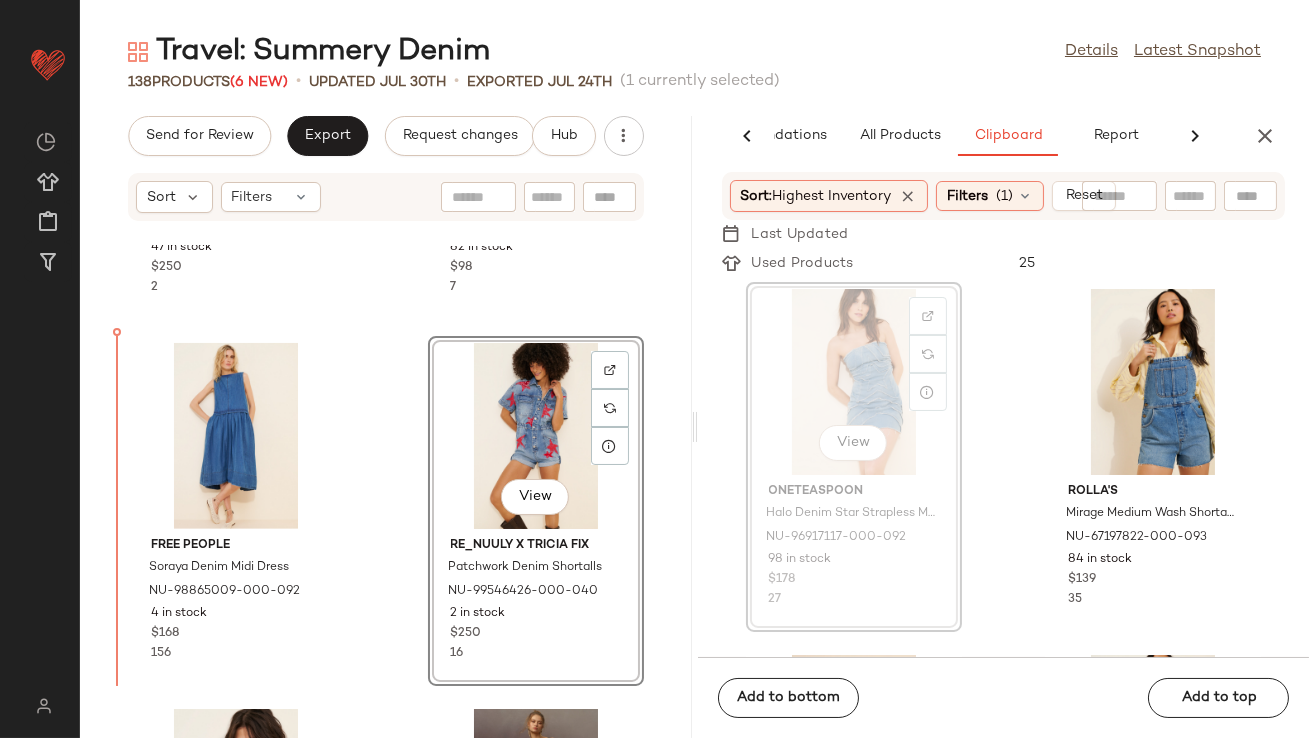 scroll, scrollTop: 2129, scrollLeft: 0, axis: vertical 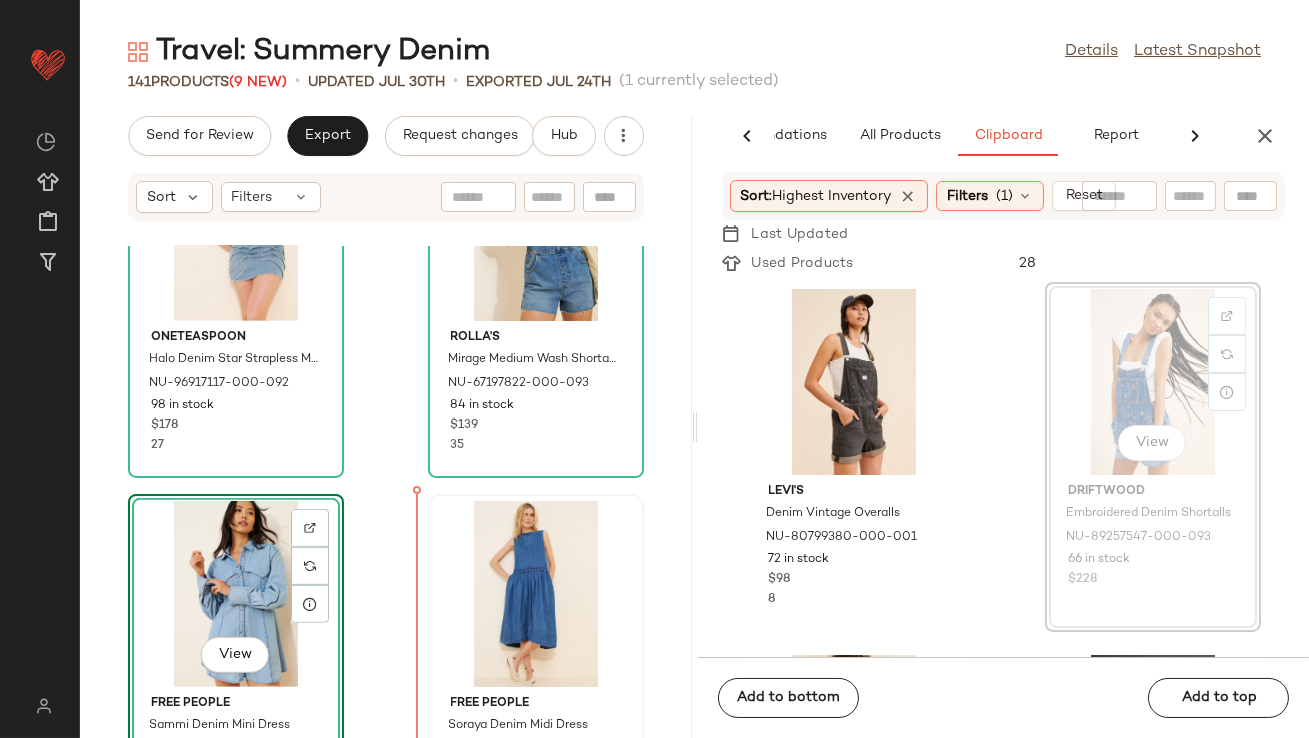 drag, startPoint x: 1117, startPoint y: 382, endPoint x: 430, endPoint y: 604, distance: 721.9785 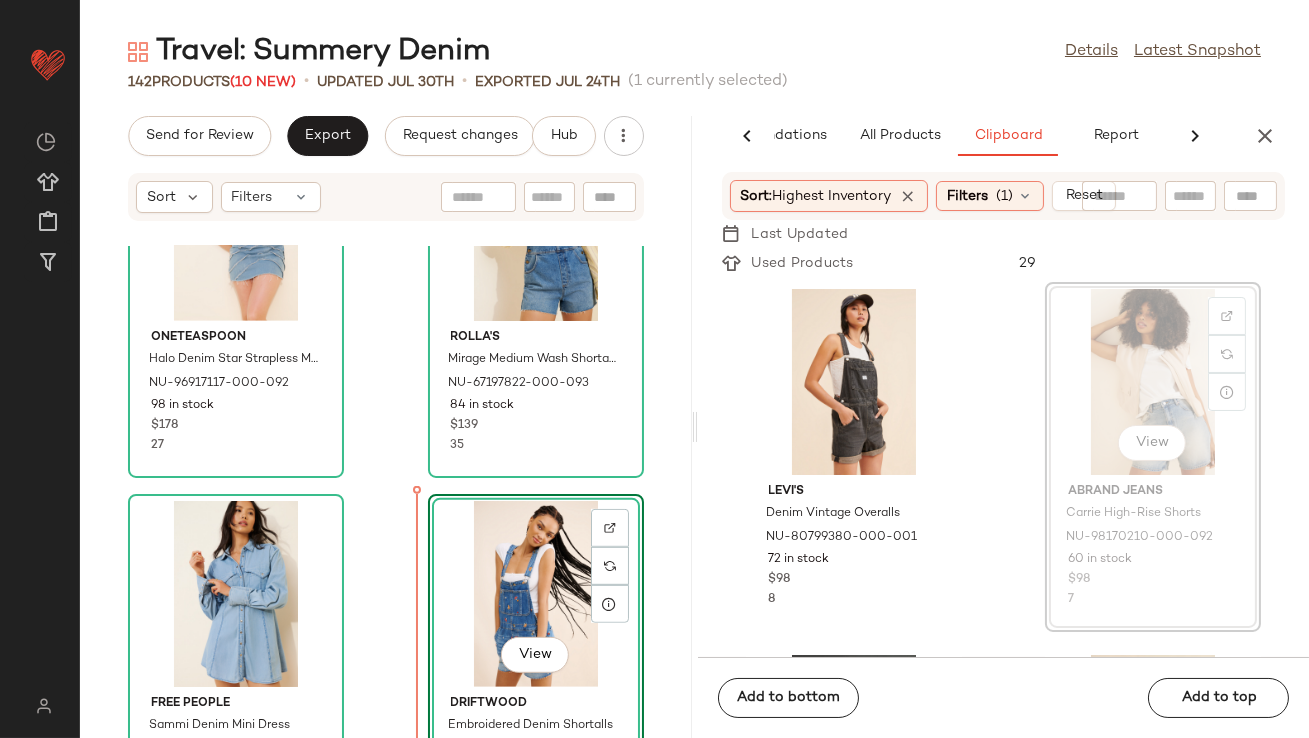 scroll, scrollTop: 2353, scrollLeft: 0, axis: vertical 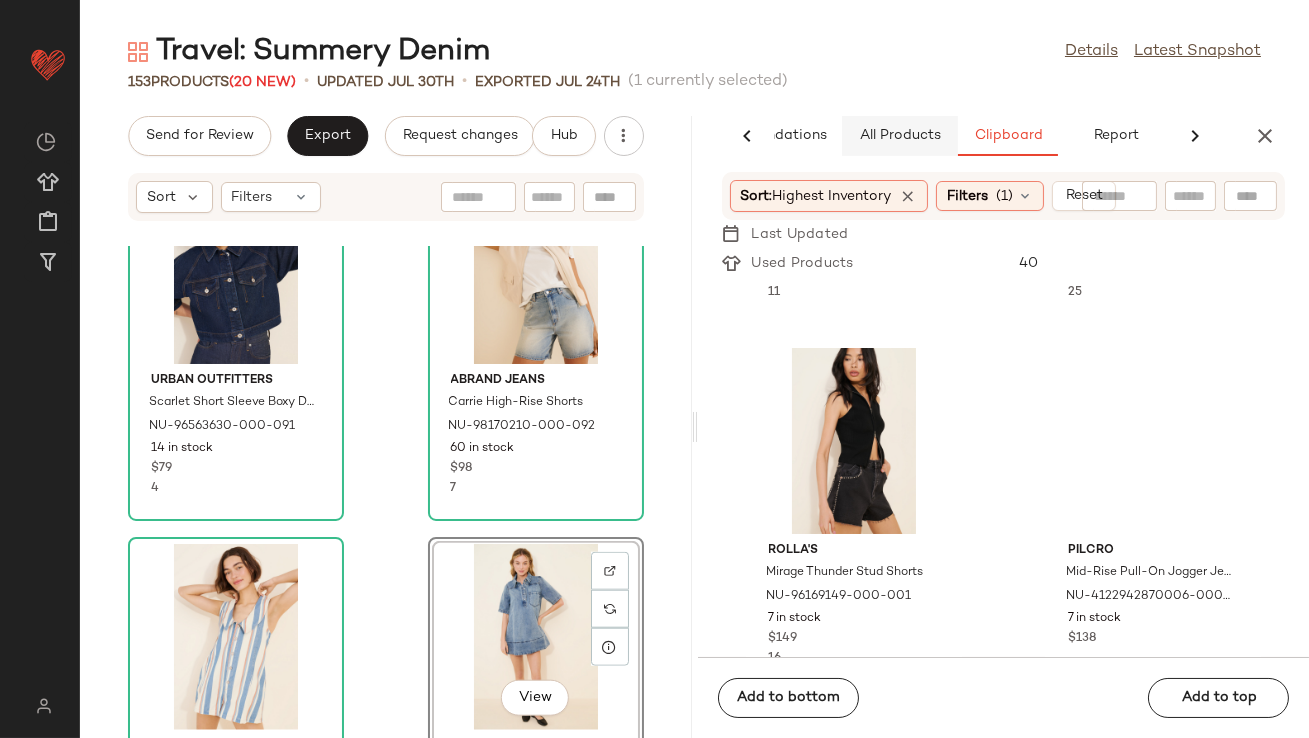 click on "All Products" 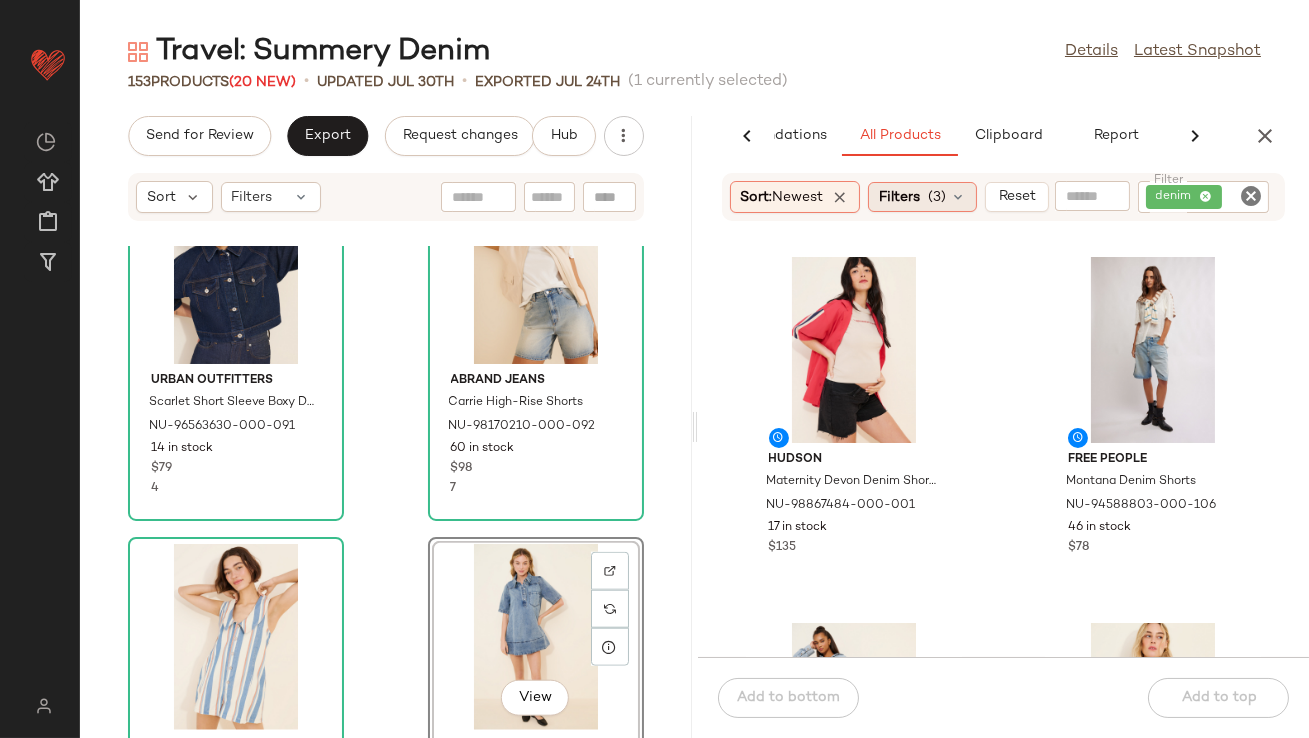 click on "(3)" at bounding box center (937, 197) 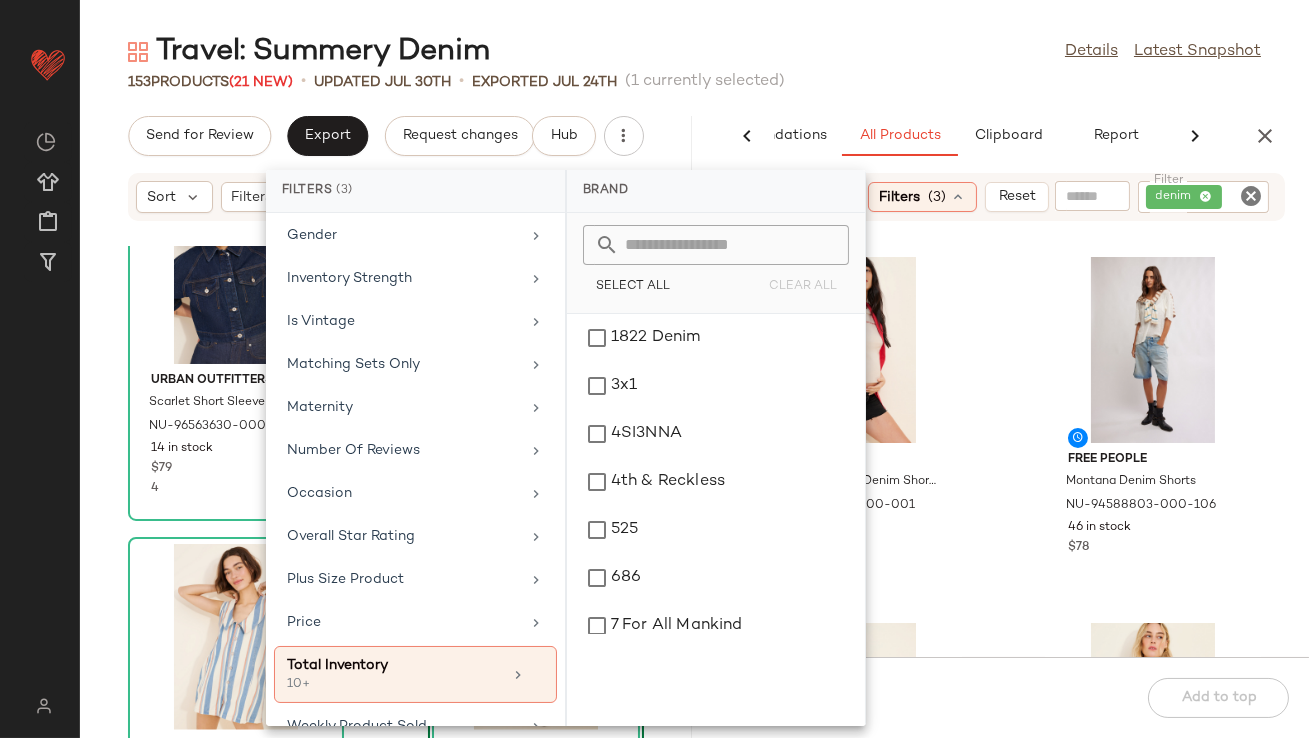 scroll, scrollTop: 498, scrollLeft: 0, axis: vertical 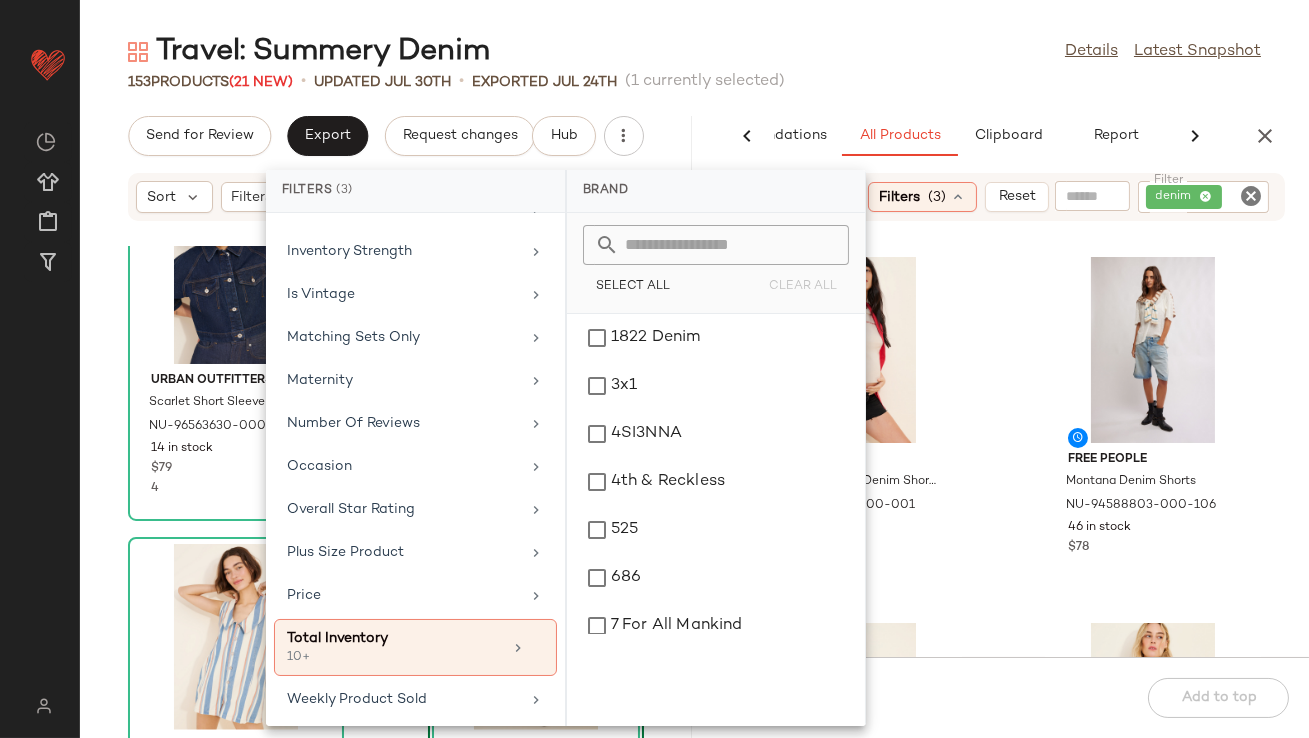 click on "Travel: Summery Denim  Details   Latest Snapshot  153   Products  (21 New)  •   updated Jul 30th  •  Exported Jul 24th   (1 currently selected)   Send for Review   Export   Request changes   Hub  Sort  Filters Urban Outfitters Scarlet Short Sleeve Boxy Denim Jacket NU-96563630-000-091 14 in stock $79 4 Abrand Jeans Carrie High-Rise Shorts NU-98170210-000-092 60 in stock $98 7 Free People Dover Denim Playsuit NU-96399837-000-211 7 in stock $128 17  View  Free People Remino Denim Mini Dress NU-96180864-000-093 7 in stock $148 10 Driftwood Embroidered Denim Shortalls NU-89257547-000-093 66 in stock $228 Free People Soraya Denim Midi Dress NU-98865009-000-092 4 in stock $168 156 Re_Nuuly x Tricia Fix Patchwork Denim Shortalls NU-99546426-000-040 2 in stock $250 16 Habitual Denim Boxy Crop Top NU-97980395-000-093 1 in stock $99 42  AI Recommendations   All Products   Clipboard   Report  Sort:   Newest Filters  (3)   Reset  Filter denim Filter Hudson Maternity Devon Denim Shorts NU-98867484-000-001 $135 $78" 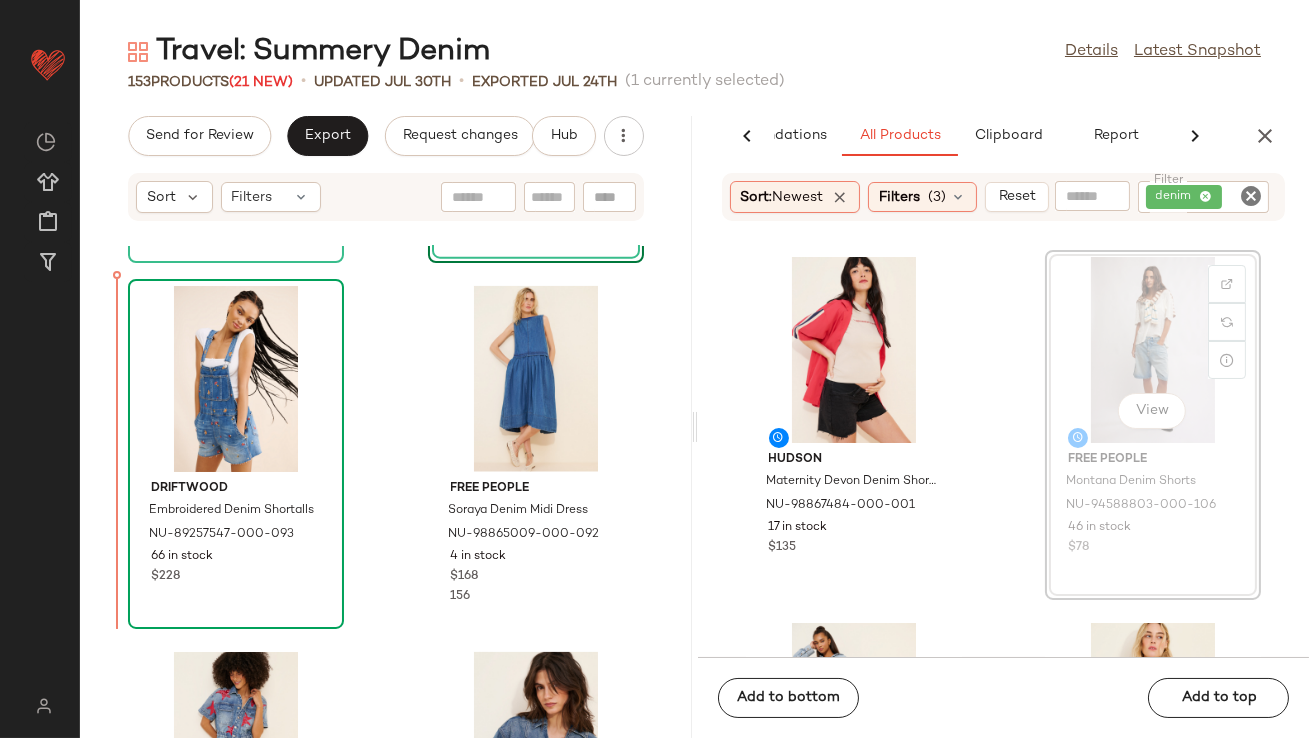 scroll, scrollTop: 4742, scrollLeft: 0, axis: vertical 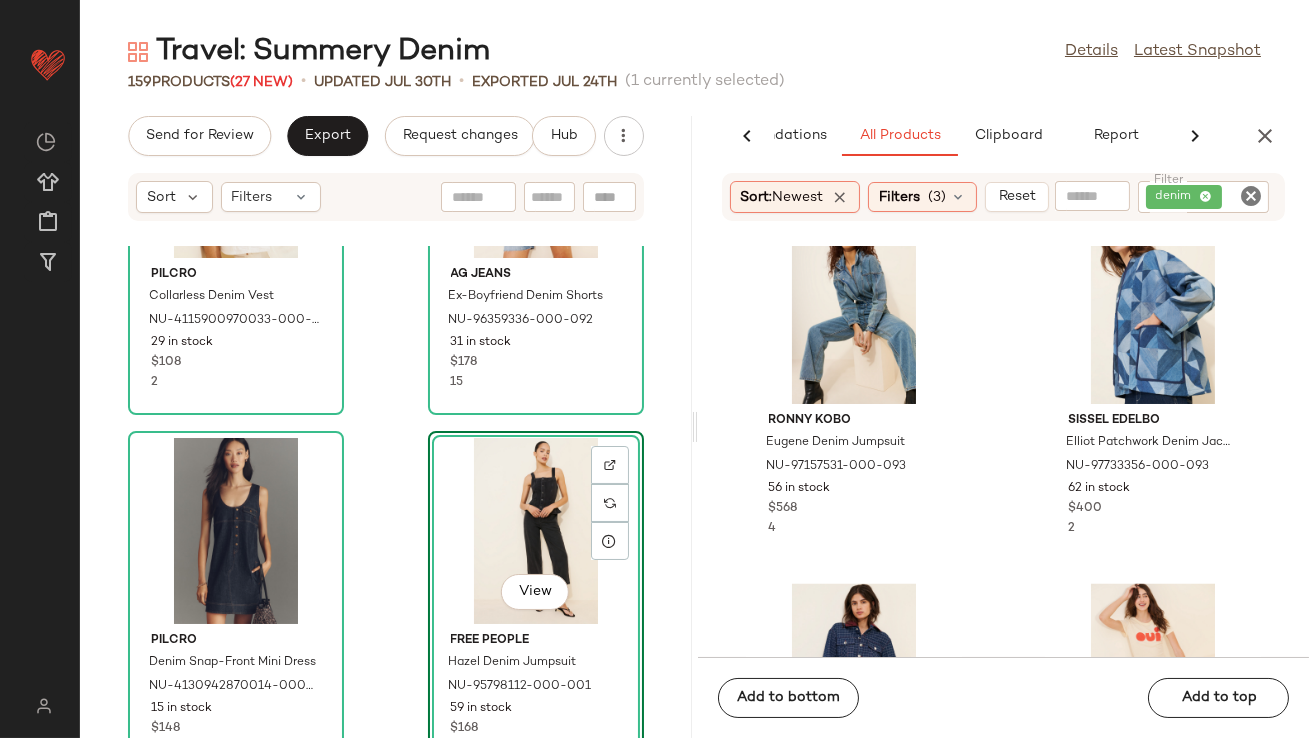 click at bounding box center (1265, 136) 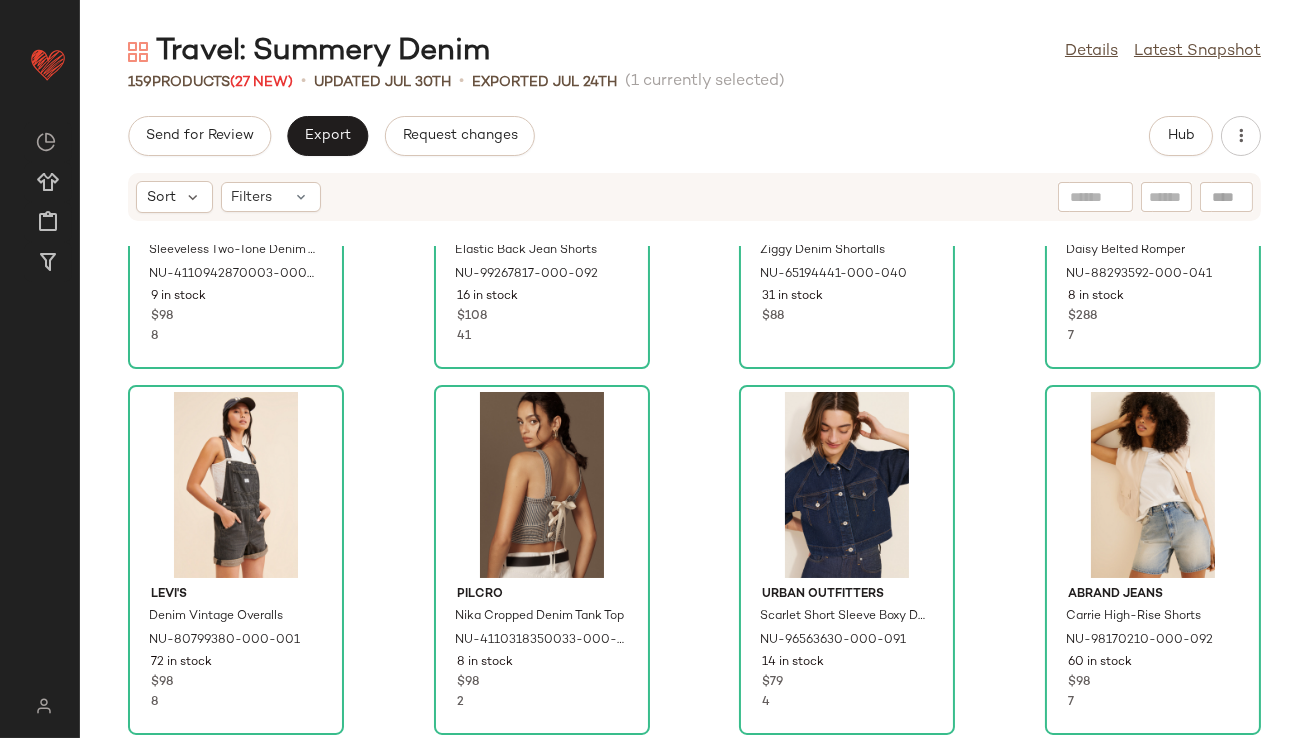 scroll, scrollTop: 1715, scrollLeft: 0, axis: vertical 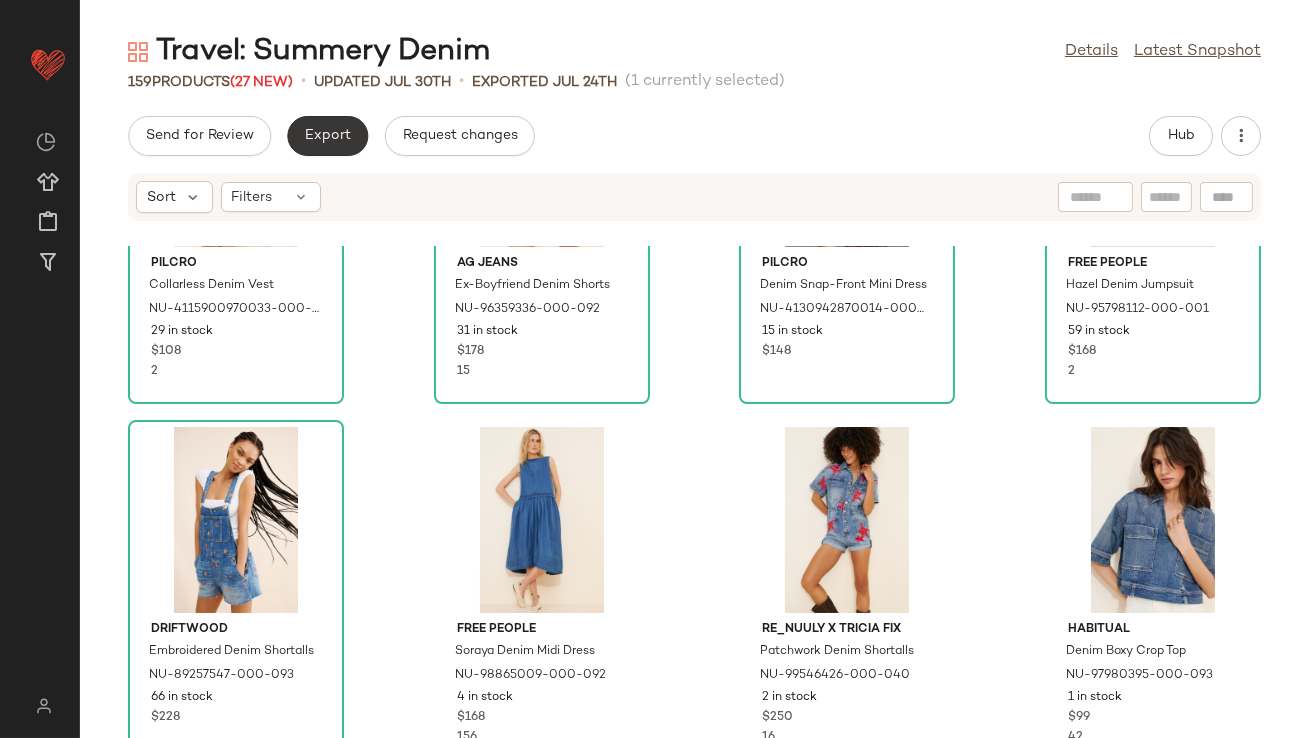 click on "Export" 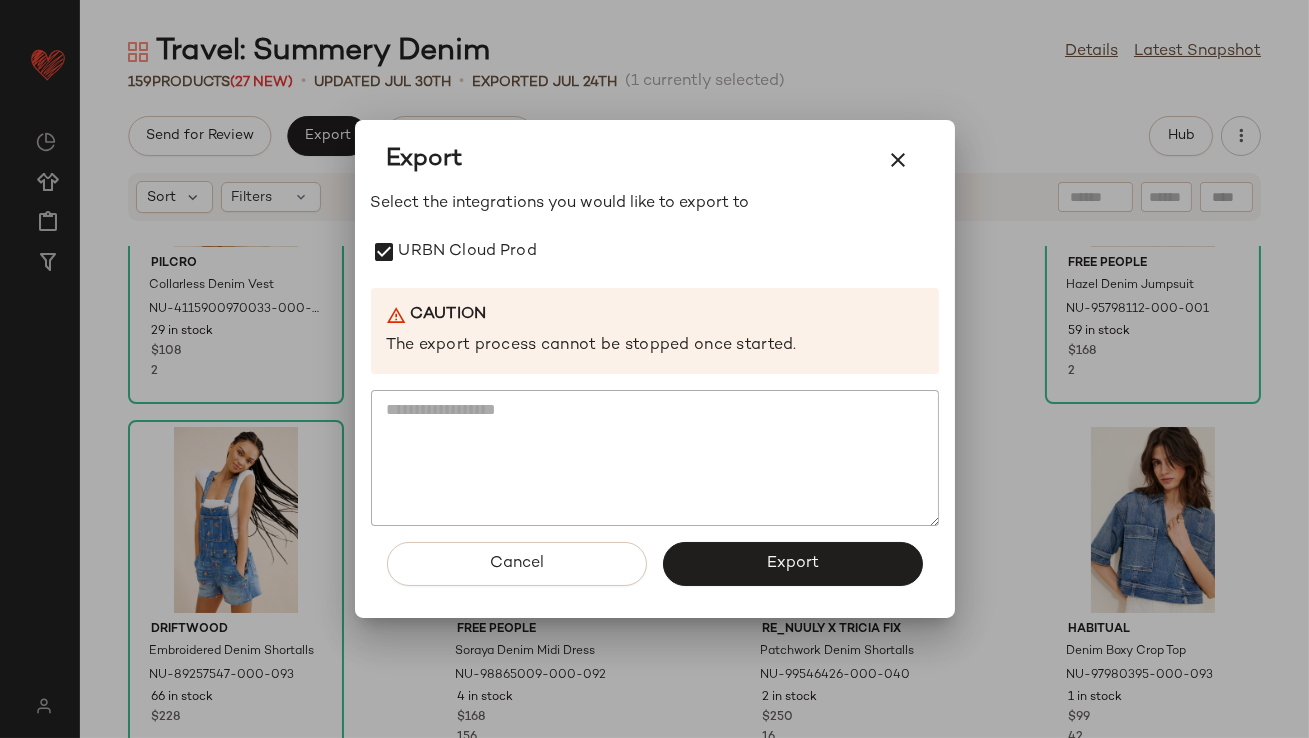 click on "Export" 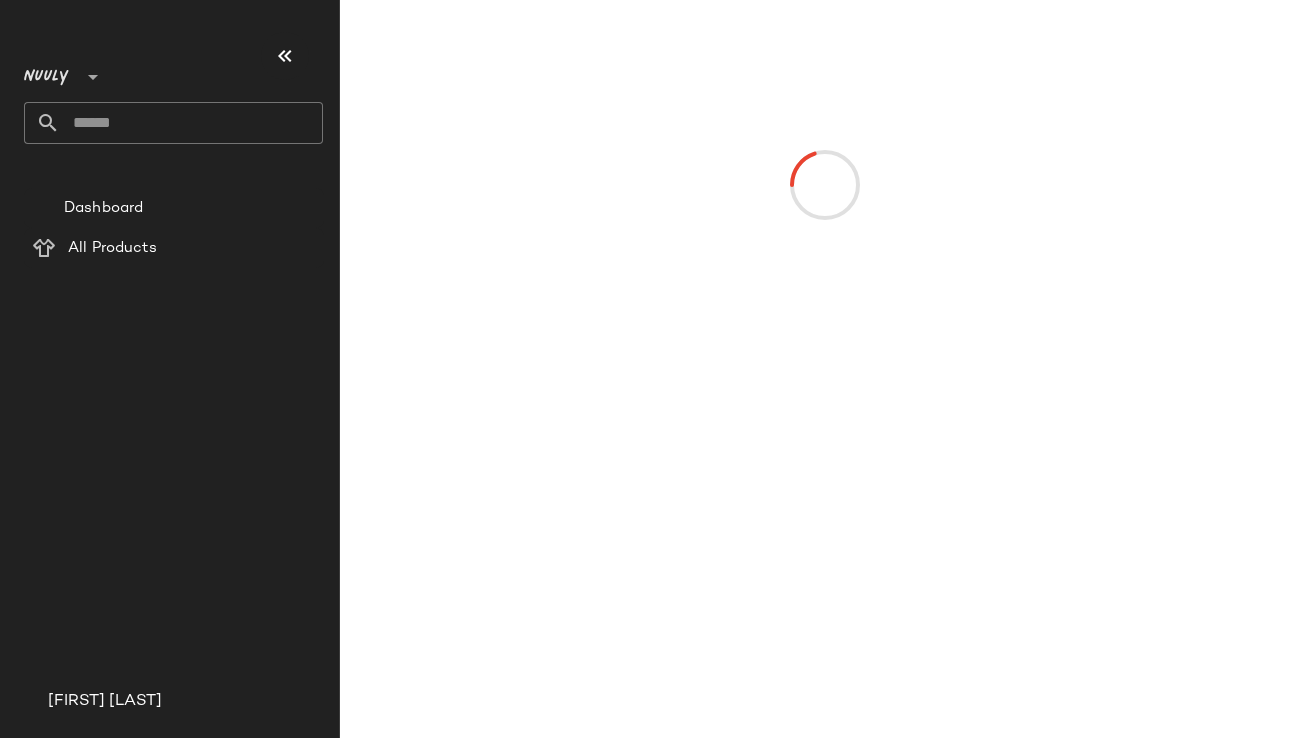 scroll, scrollTop: 0, scrollLeft: 0, axis: both 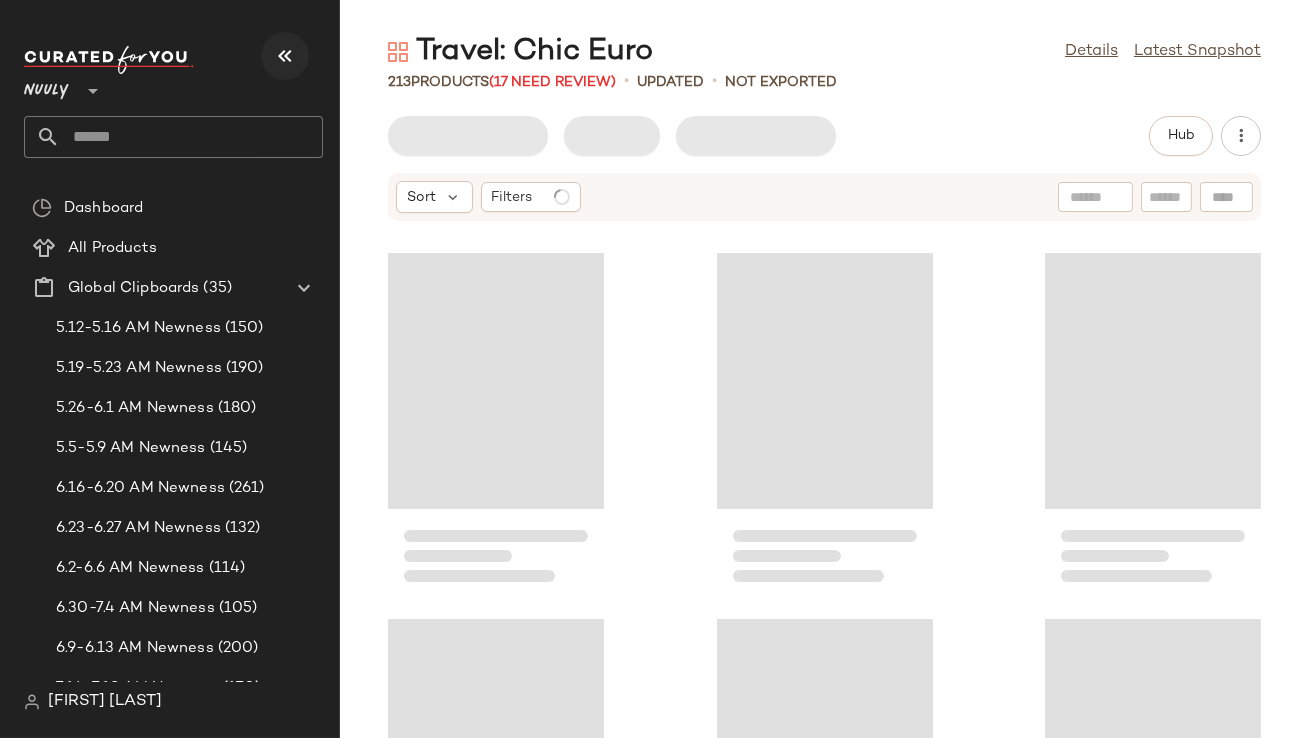 click at bounding box center (285, 56) 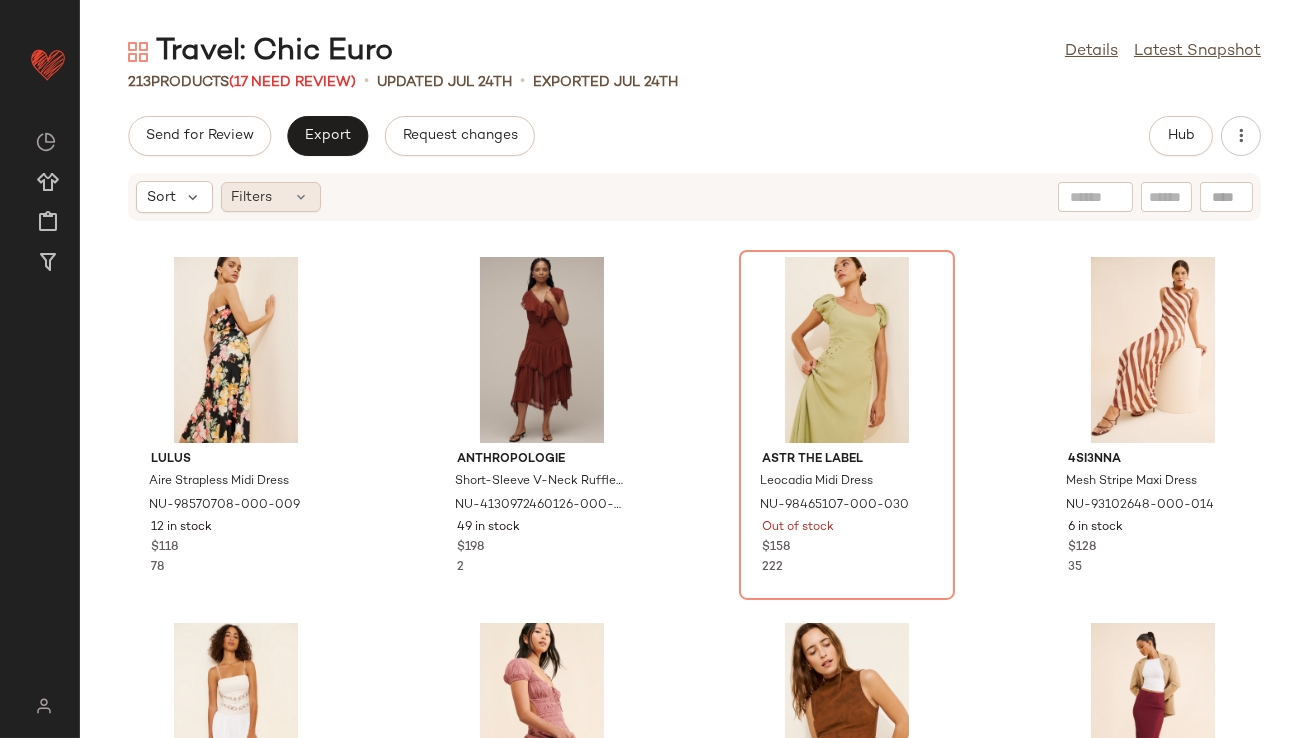 click on "Filters" 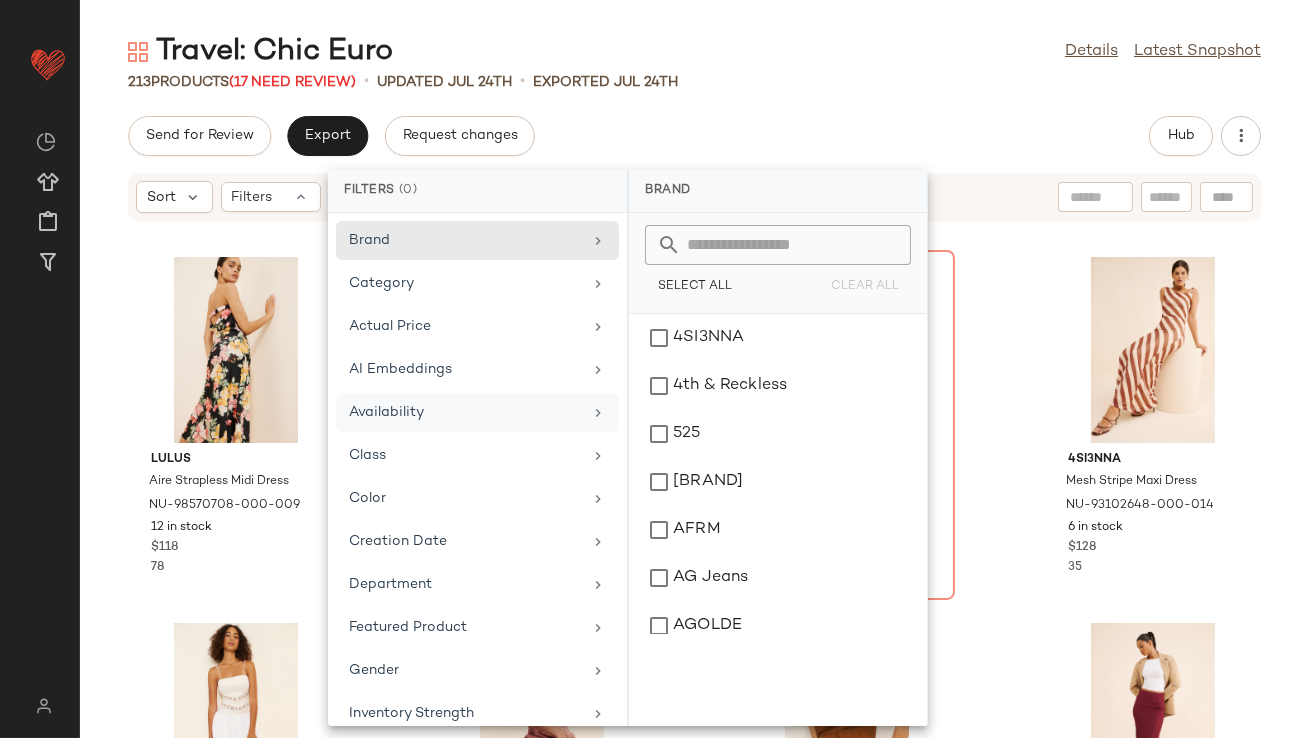 click on "Availability" at bounding box center [465, 412] 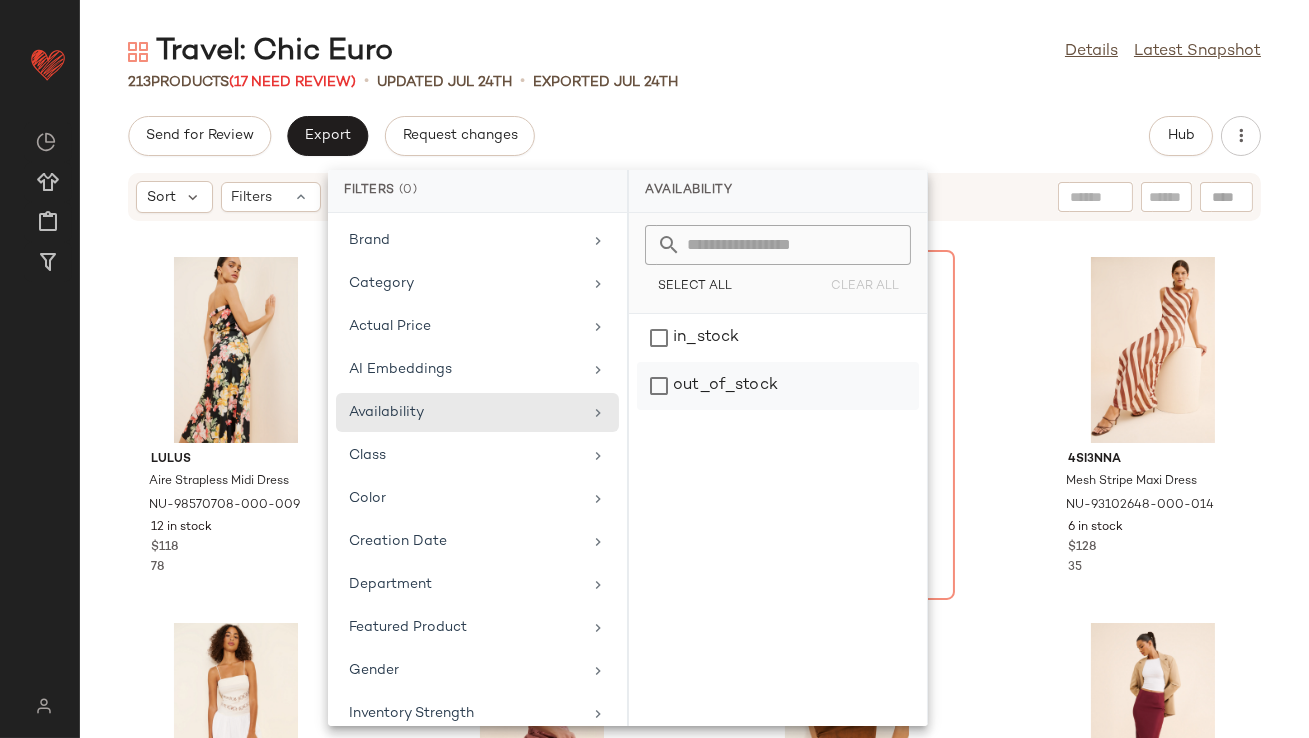 click on "out_of_stock" 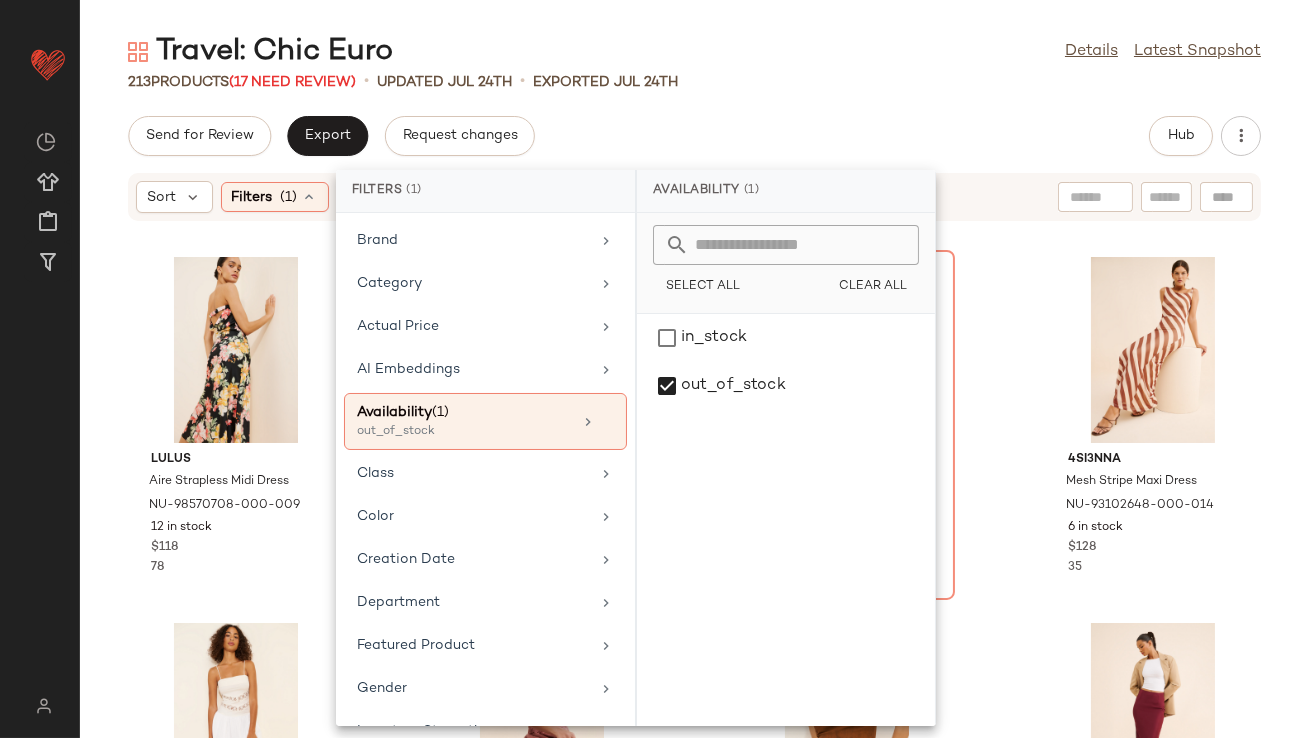 click on "Travel: Chic Euro  Details   Latest Snapshot  213  &nbsp;Products   (17 Need Review)   •   updated Jul 24th  •  Exported Jul 24th  Send for Review   Export   Request changes   Hub  Sort  Filters  (1)   Reset  Lulus Aire Strapless Midi Dress NU-98570708-000-009 12 in stock $118 78 Anthropologie Short-Sleeve V-Neck Ruffle Midi Dress NU-4130972460126-000-061 49 in stock $198 2 ASTR The Label Leocadia Midi Dress NU-98465107-000-030 Out of stock $158 222 4SI3NNA Mesh Stripe Maxi Dress NU-93102648-000-014 6 in stock $128 35 Free People Starheart Midi Dress NU-98446347-000-011 15 in stock $108 338 free-est Feeling Bonita Midi Dress NU-87462131-000-065 35 in stock $108 21 En Saison Vegan Suede Eloise Top NU-101735264-000-020 125 in stock $82 6 Glamorous Satin Slip Maxi Skirt NU-94673050-000-259 90 in stock $78 20 Anthropologie Linen Blend Sleeveless Drop Waist Scoop Midi Dress NU-96942297-000-031 1 in stock $178 50 Solid & Striped The Caroline Maxi Dress NU-99222838-000-011 16 in stock $198 5 Citizens of Humanity [LAST]" at bounding box center (694, 385) 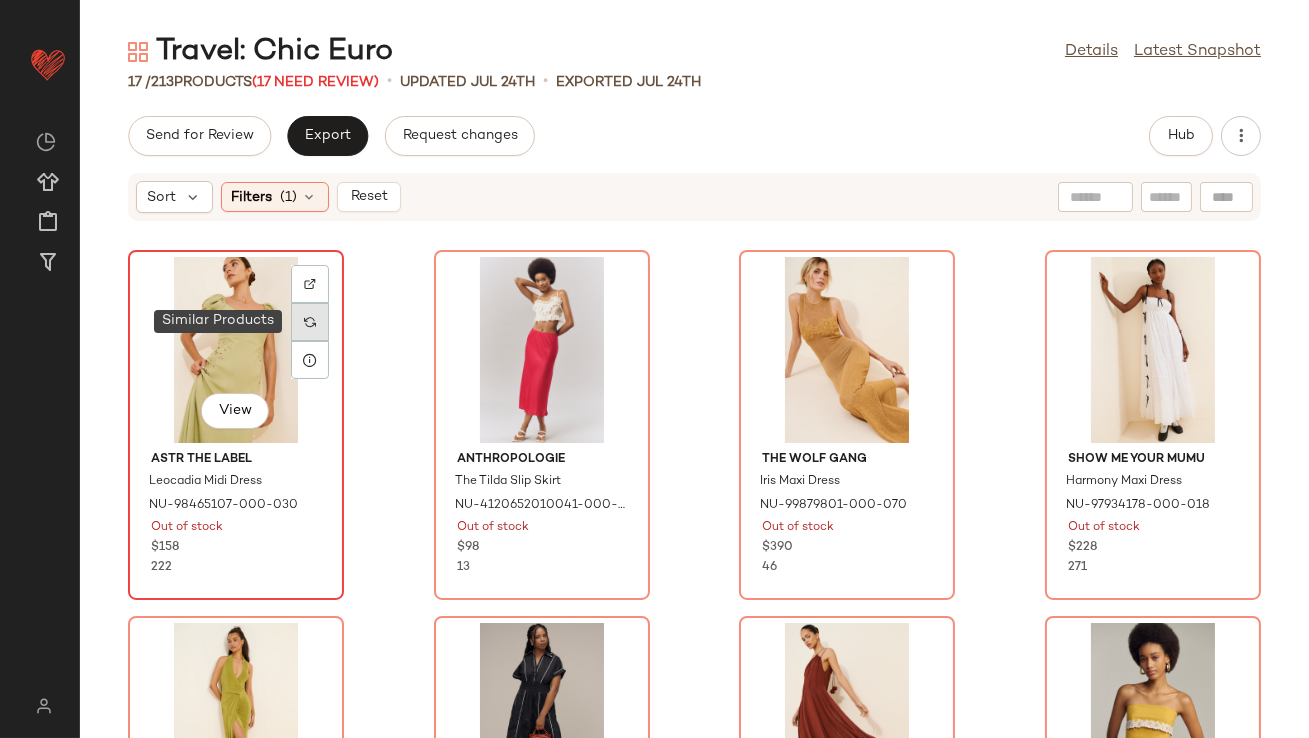 click 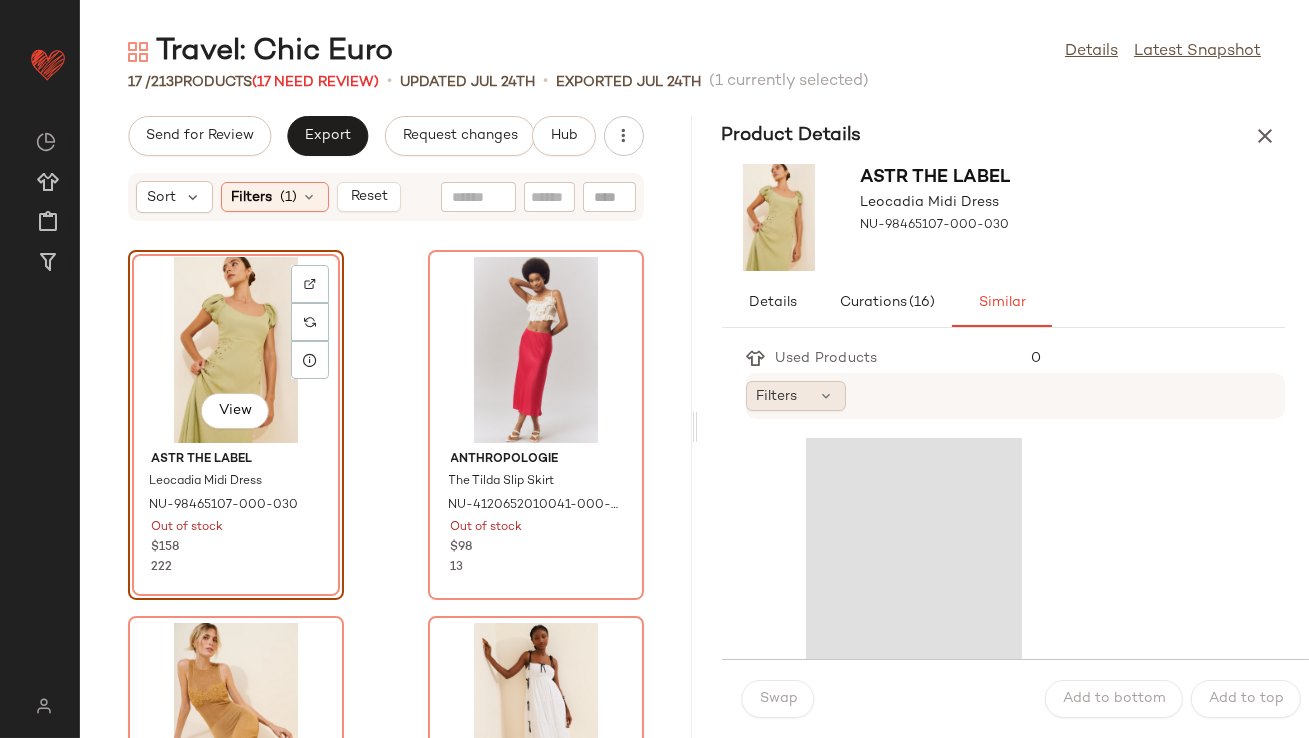 click on "Filters" 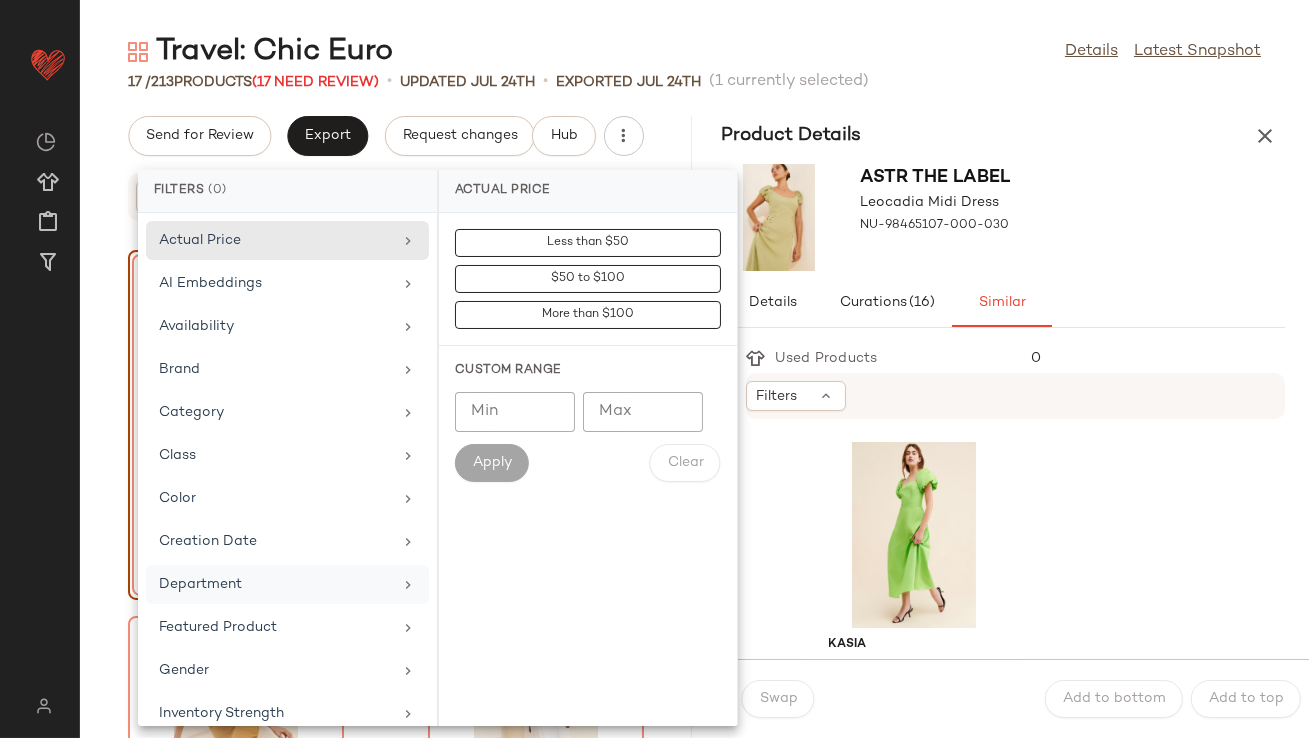 scroll, scrollTop: 444, scrollLeft: 0, axis: vertical 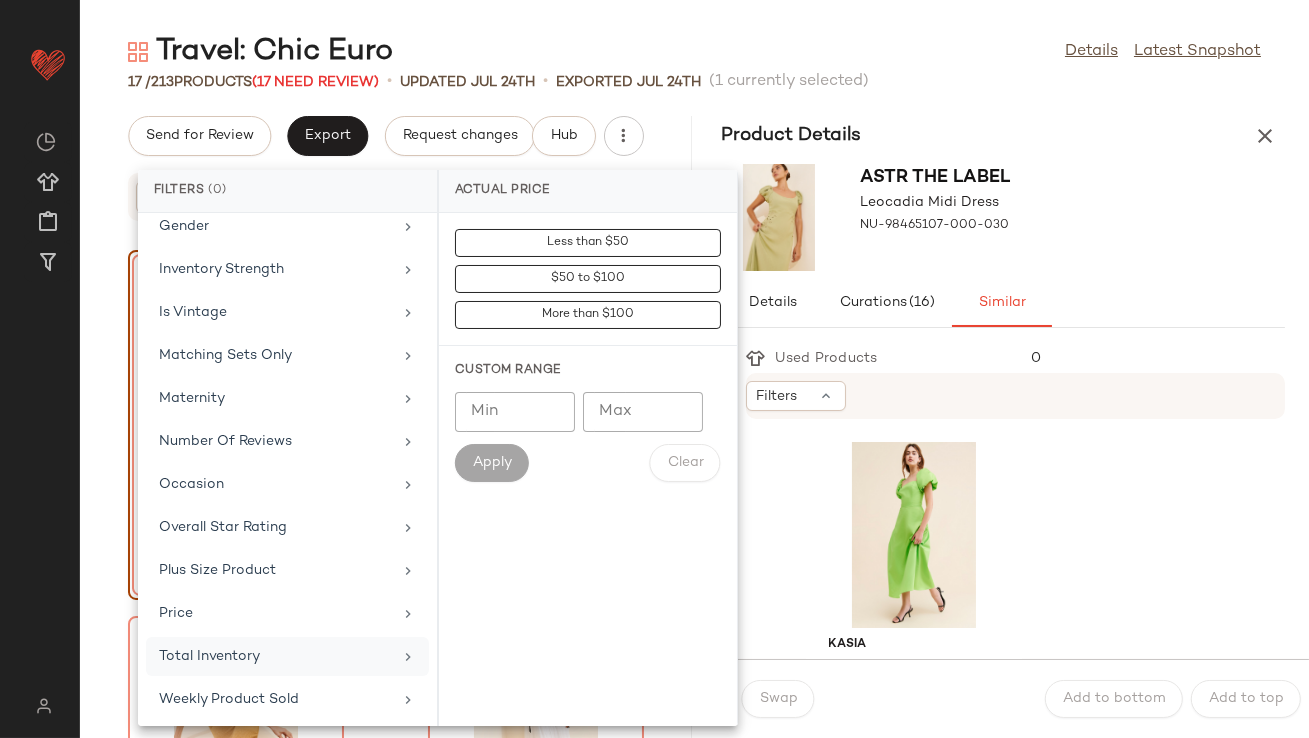 click on "Total Inventory" at bounding box center [275, 656] 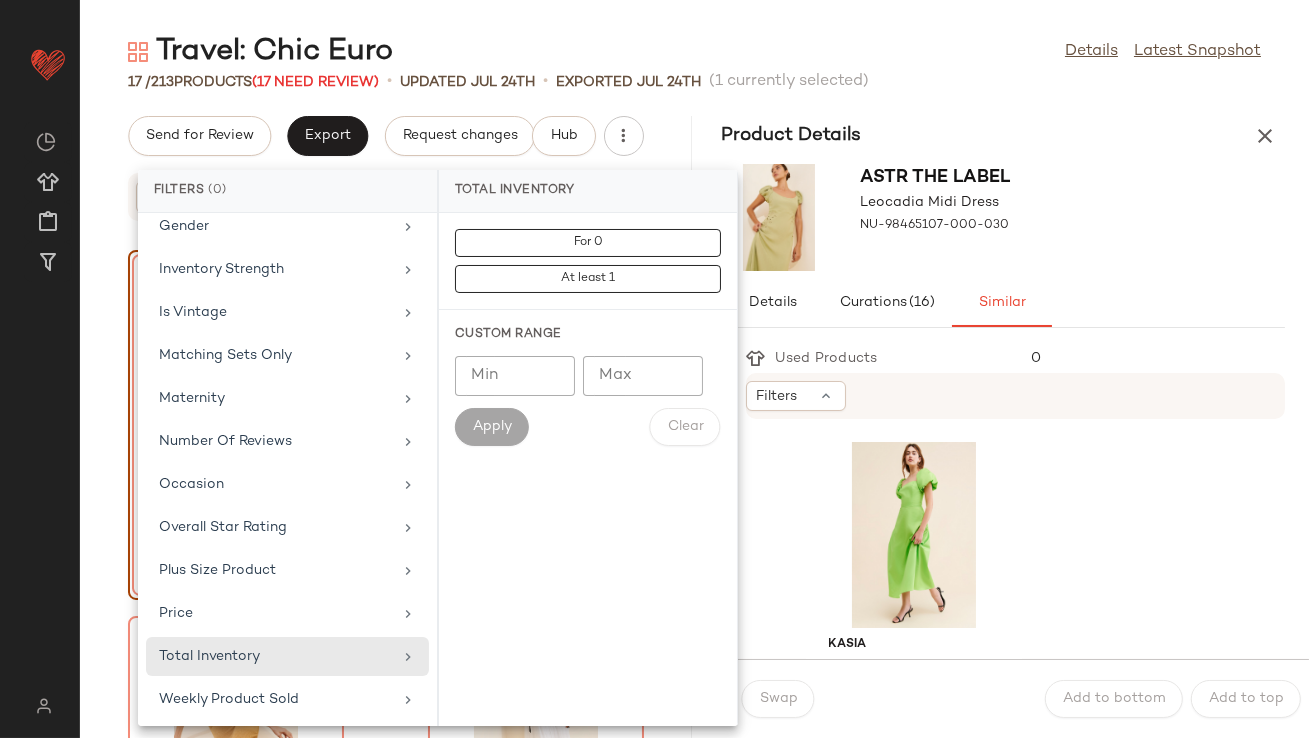 click on "Min" 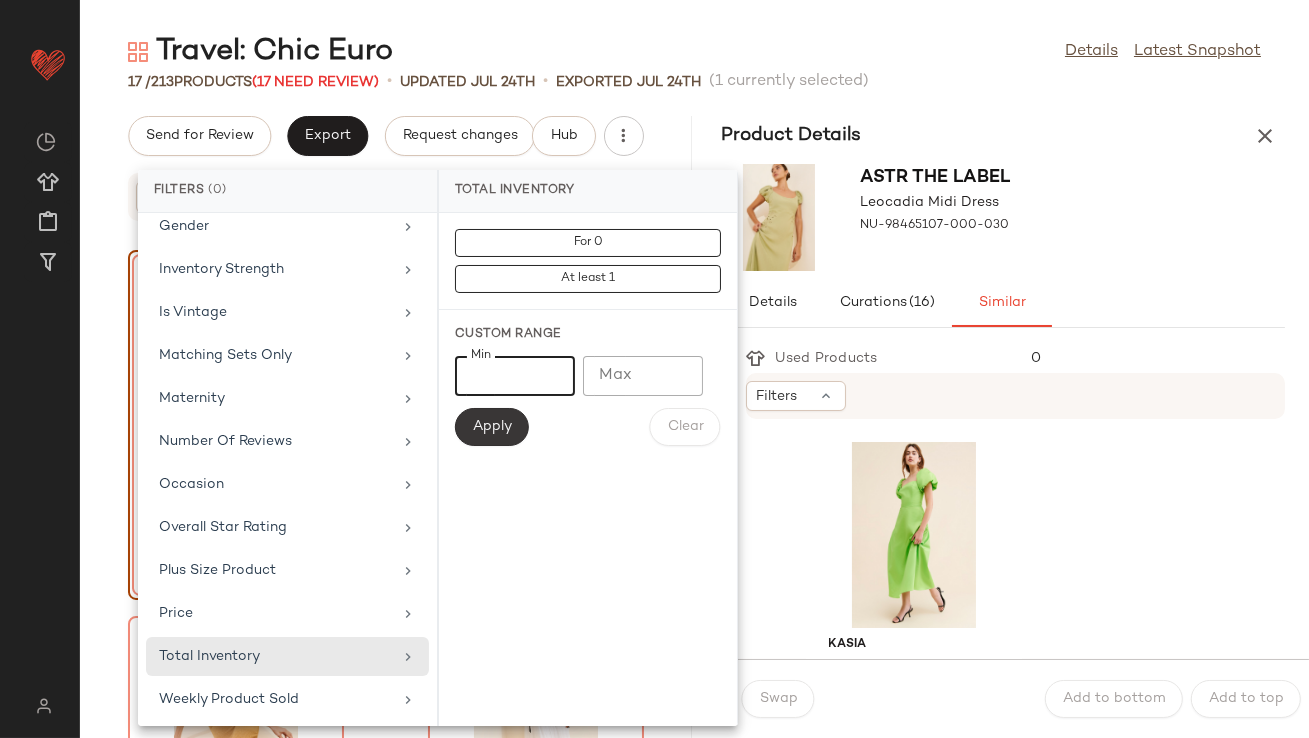 type on "**" 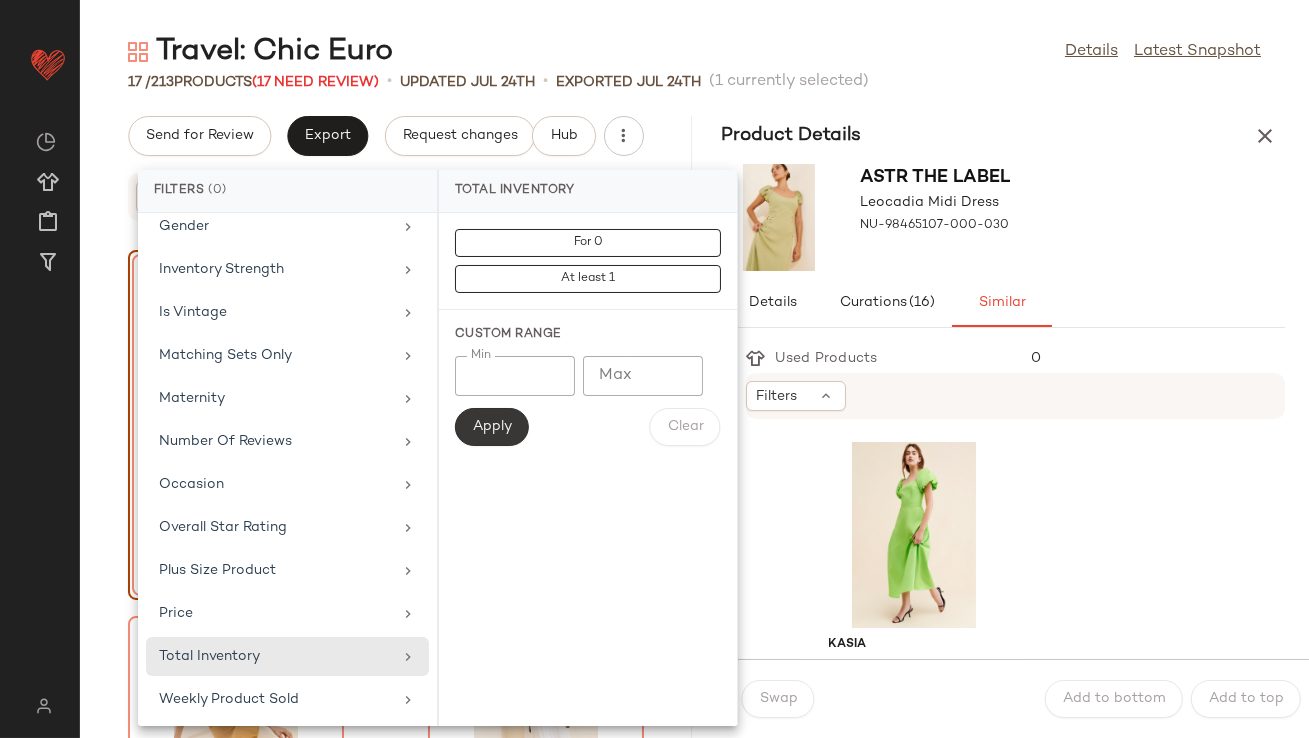 click on "Apply" 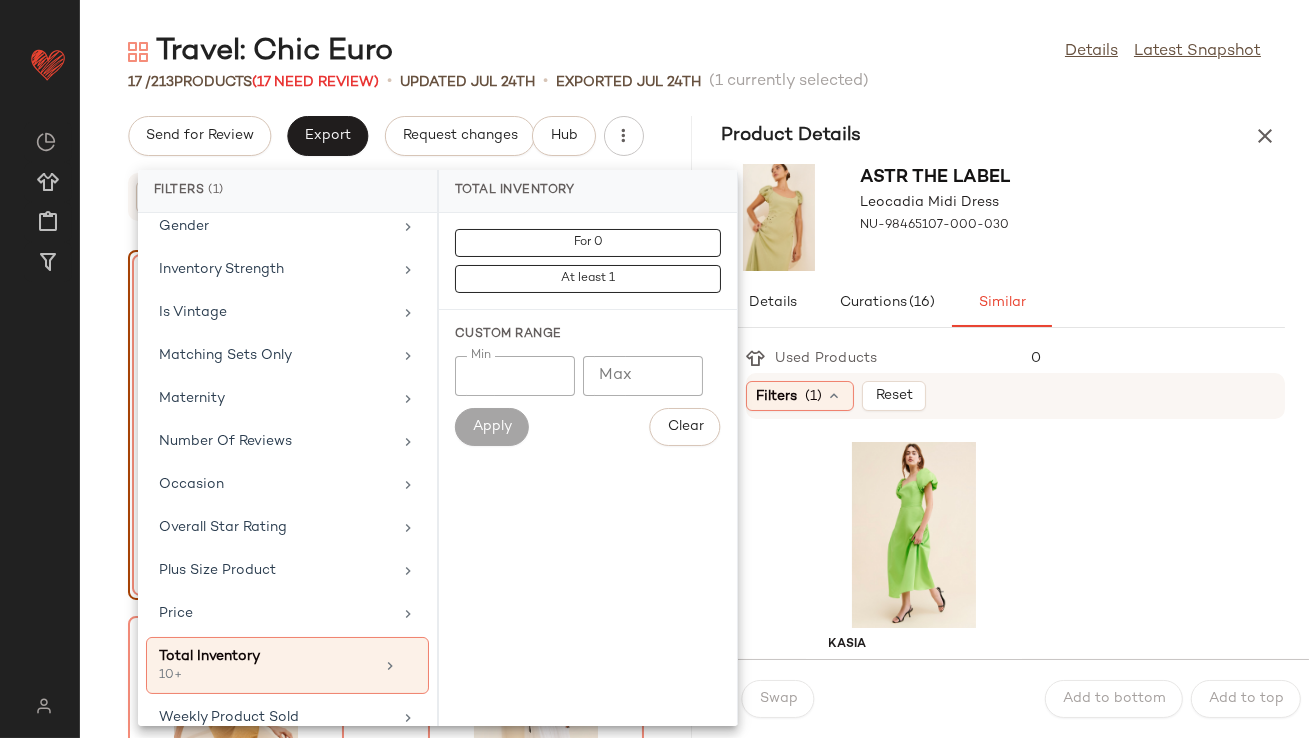 click on "ASTR The Label Leocadia Midi Dress NU-98465107-000-030" at bounding box center (1004, 217) 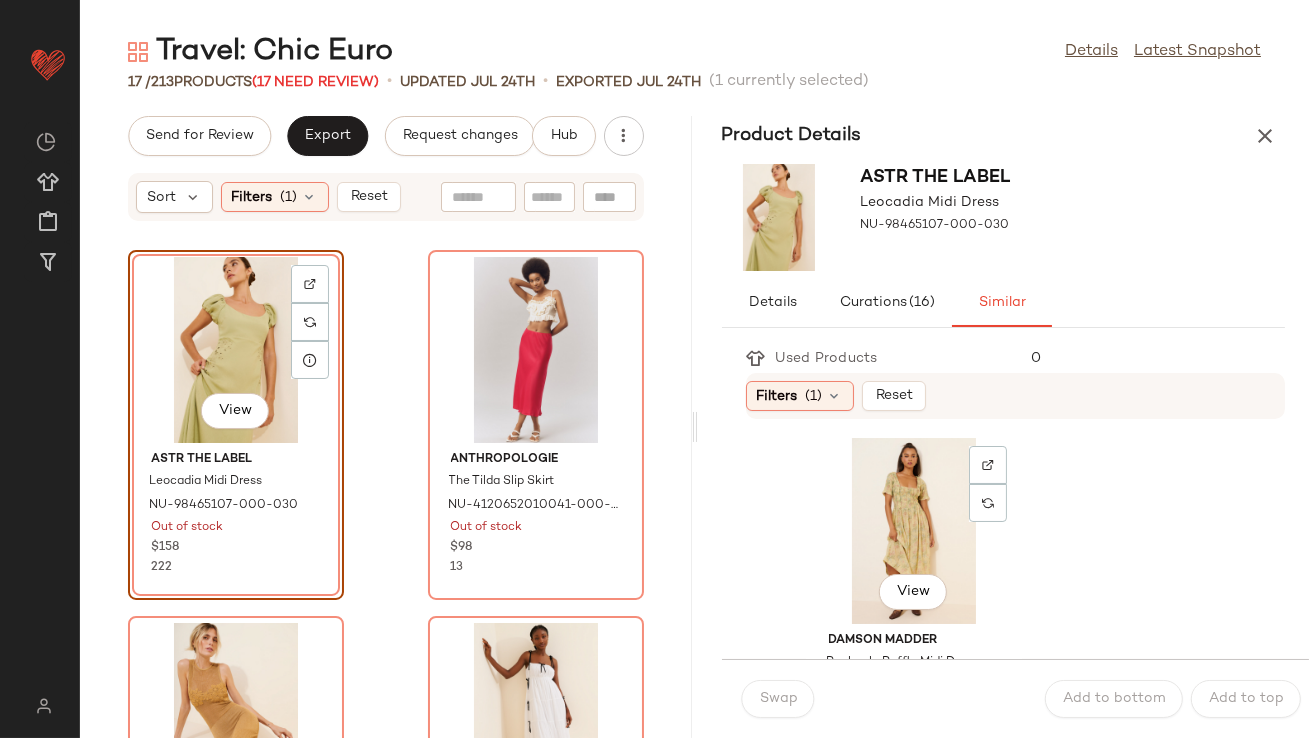 scroll, scrollTop: 372, scrollLeft: 0, axis: vertical 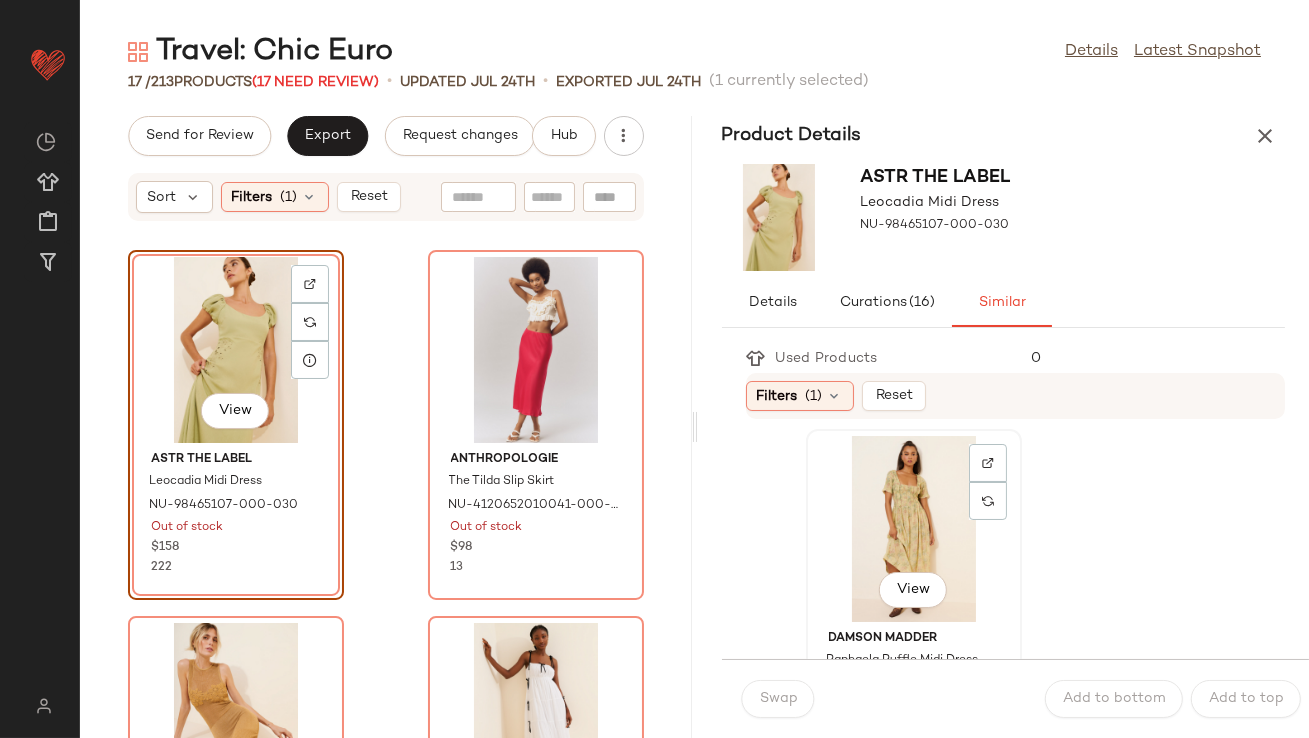 click on "View" 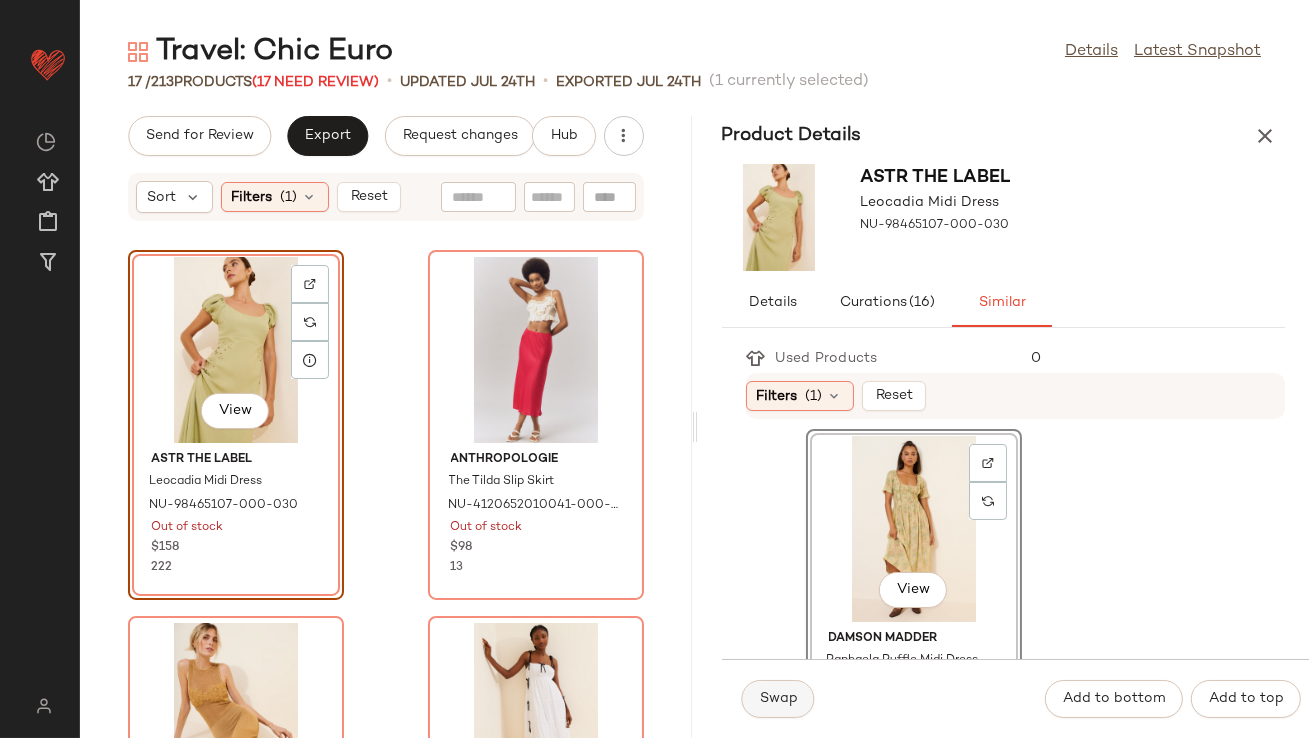 click on "Swap" at bounding box center (778, 699) 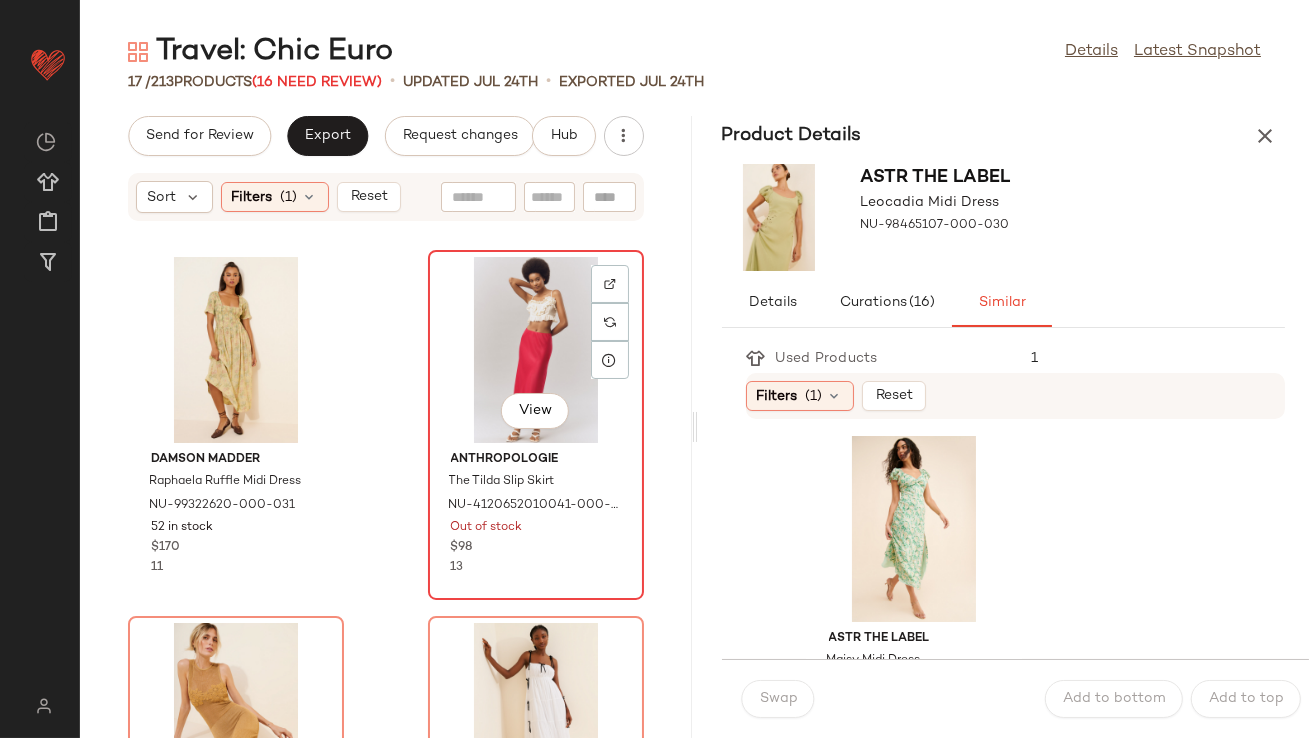 click on "View" 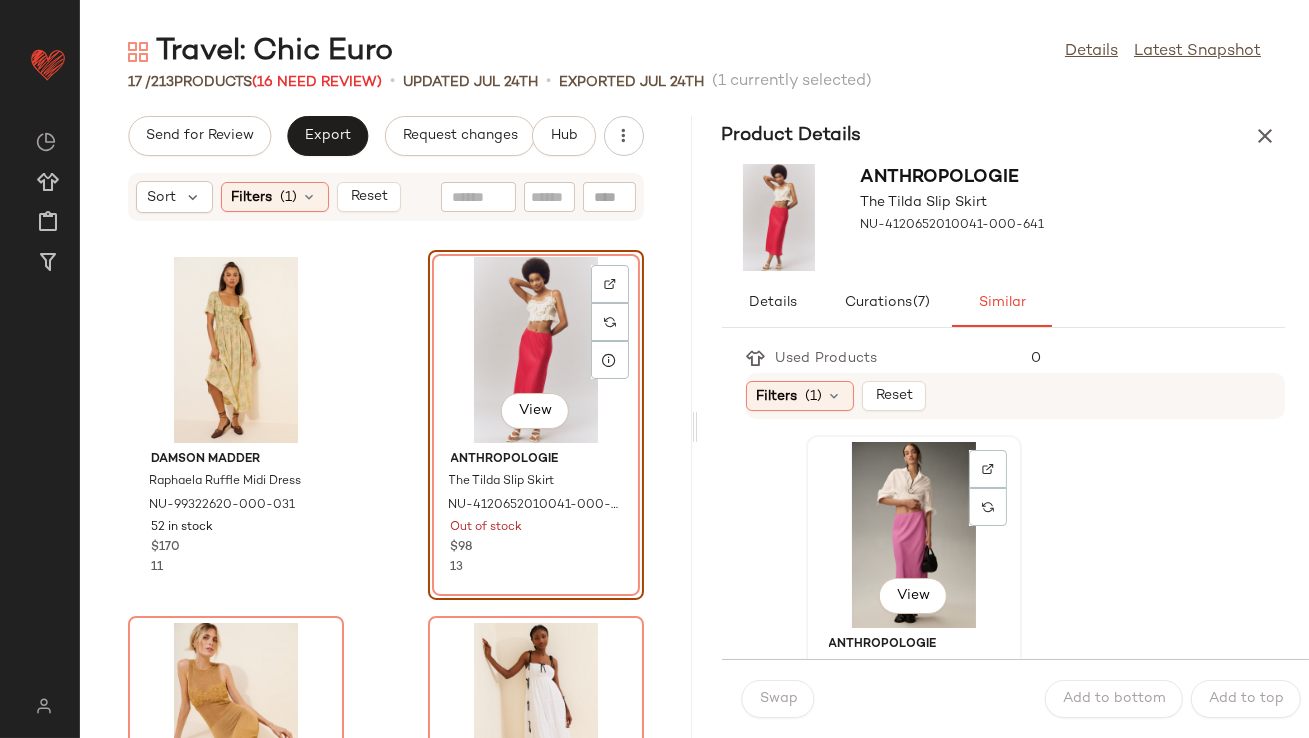 click on "View" 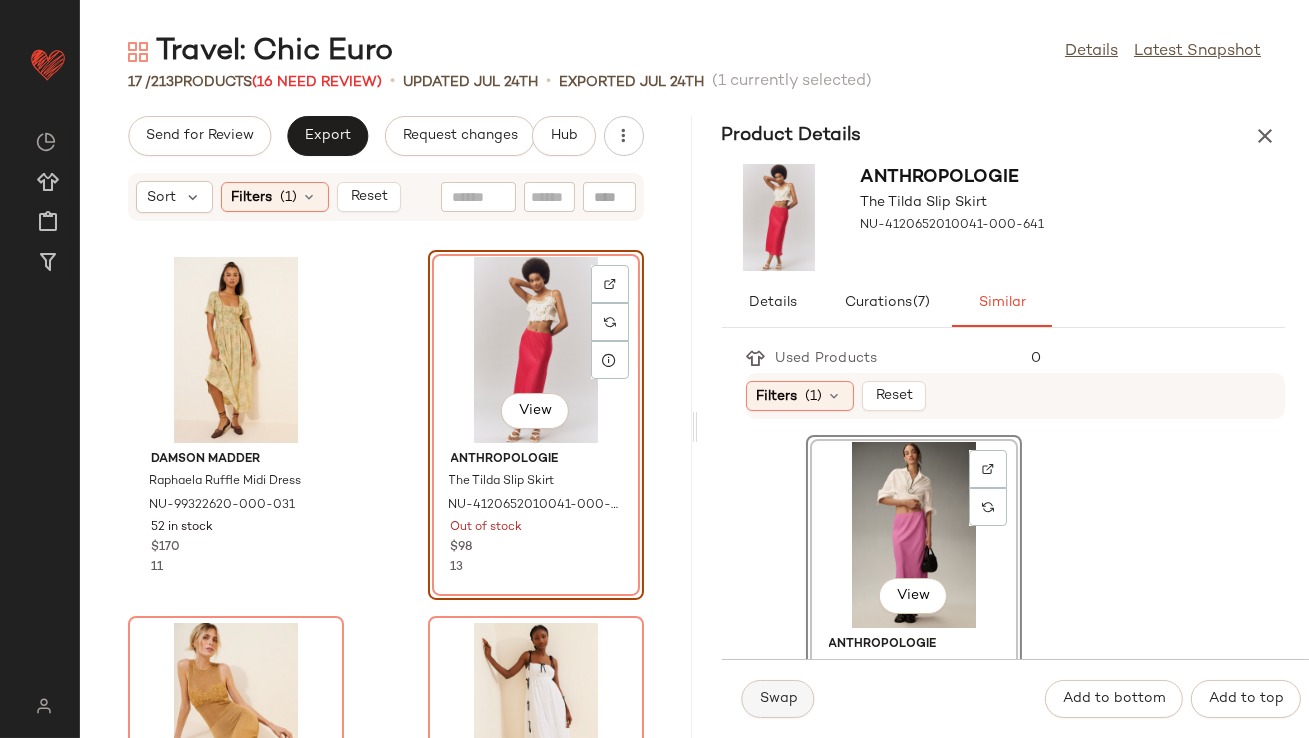 click on "Swap" at bounding box center (778, 699) 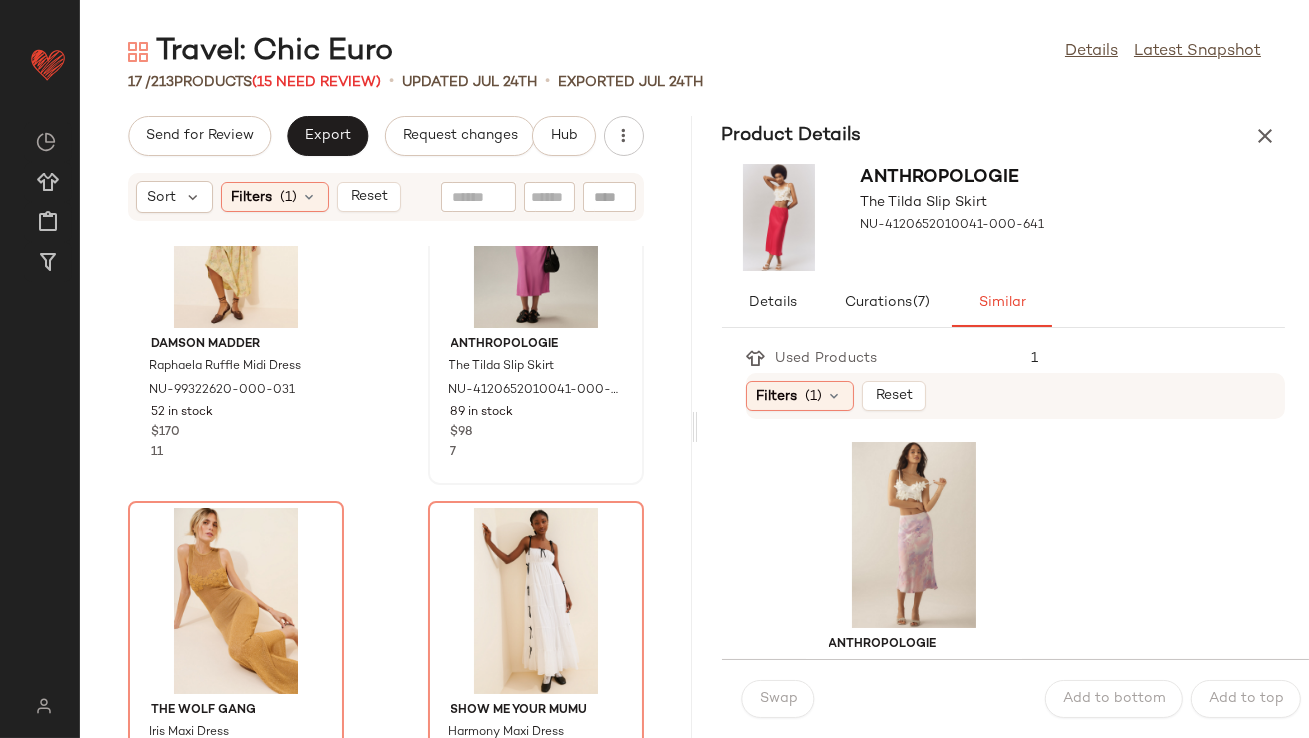 scroll, scrollTop: 174, scrollLeft: 0, axis: vertical 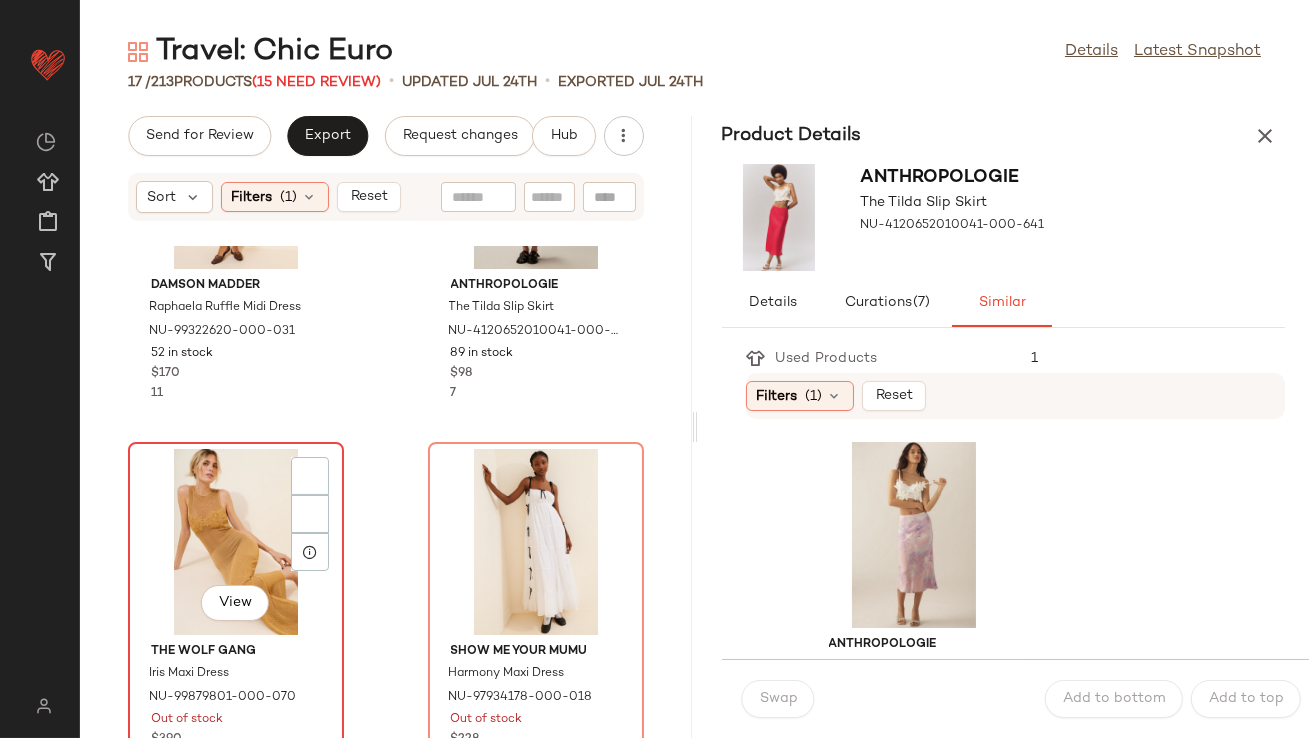 click on "View" 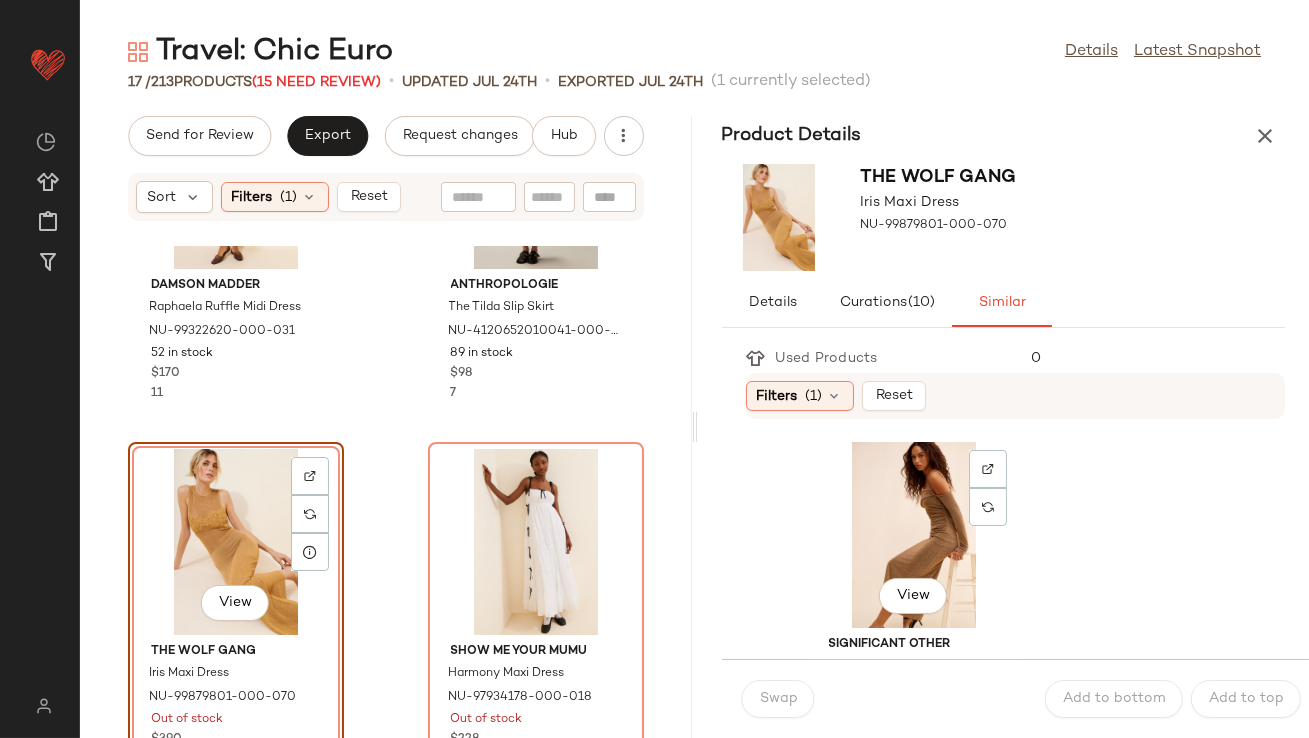 click on "View" 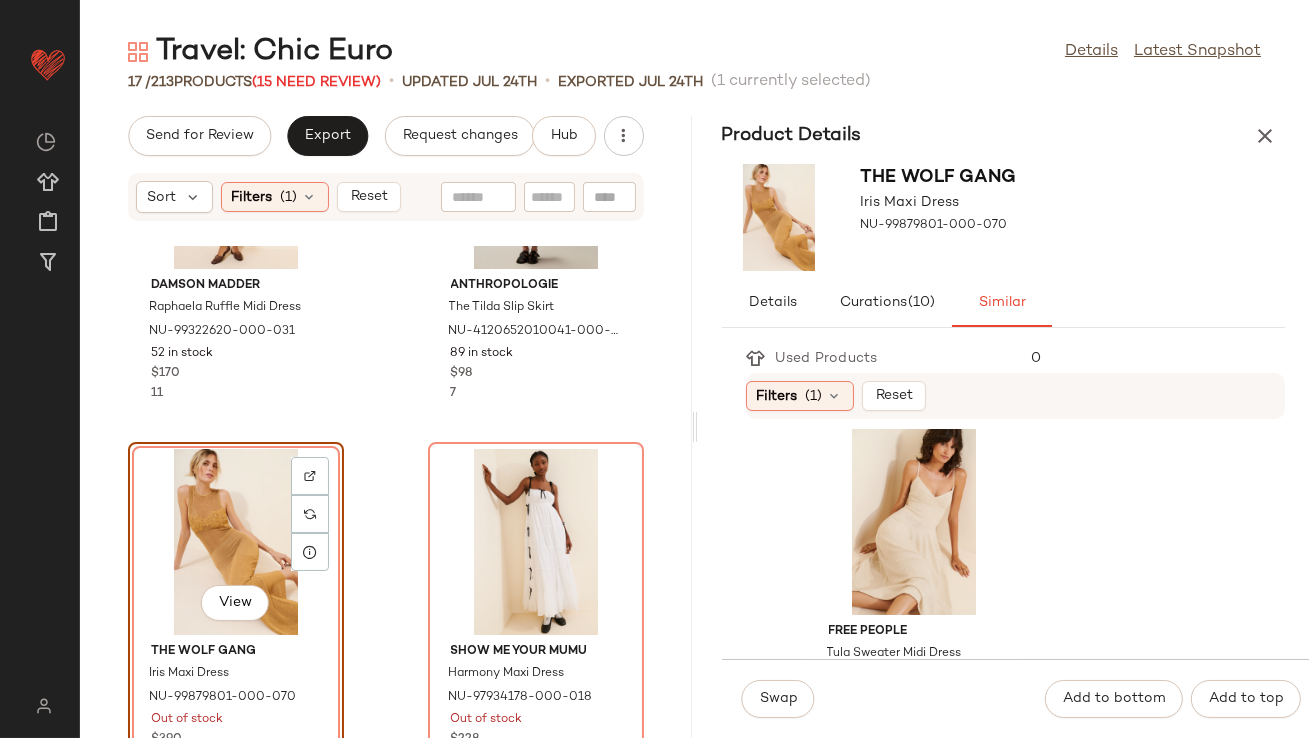 scroll, scrollTop: 442, scrollLeft: 0, axis: vertical 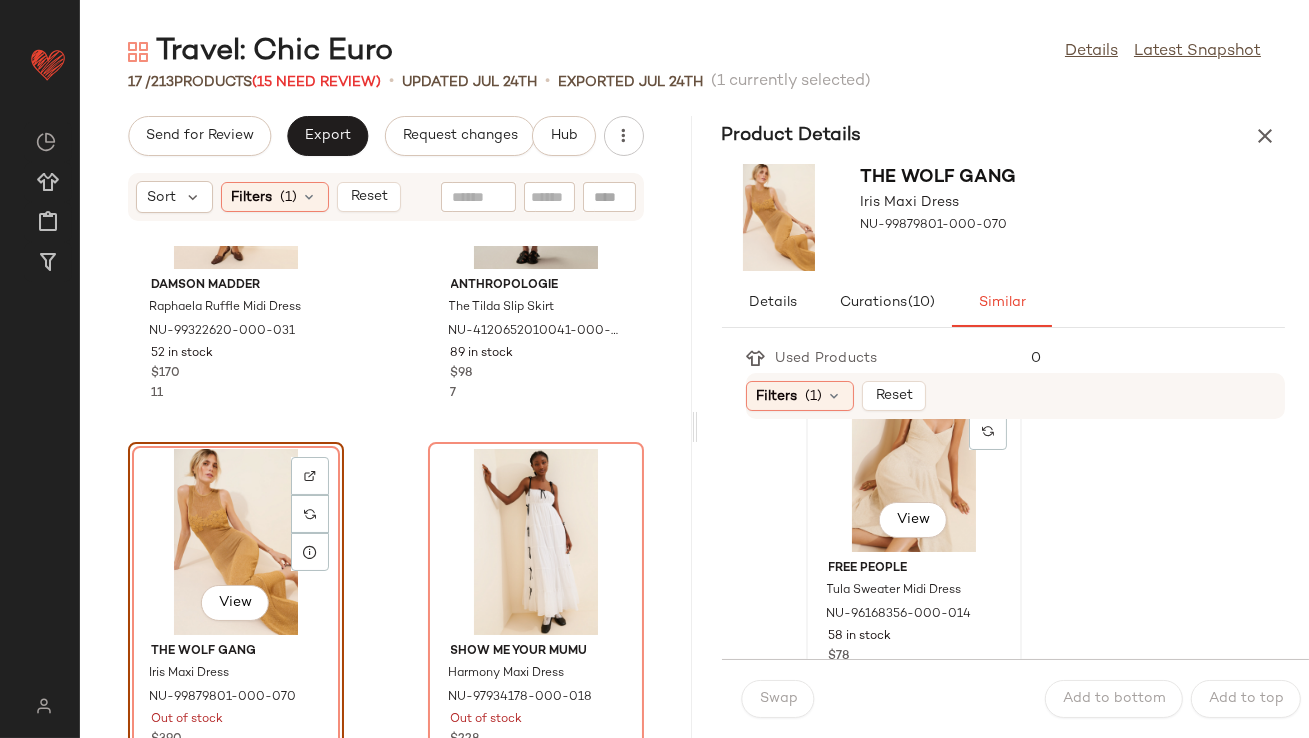 click on "View" 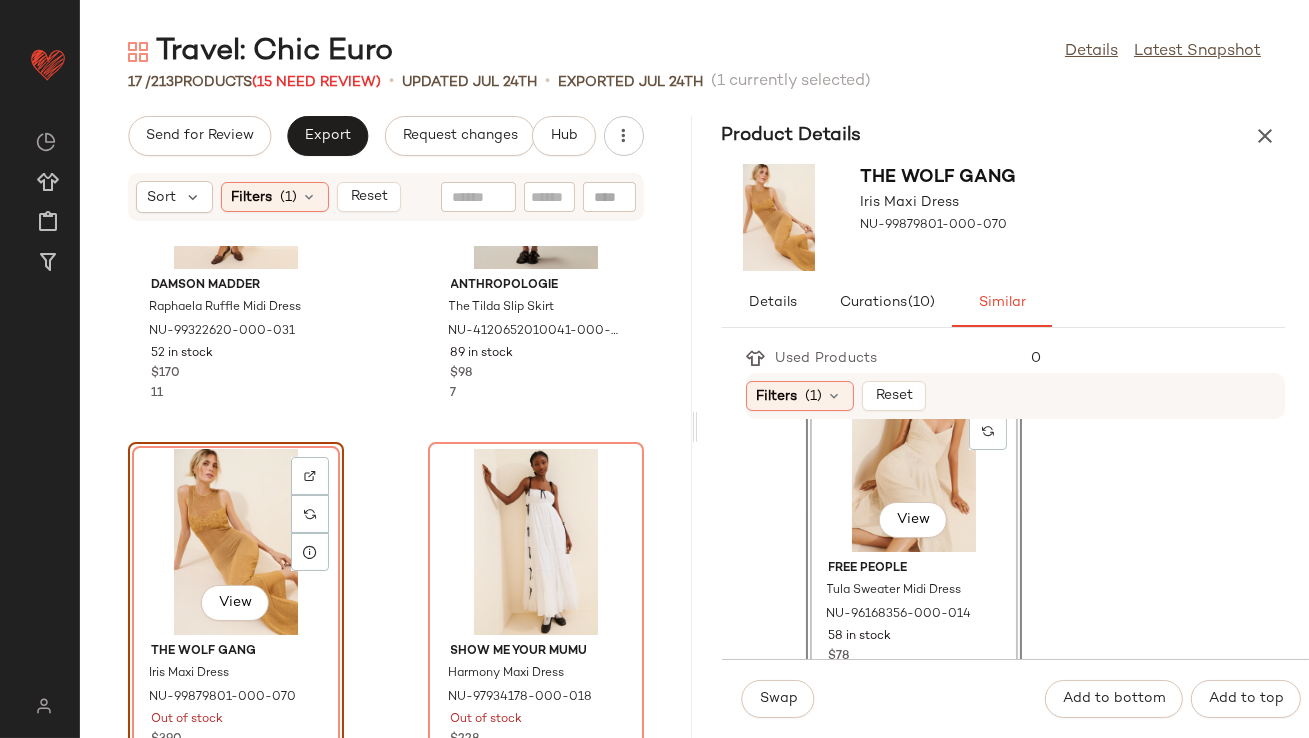 click on "Swap   Add to bottom   Add to top" at bounding box center (1016, 698) 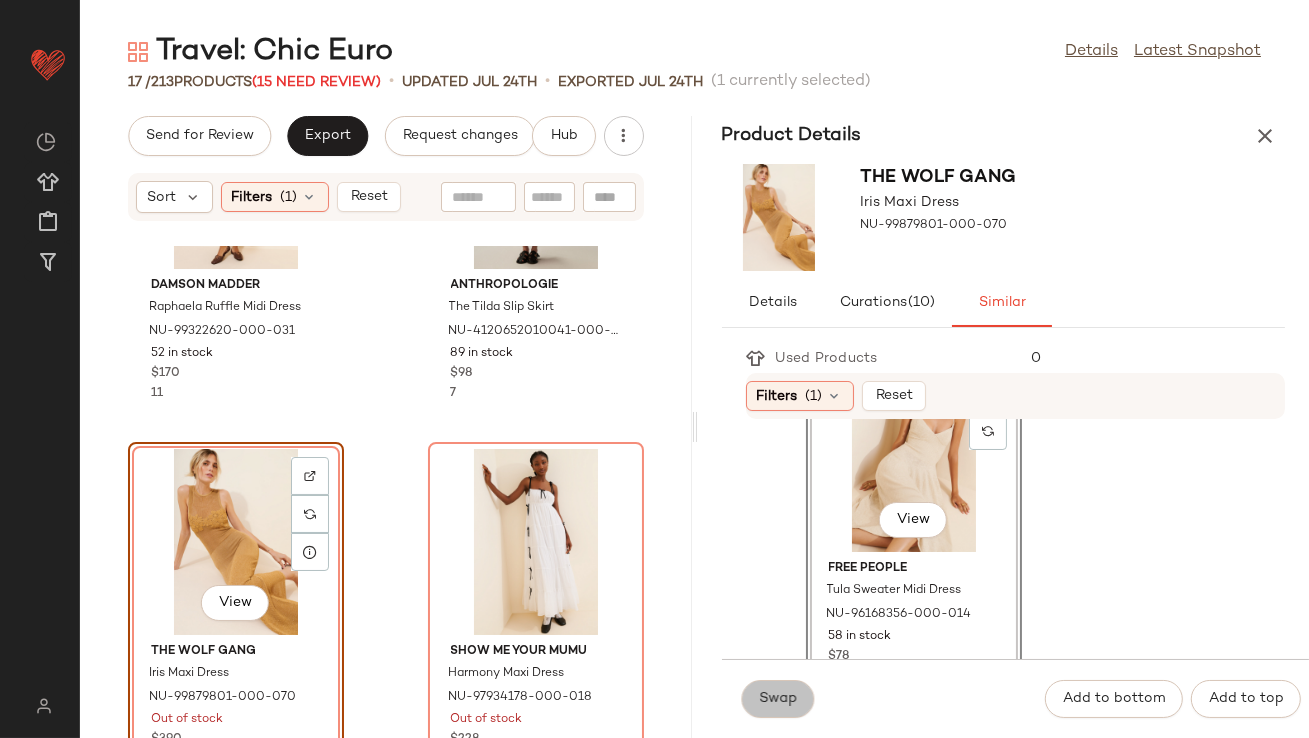 click on "Swap" at bounding box center (778, 699) 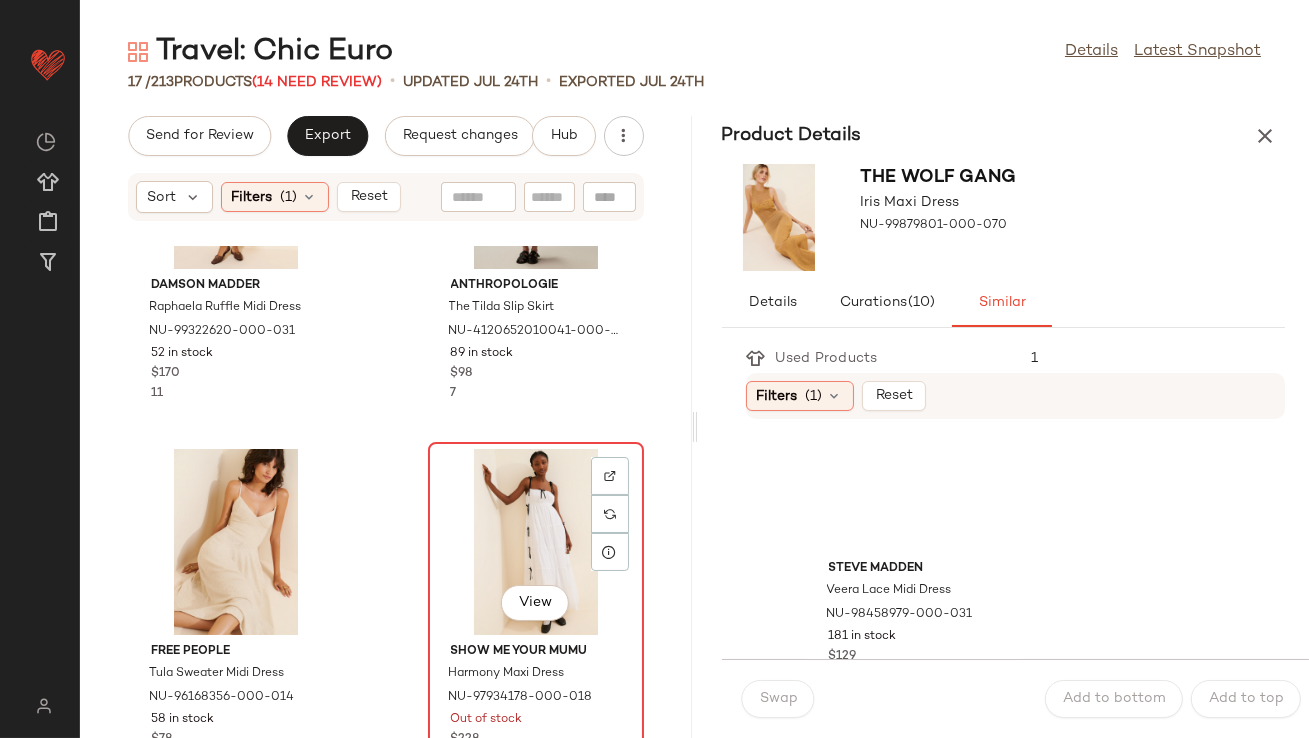 click on "View" 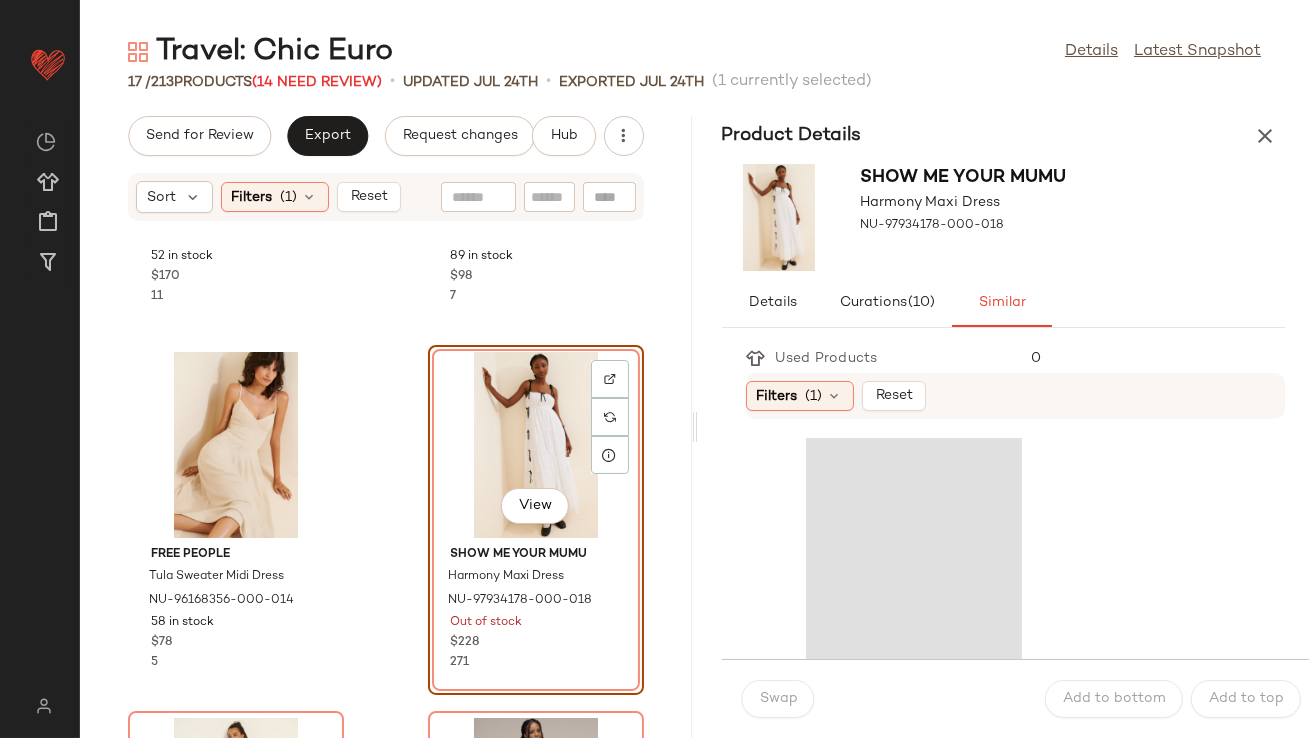 scroll, scrollTop: 358, scrollLeft: 0, axis: vertical 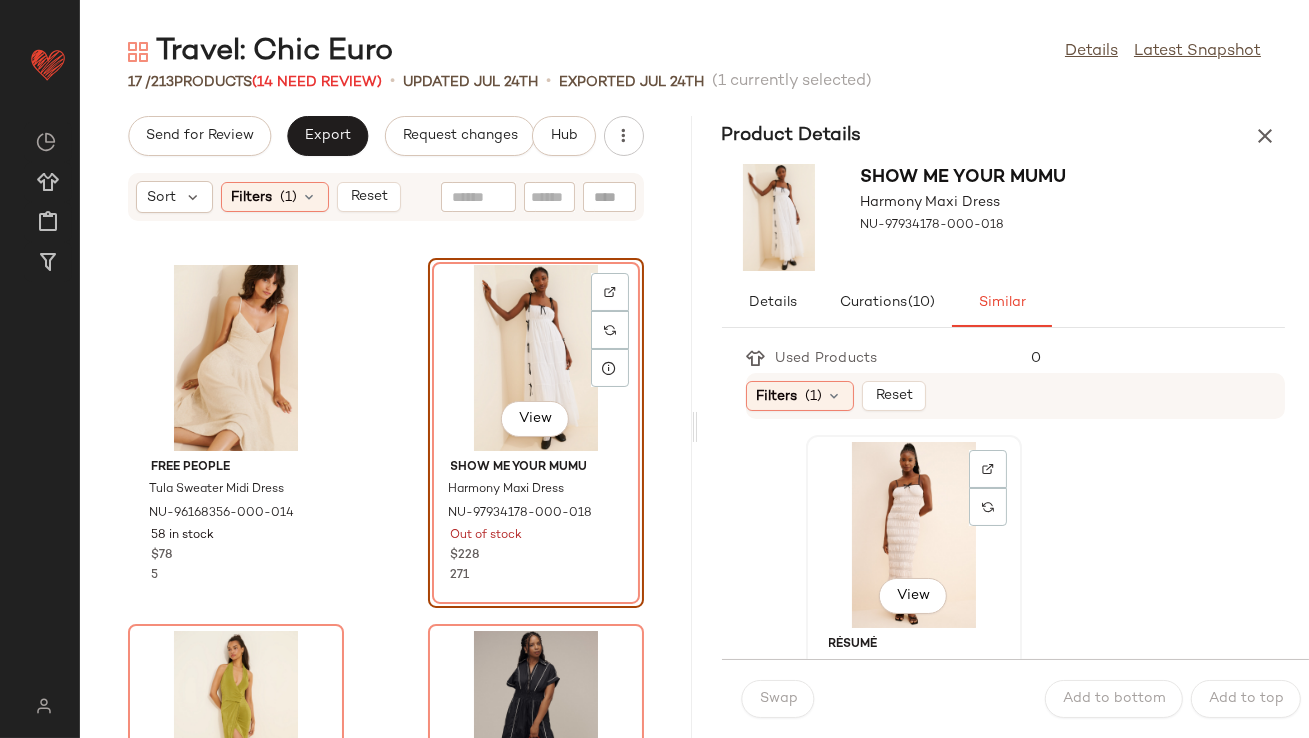 click on "View" 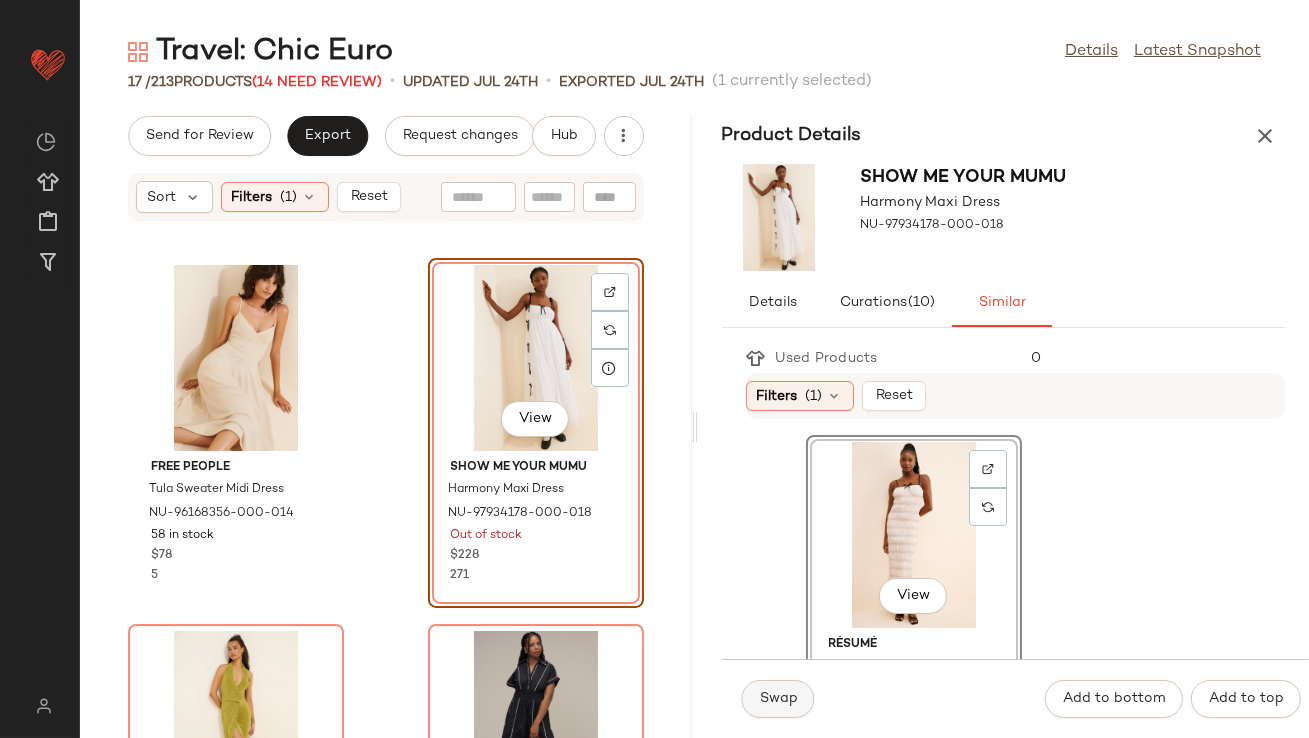 click on "Swap" at bounding box center (778, 699) 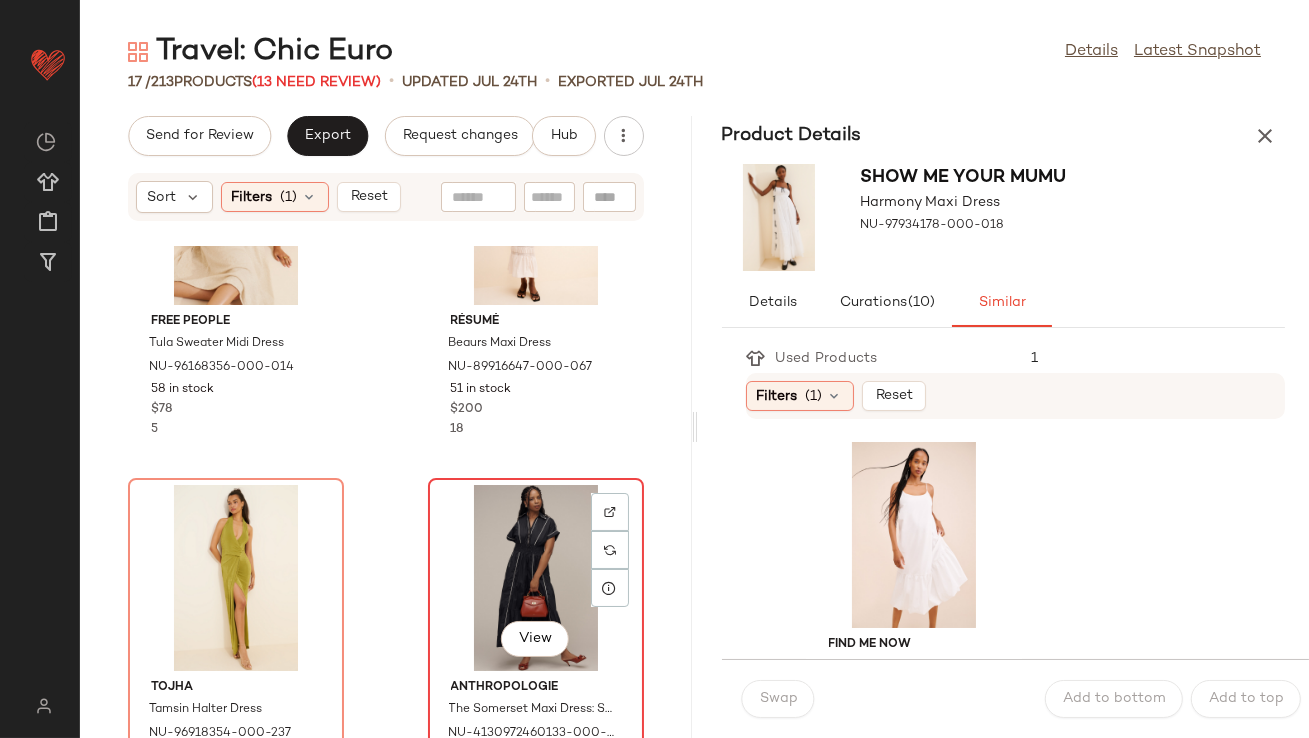 scroll, scrollTop: 545, scrollLeft: 0, axis: vertical 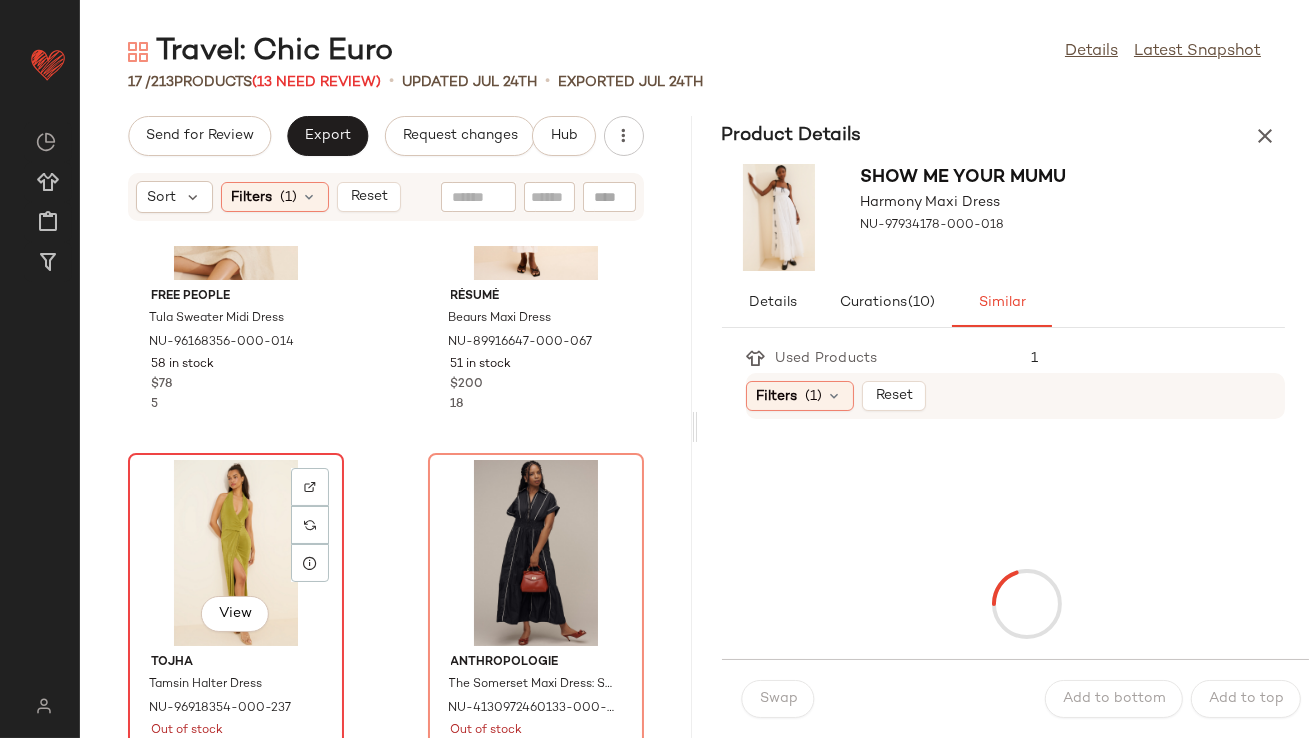 click on "View" 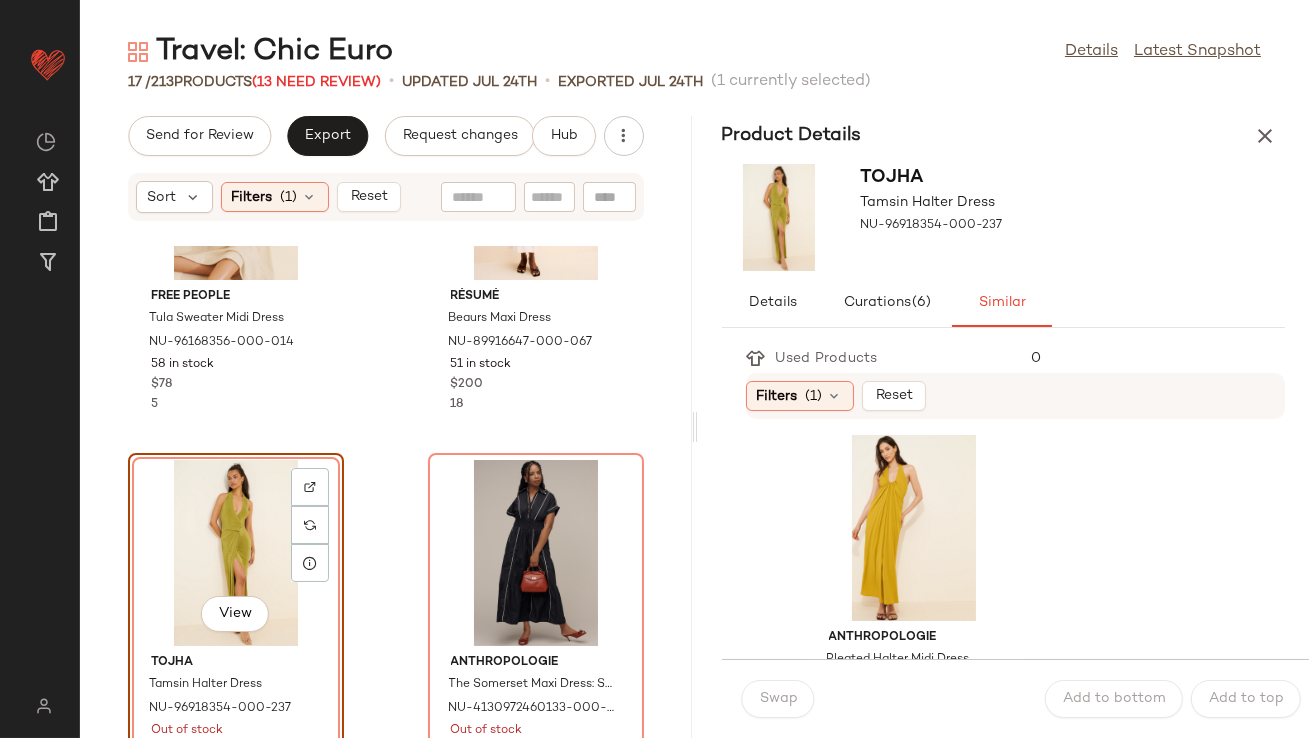 scroll, scrollTop: 440, scrollLeft: 0, axis: vertical 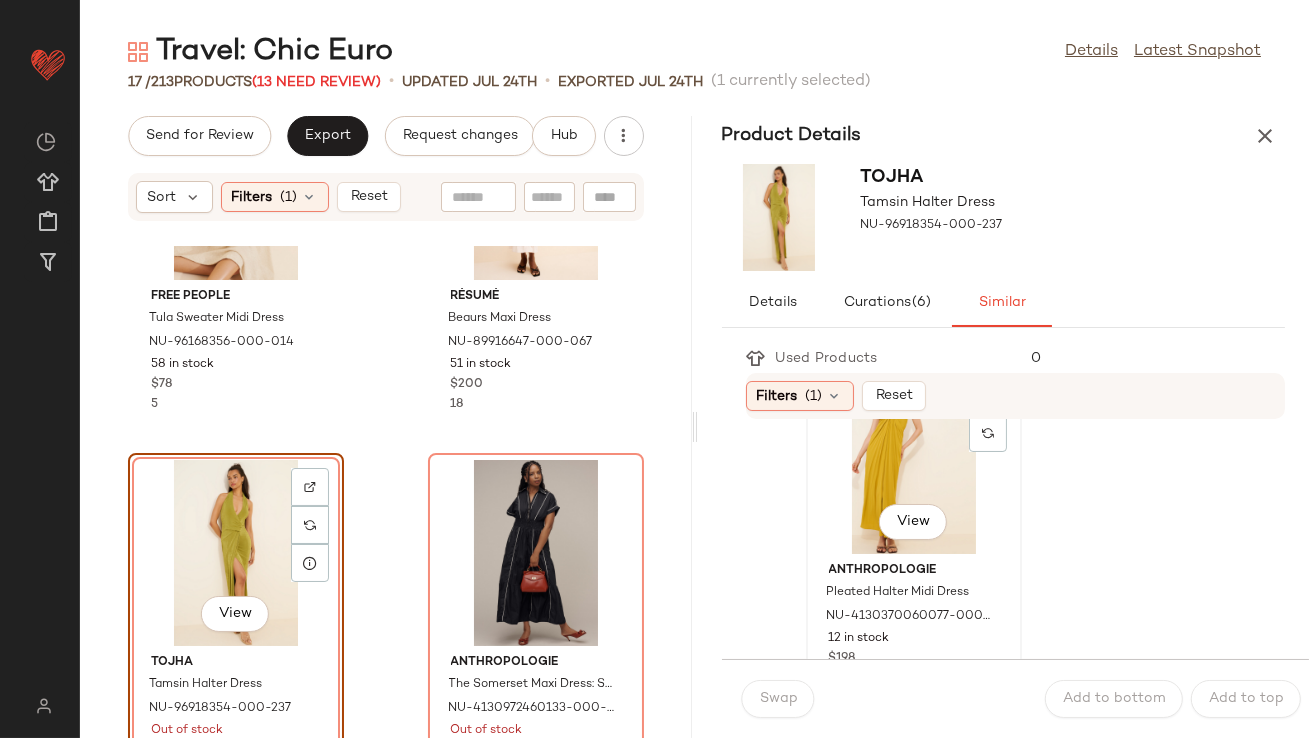 click on "View" 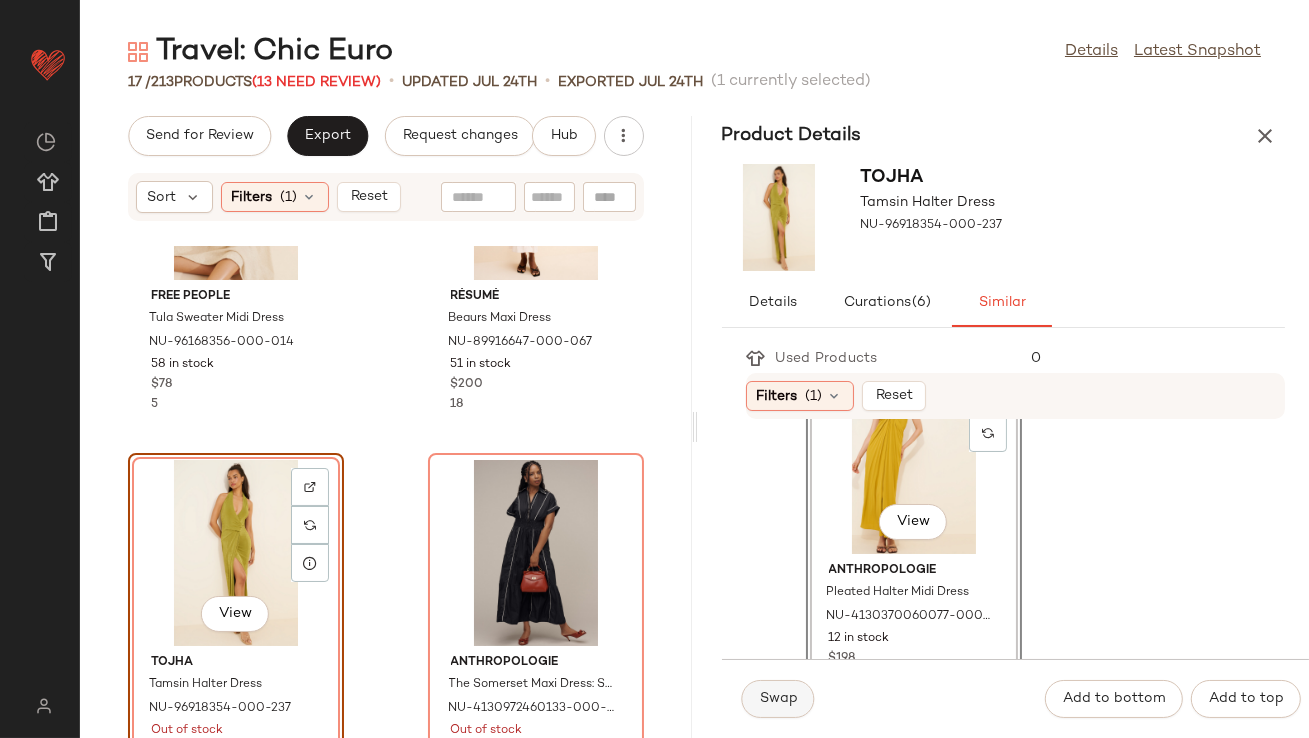 click on "Swap" 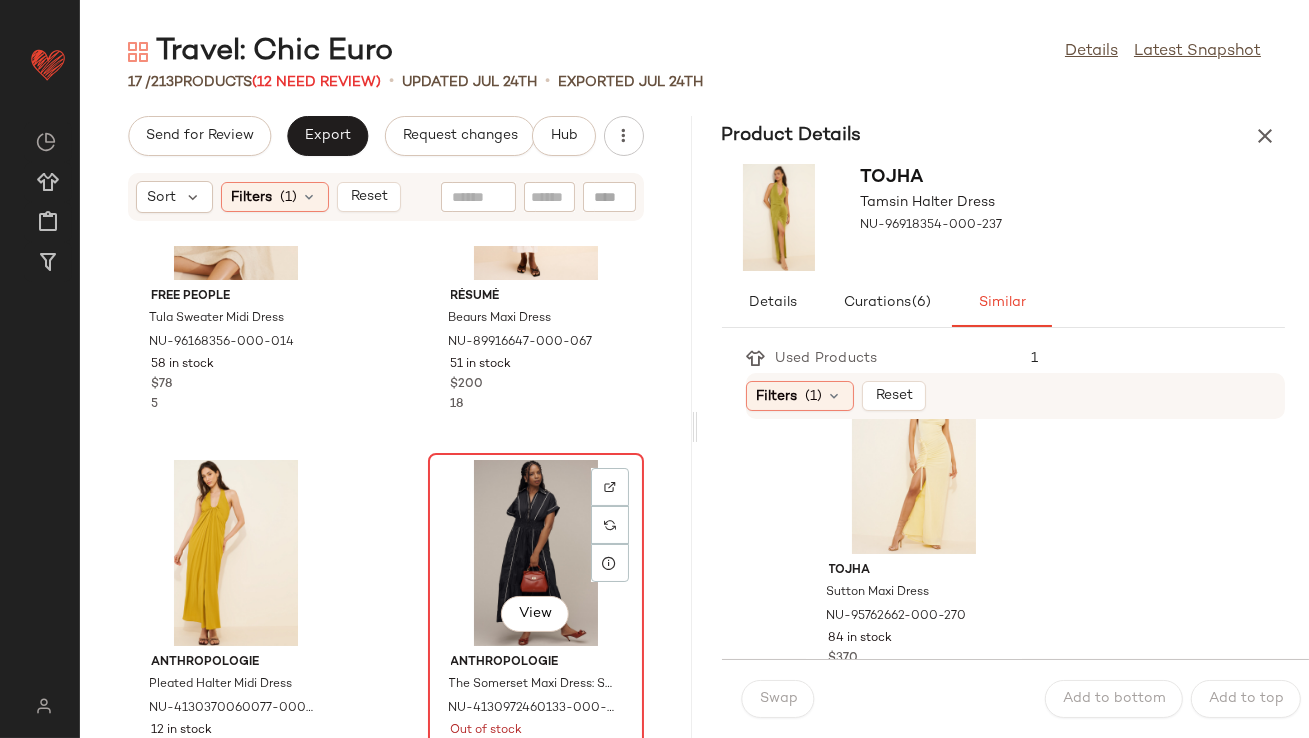 click on "View" 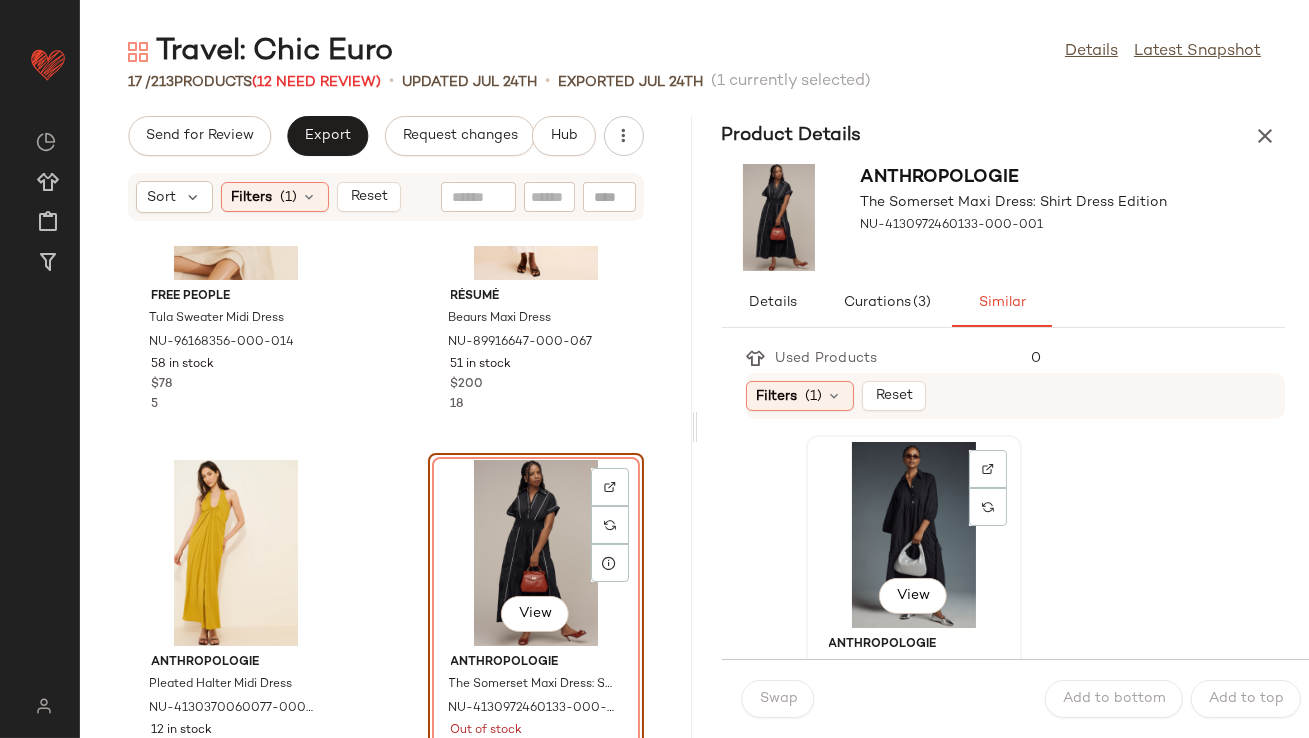 click on "View" 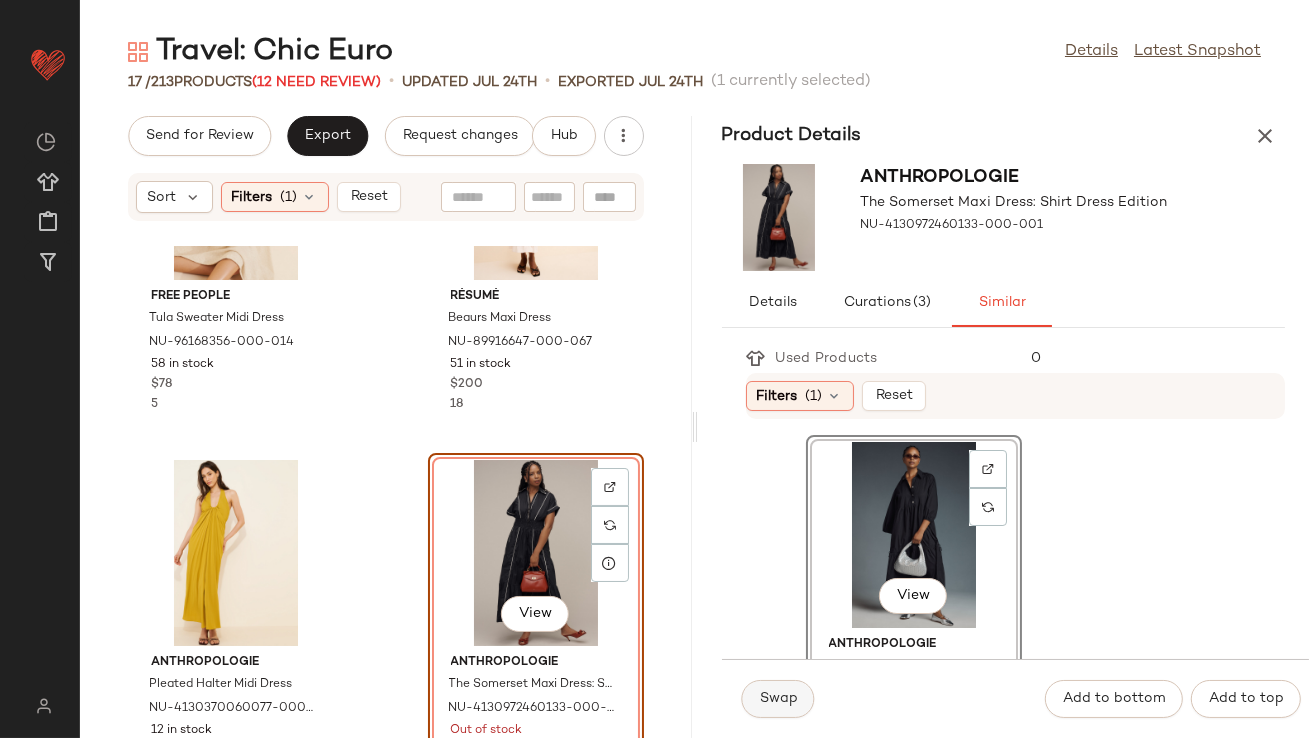 click on "Swap" at bounding box center (778, 699) 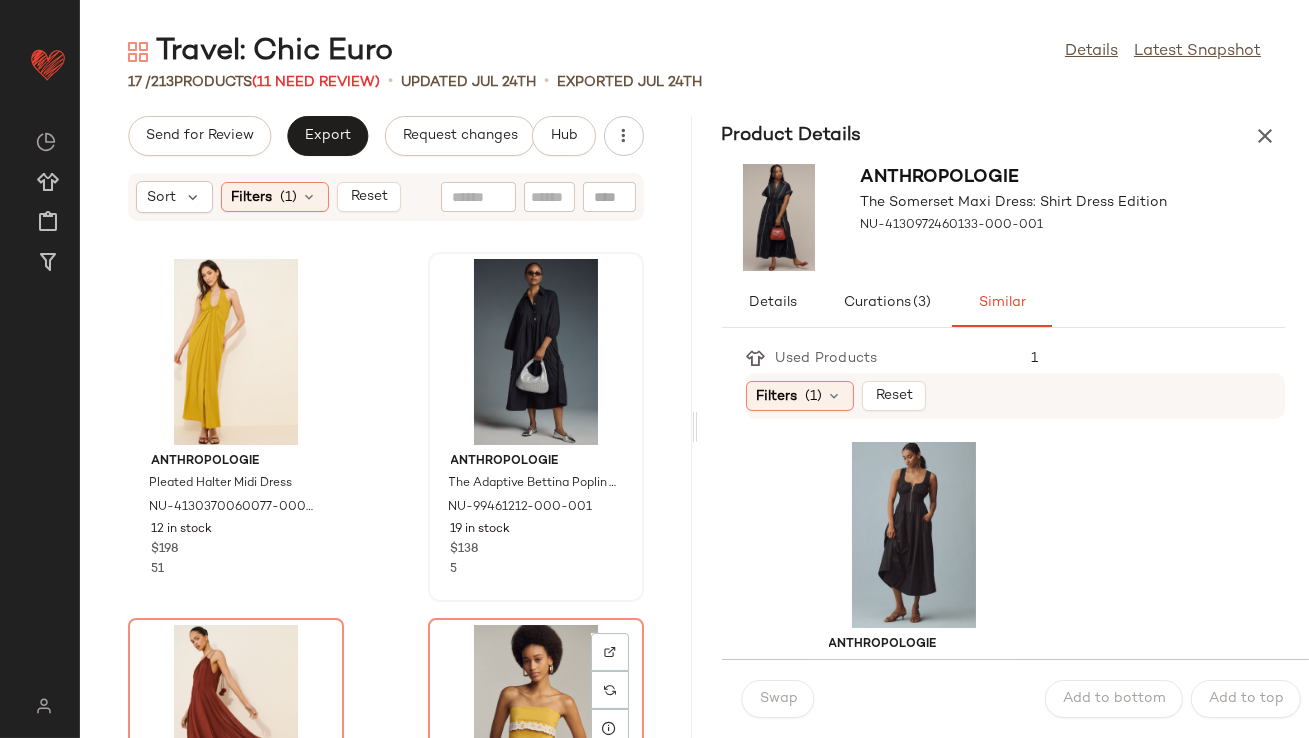 scroll, scrollTop: 875, scrollLeft: 0, axis: vertical 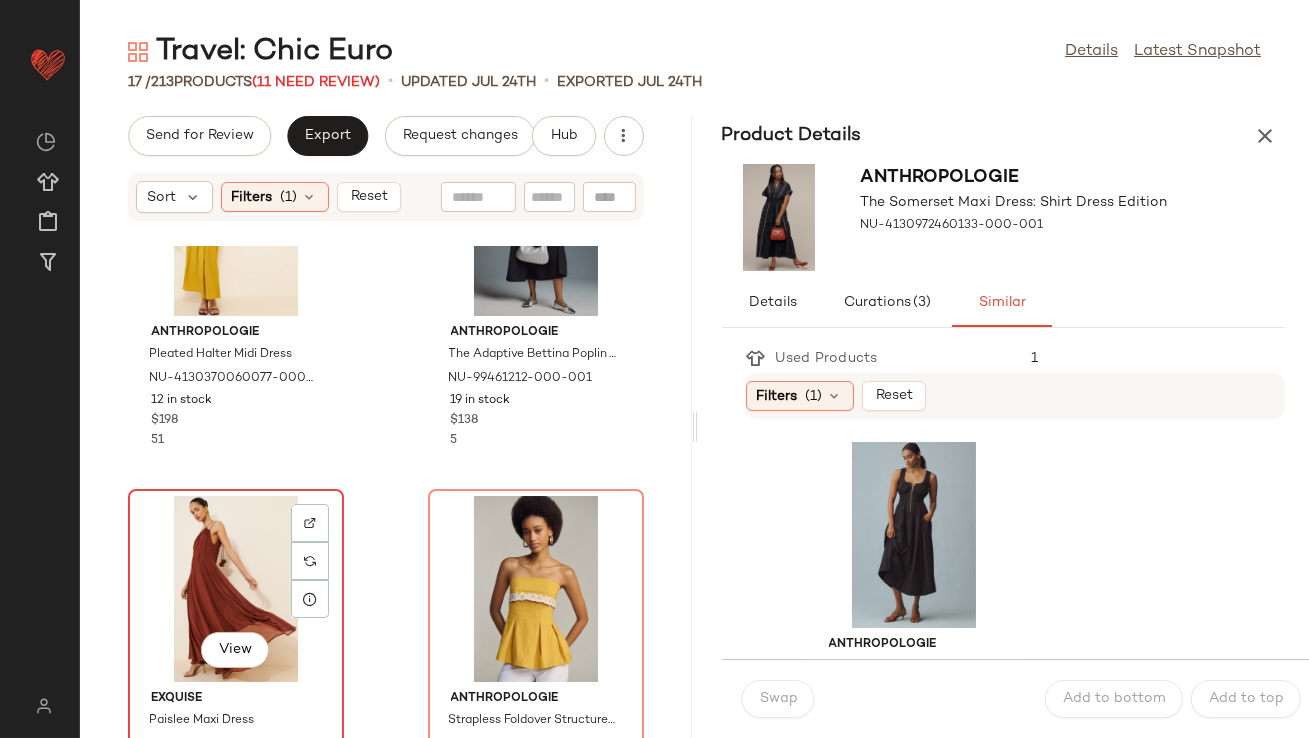 click on "View" 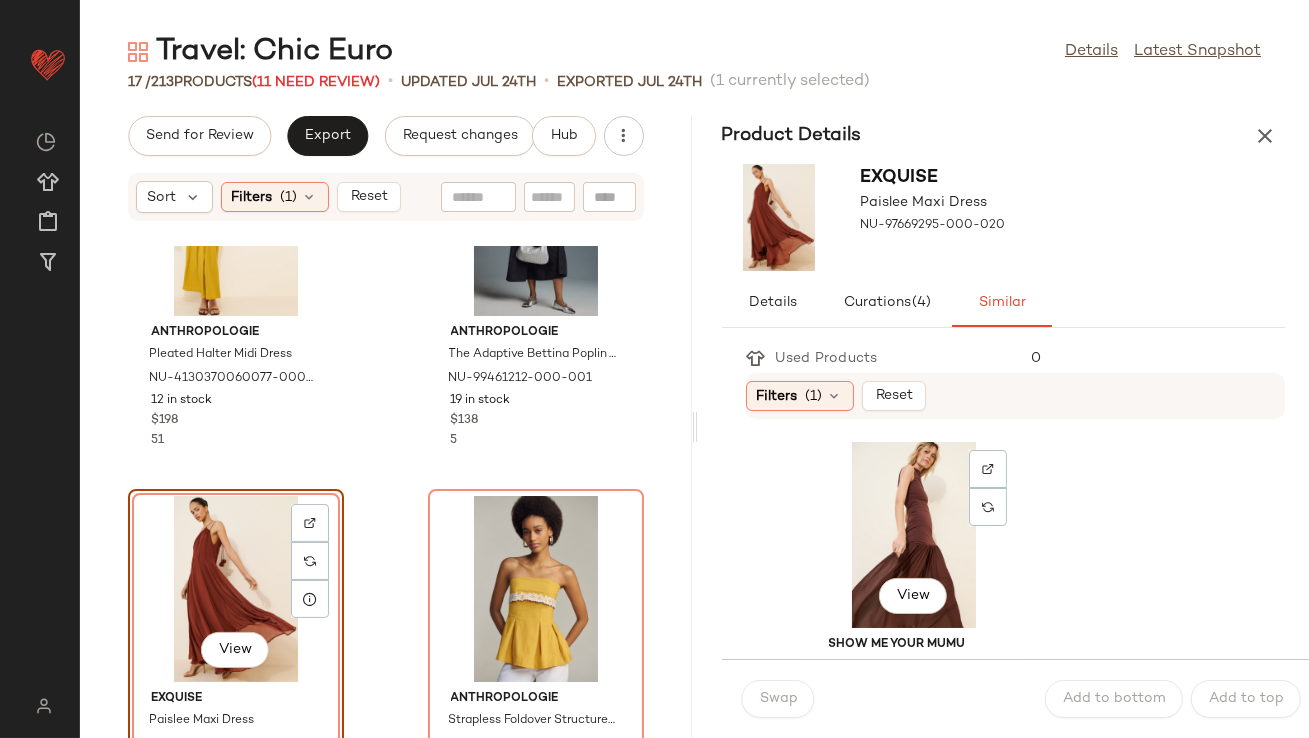 scroll, scrollTop: 40, scrollLeft: 0, axis: vertical 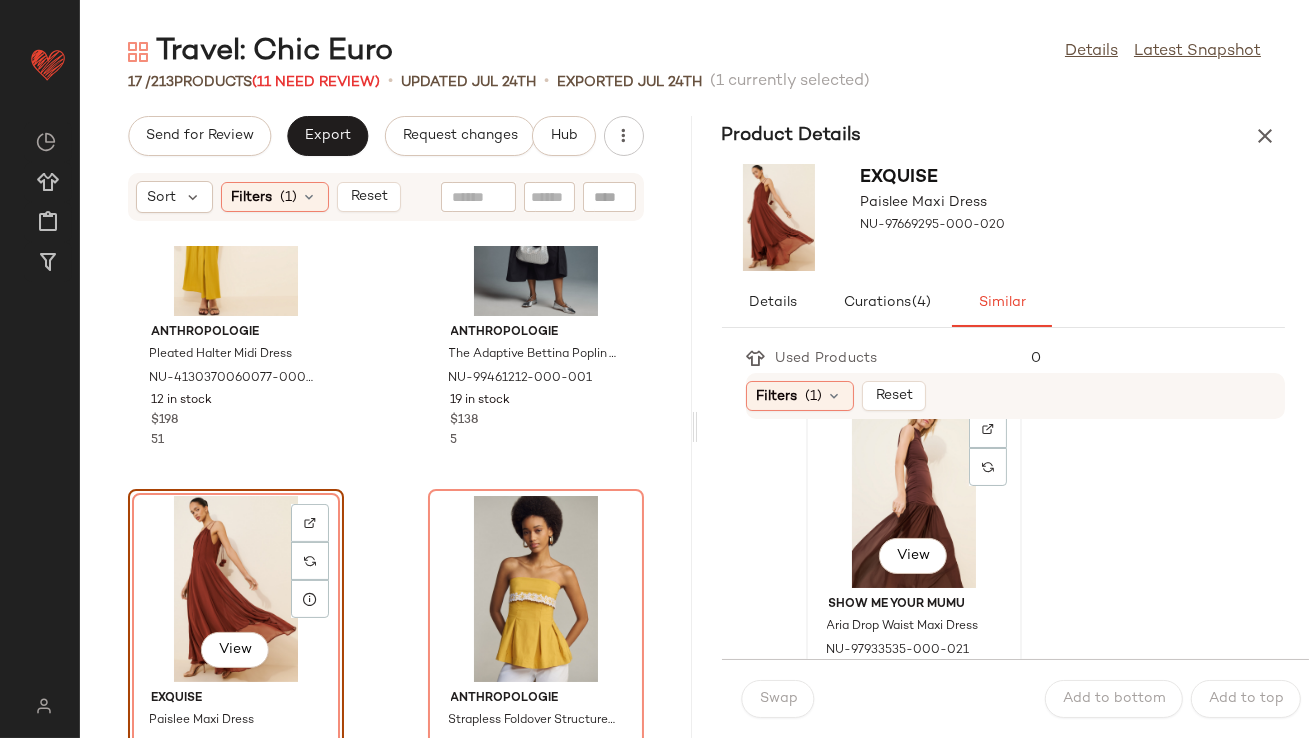click on "View" 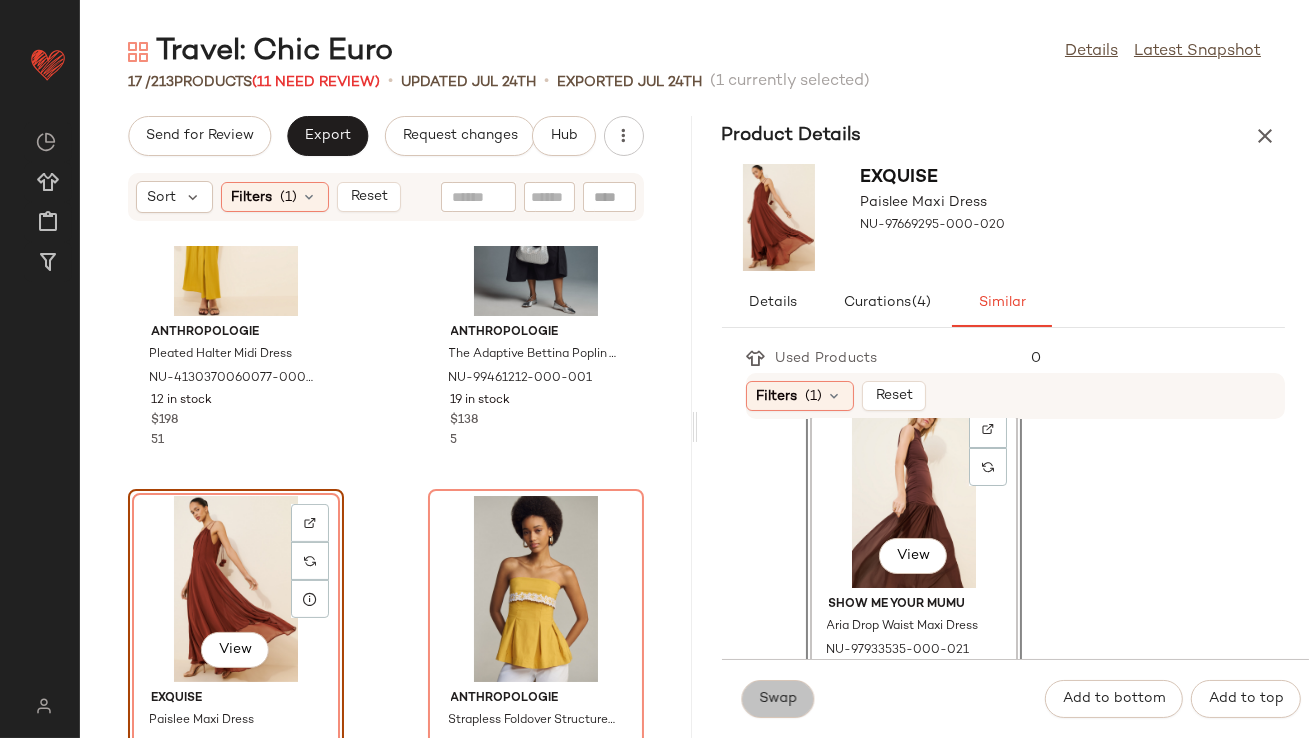 click on "Swap" at bounding box center [778, 699] 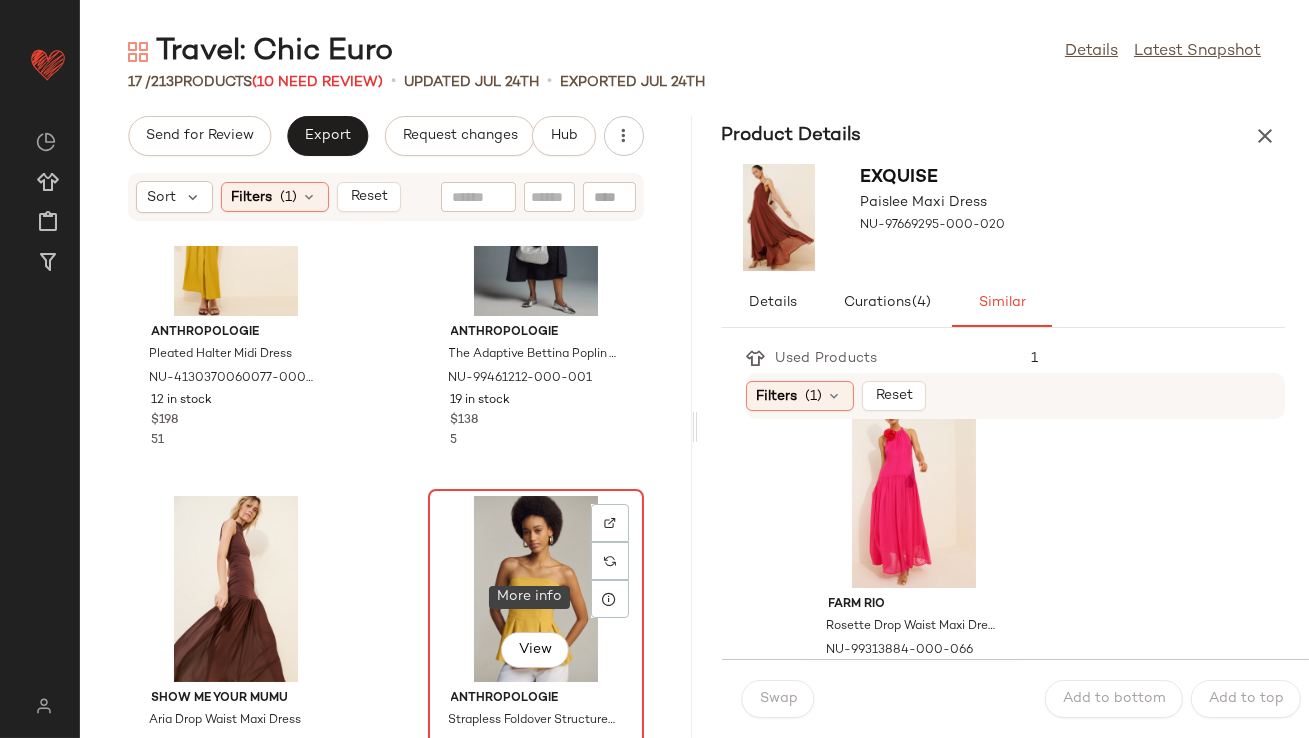 click on "View" 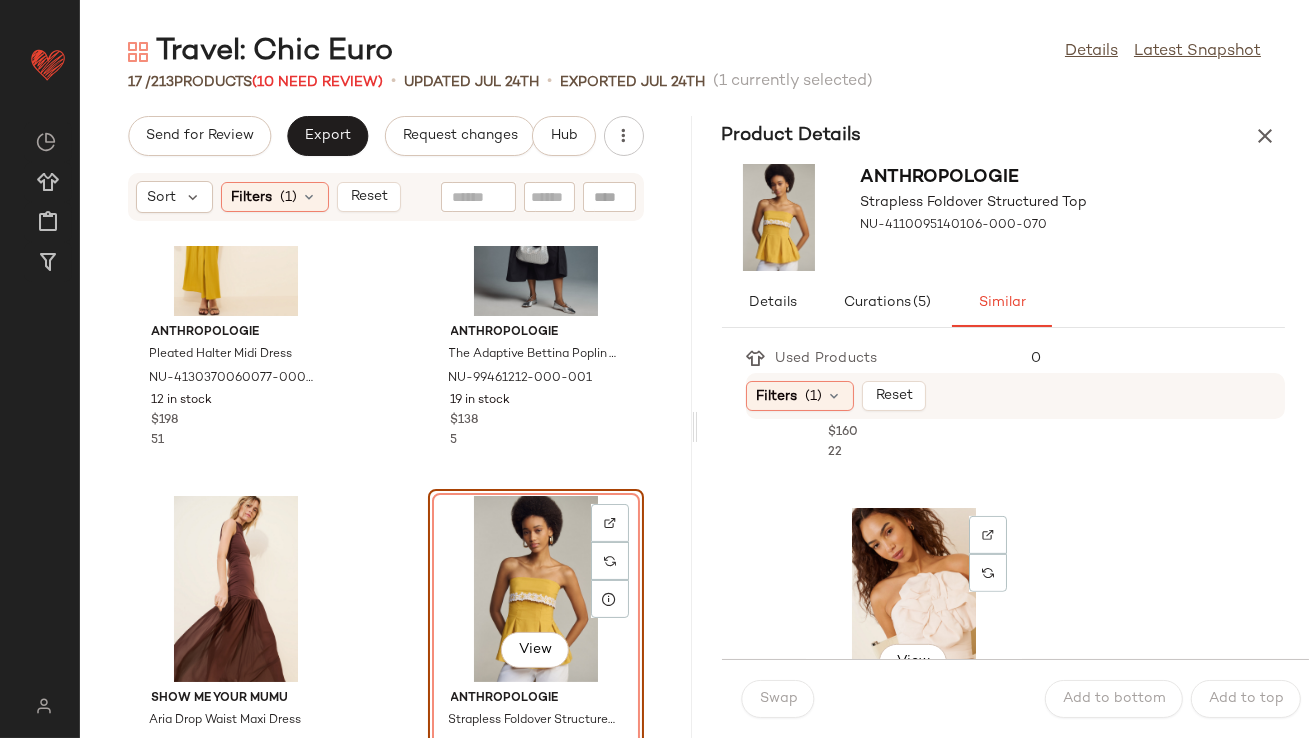 scroll, scrollTop: 1823, scrollLeft: 0, axis: vertical 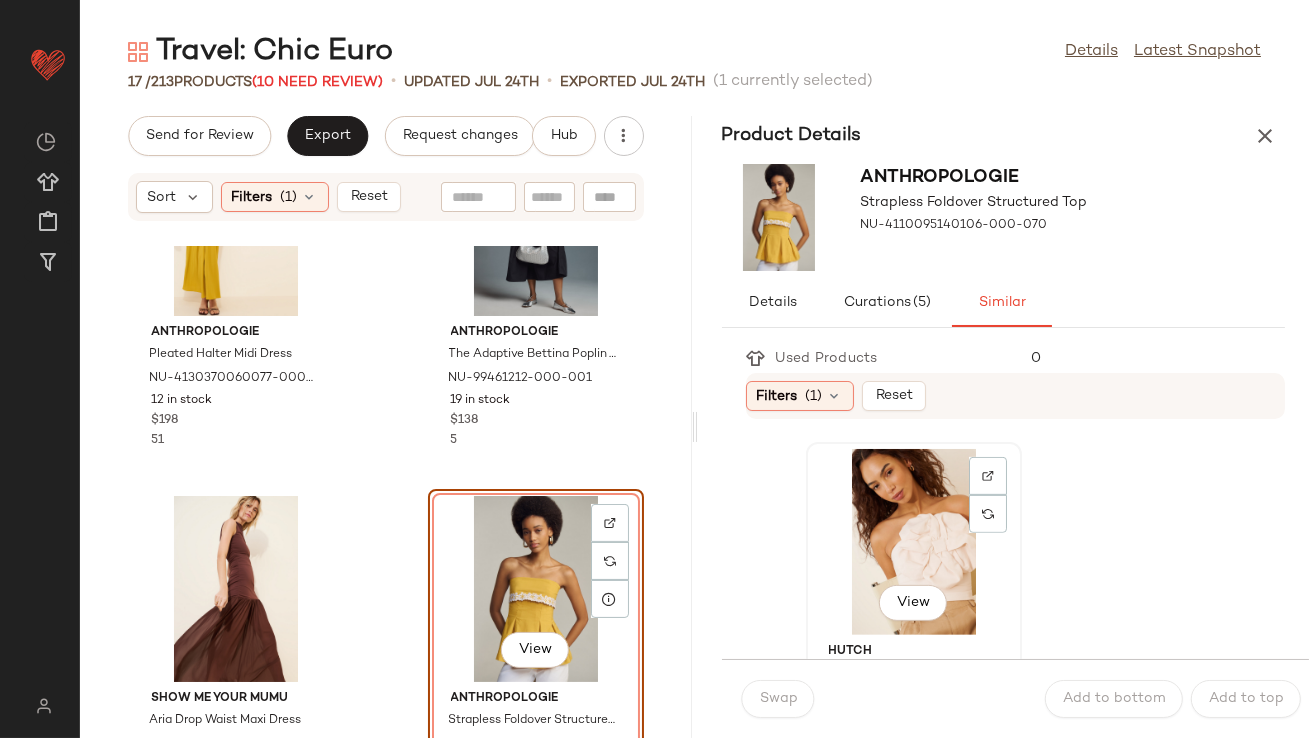 click on "View" 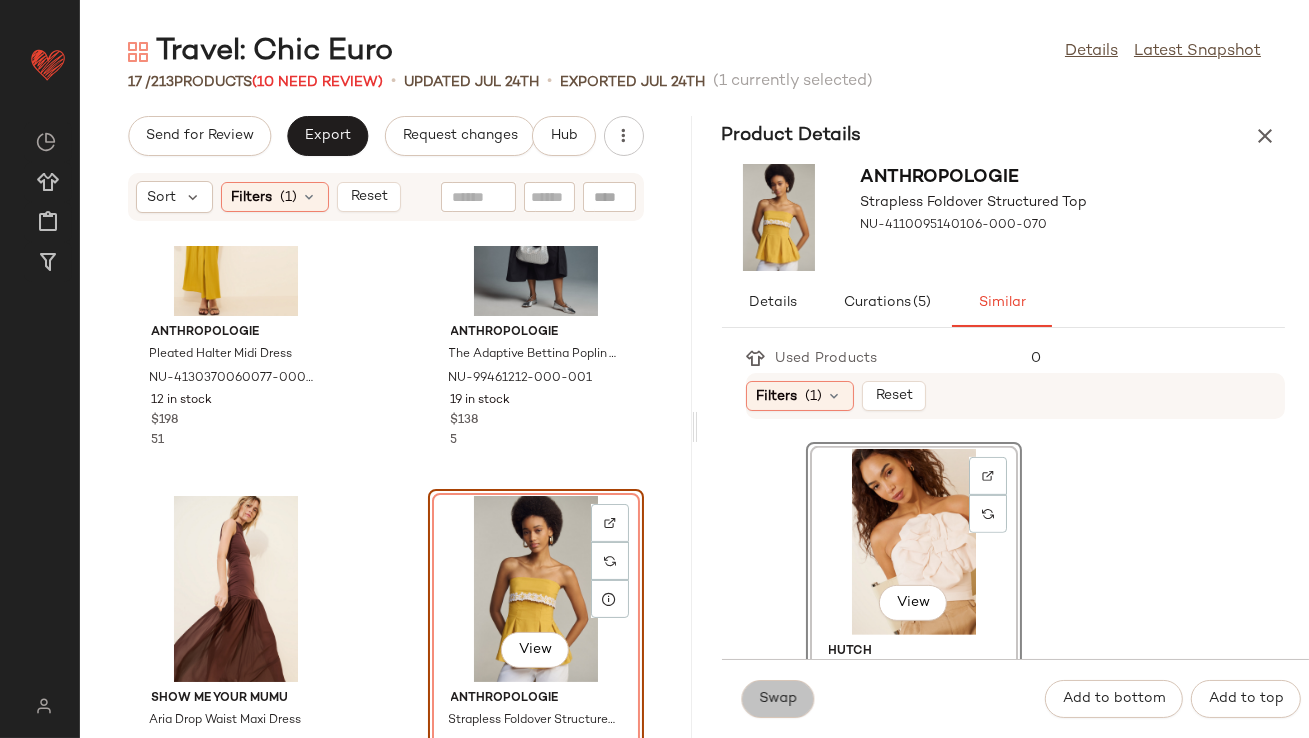 click on "Swap" at bounding box center [778, 699] 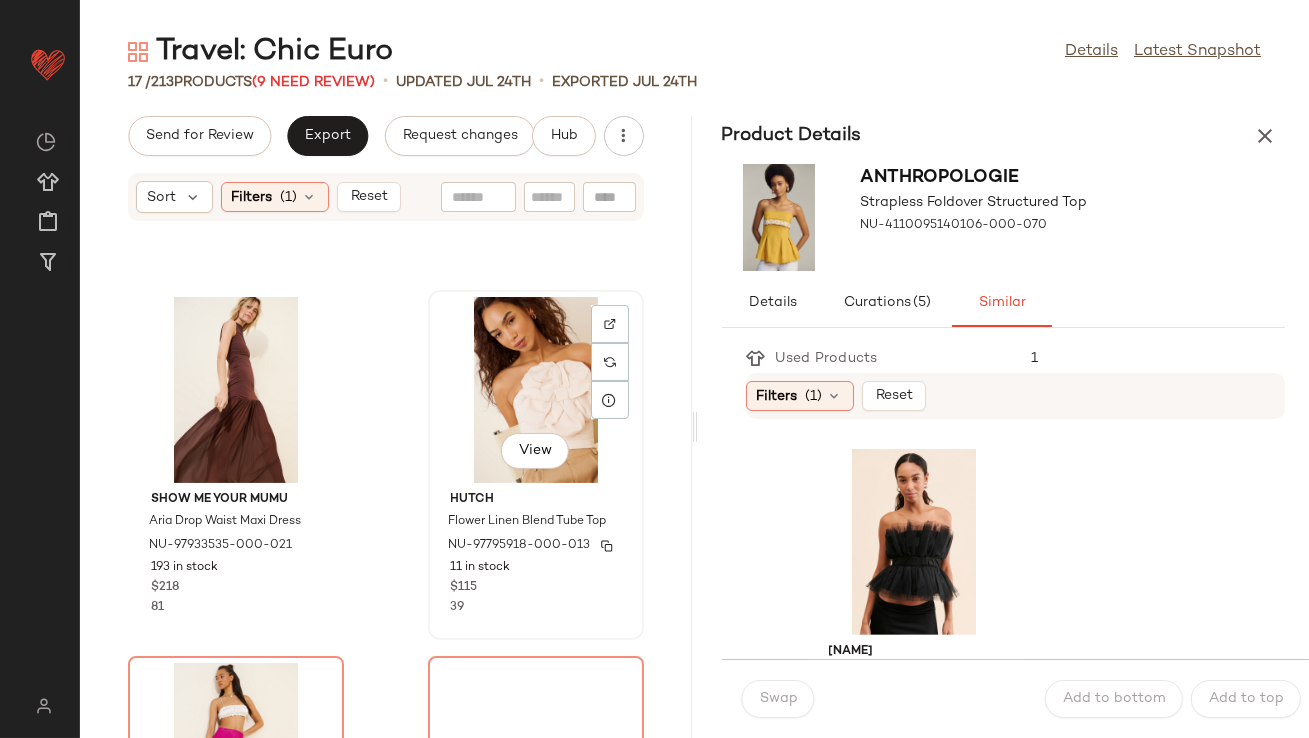 scroll, scrollTop: 1170, scrollLeft: 0, axis: vertical 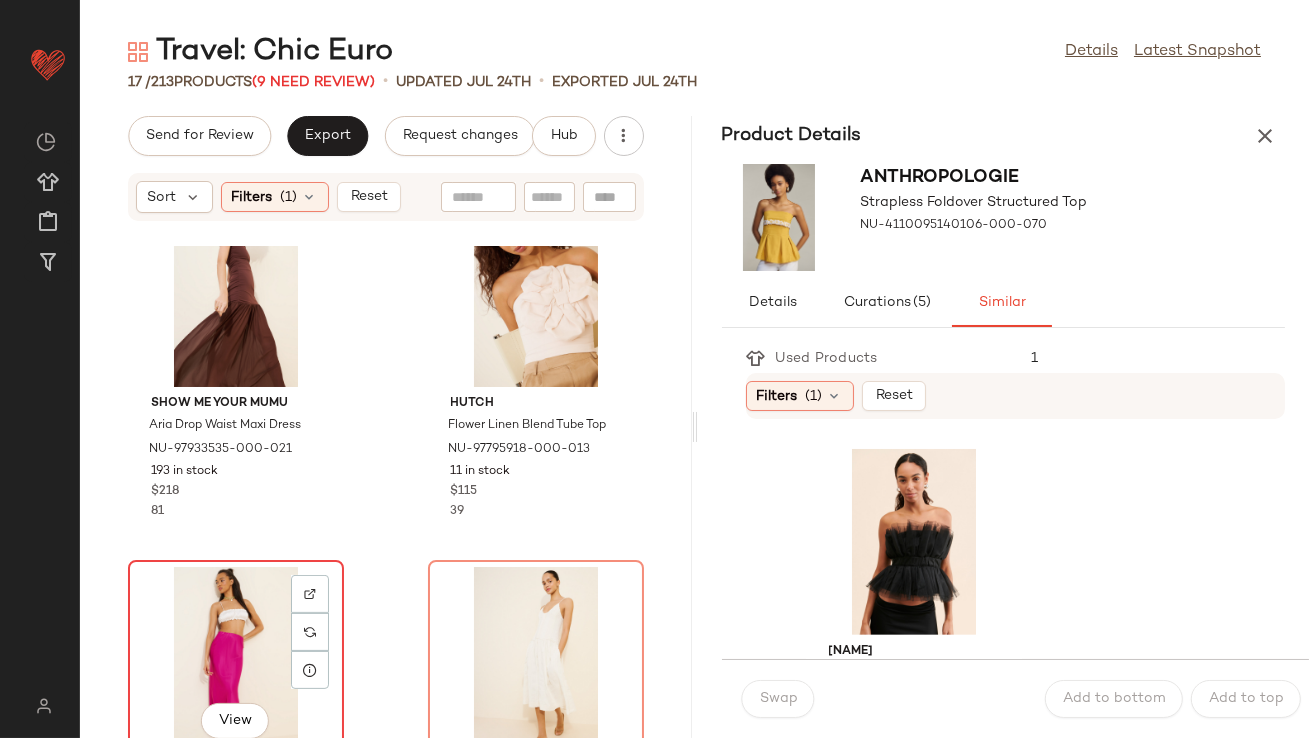 click on "View" 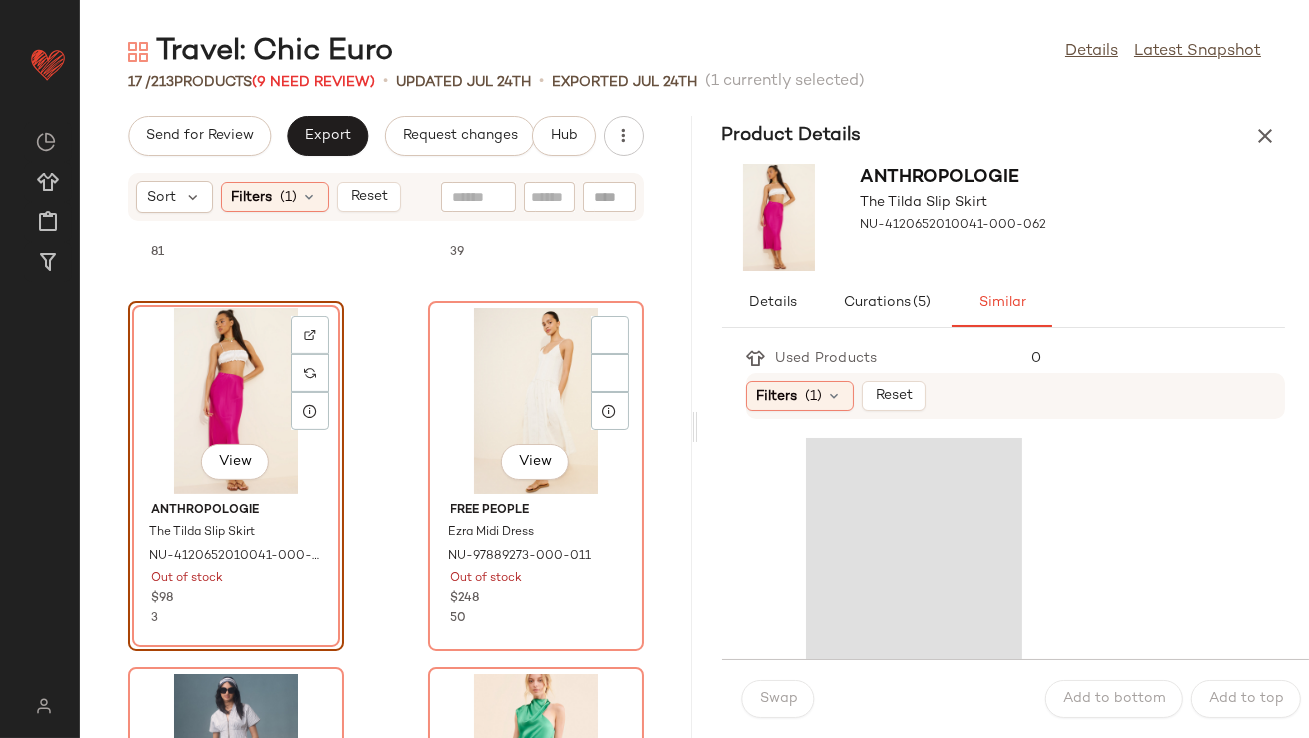 scroll, scrollTop: 1527, scrollLeft: 0, axis: vertical 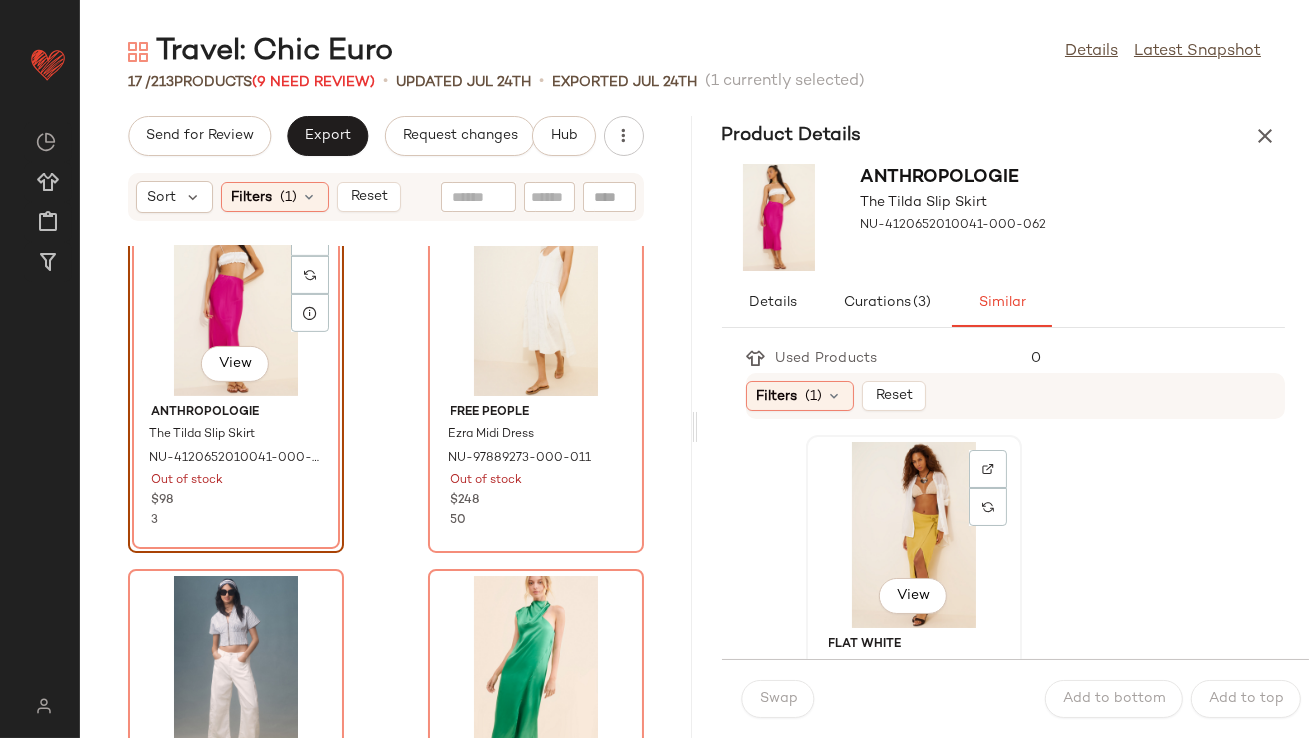 click on "View" 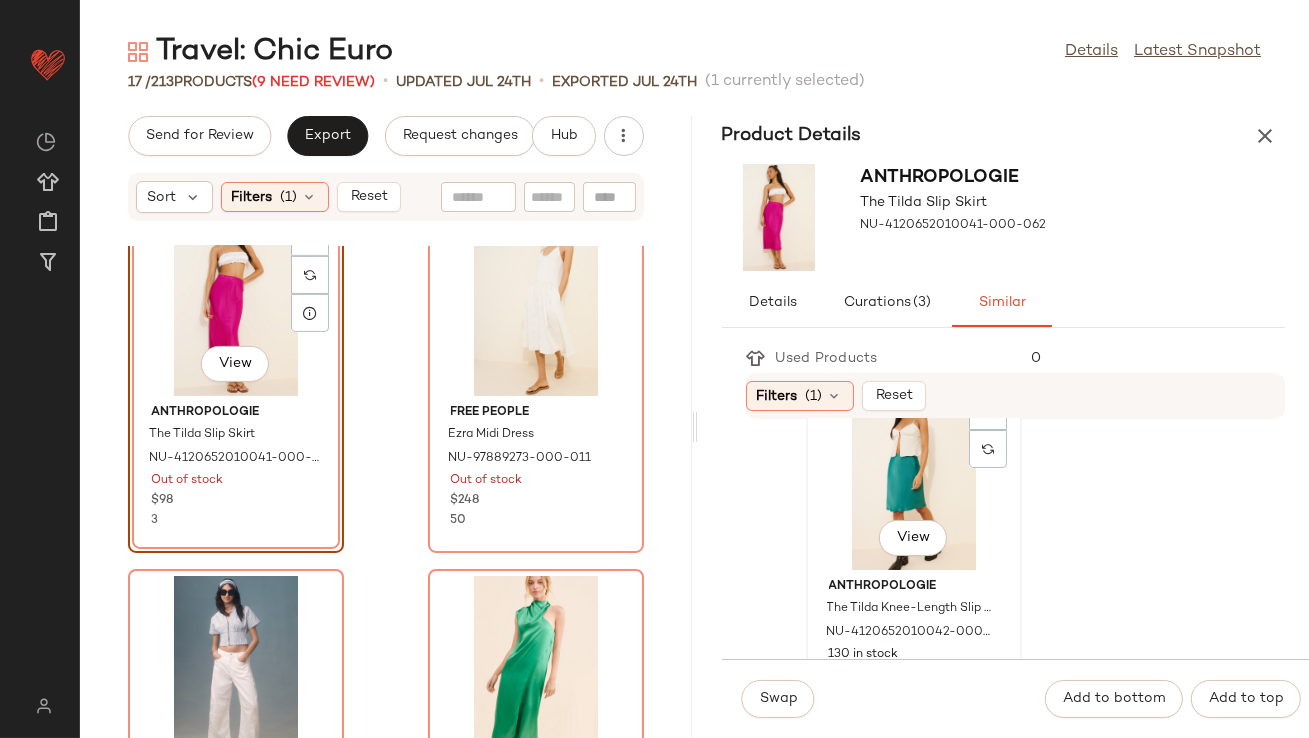 click on "View" 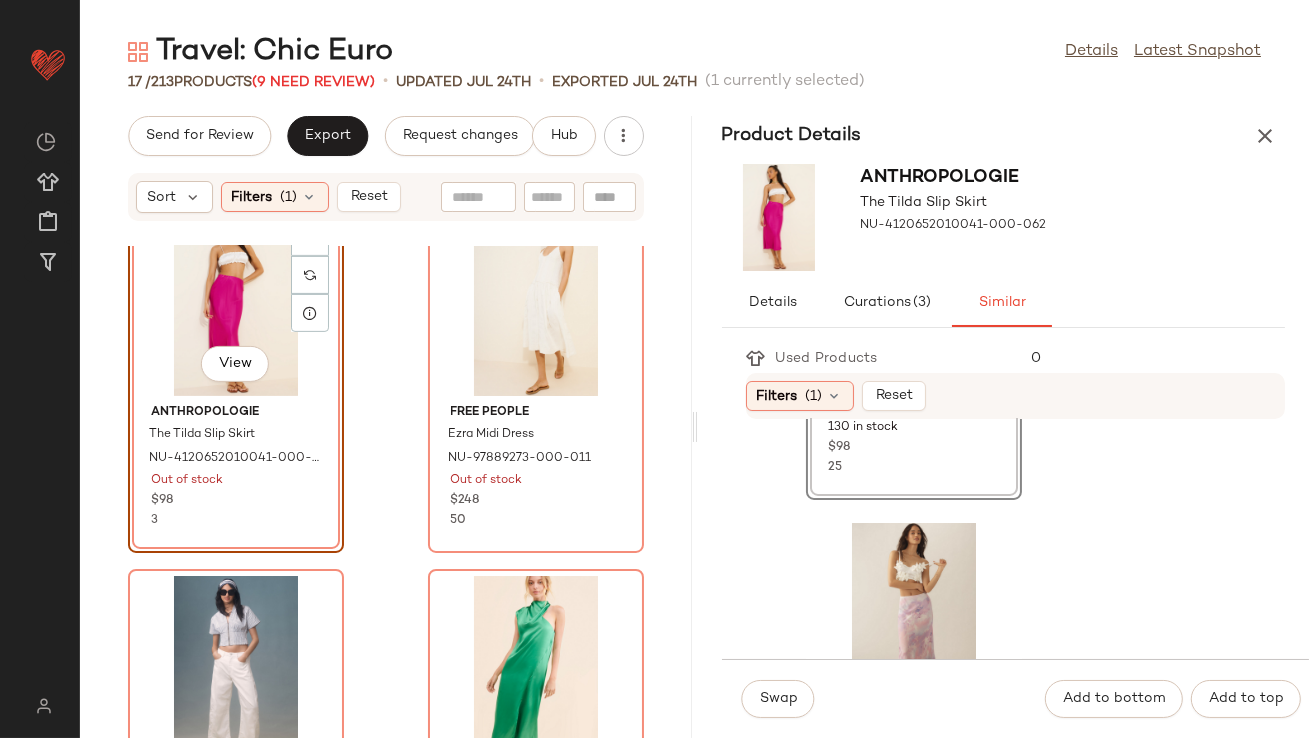 scroll, scrollTop: 738, scrollLeft: 0, axis: vertical 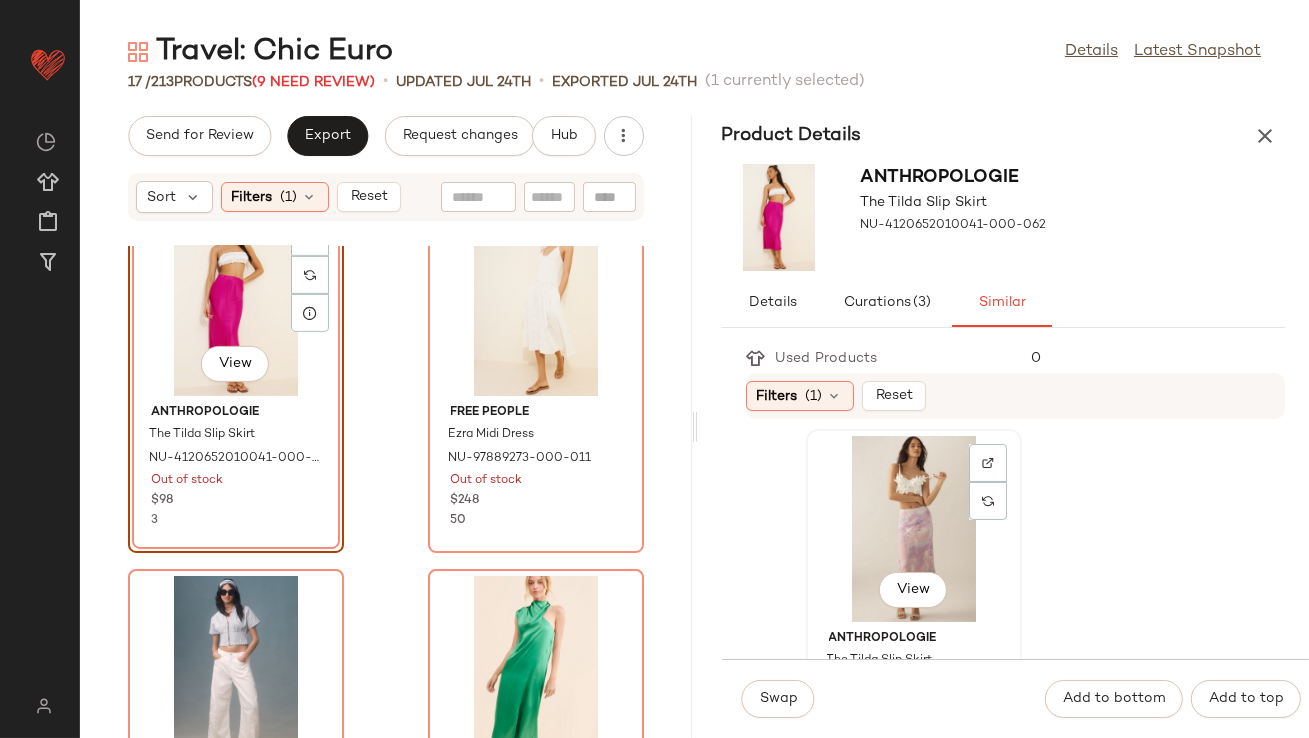 click on "View" 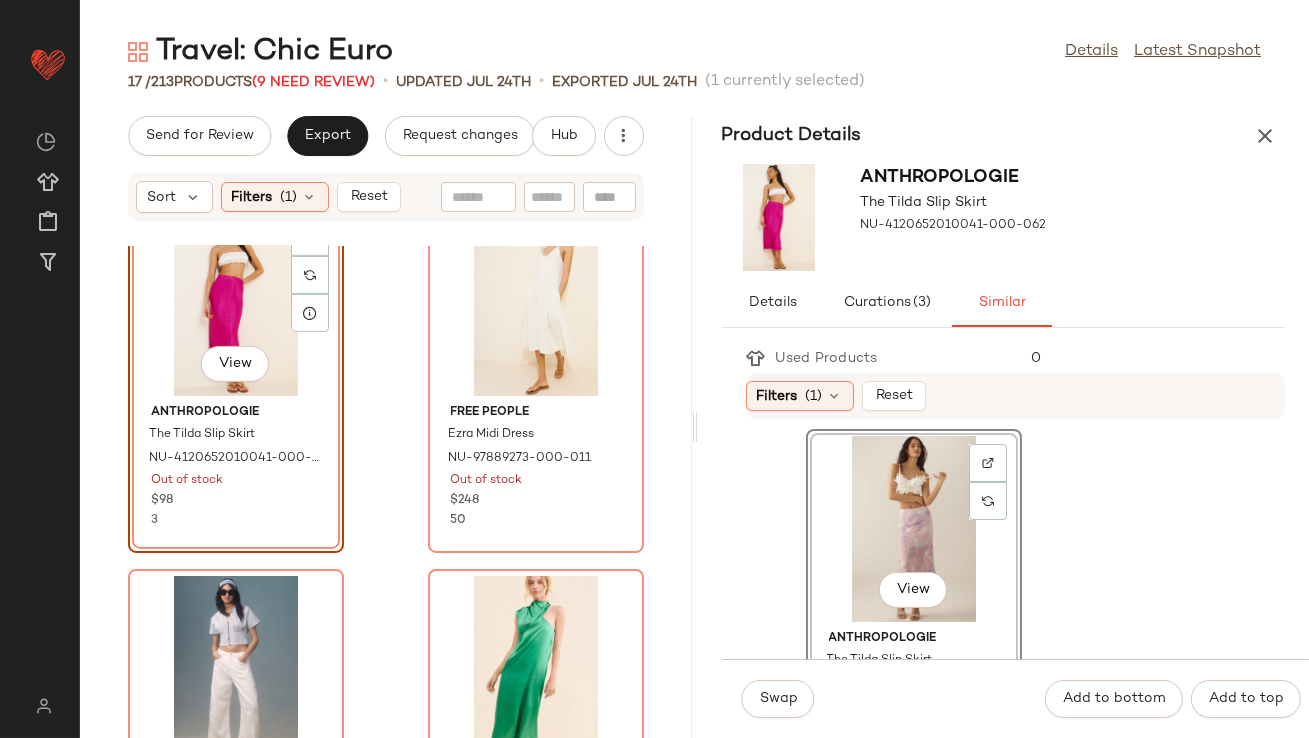 scroll, scrollTop: 785, scrollLeft: 0, axis: vertical 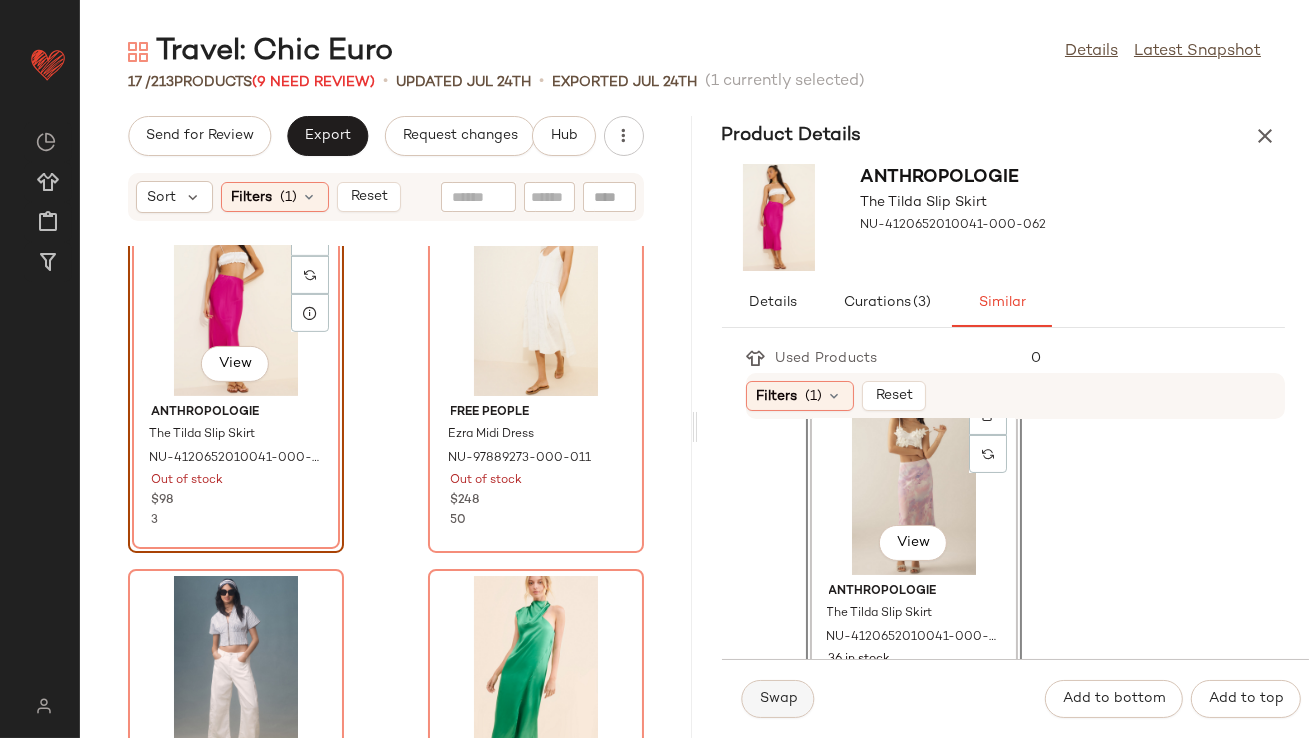 click on "Swap" at bounding box center (778, 699) 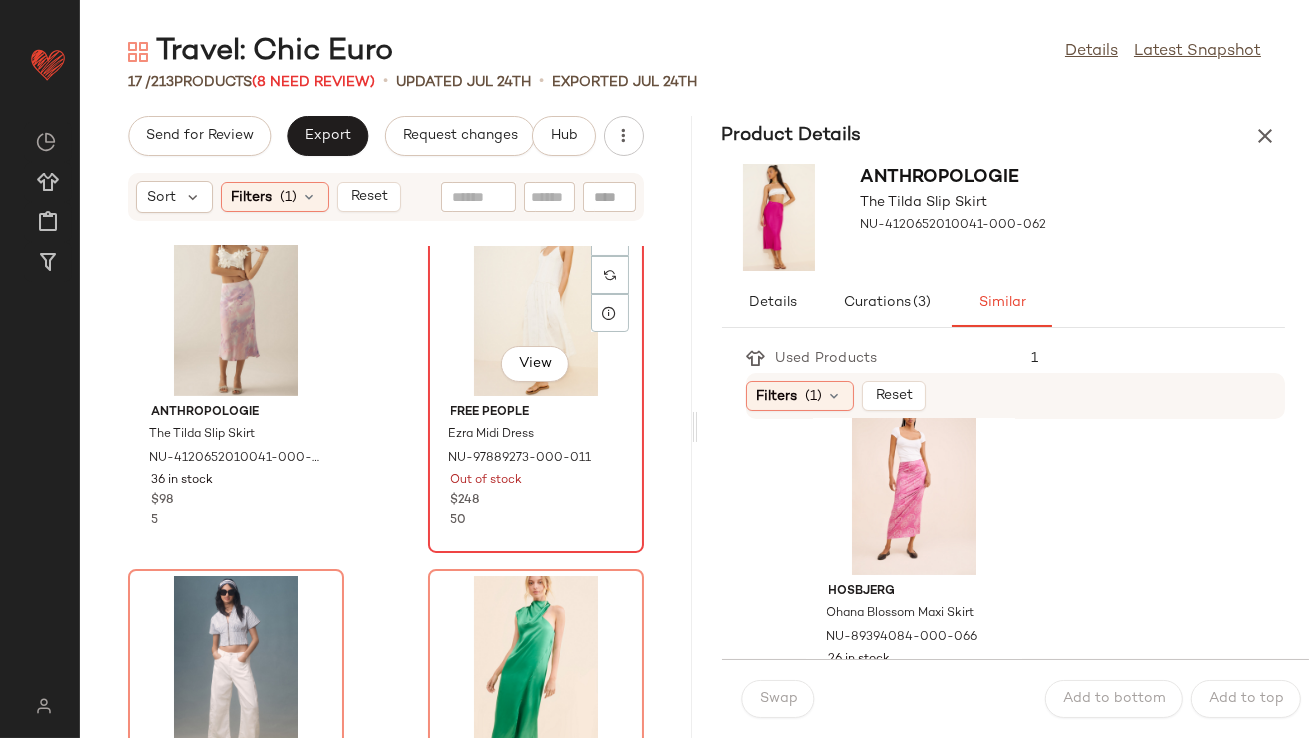 click on "View" 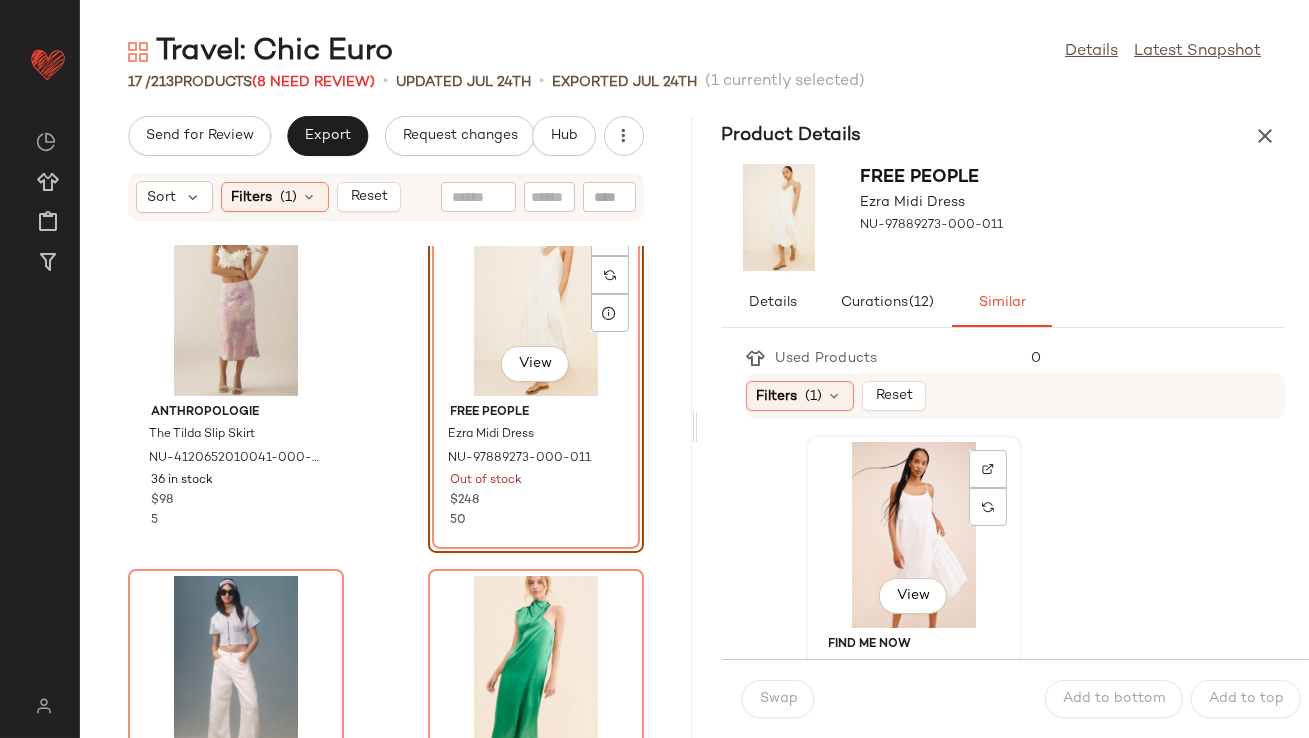 click on "View" 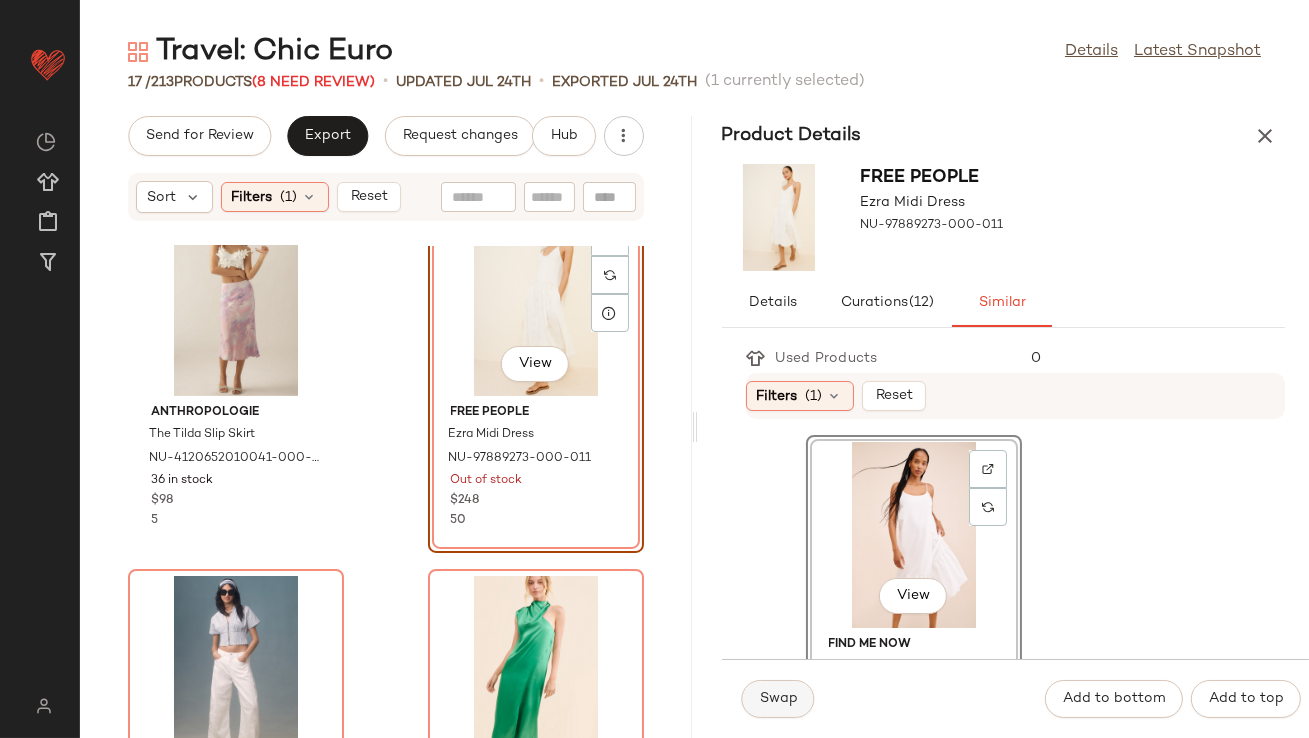 click on "Swap" 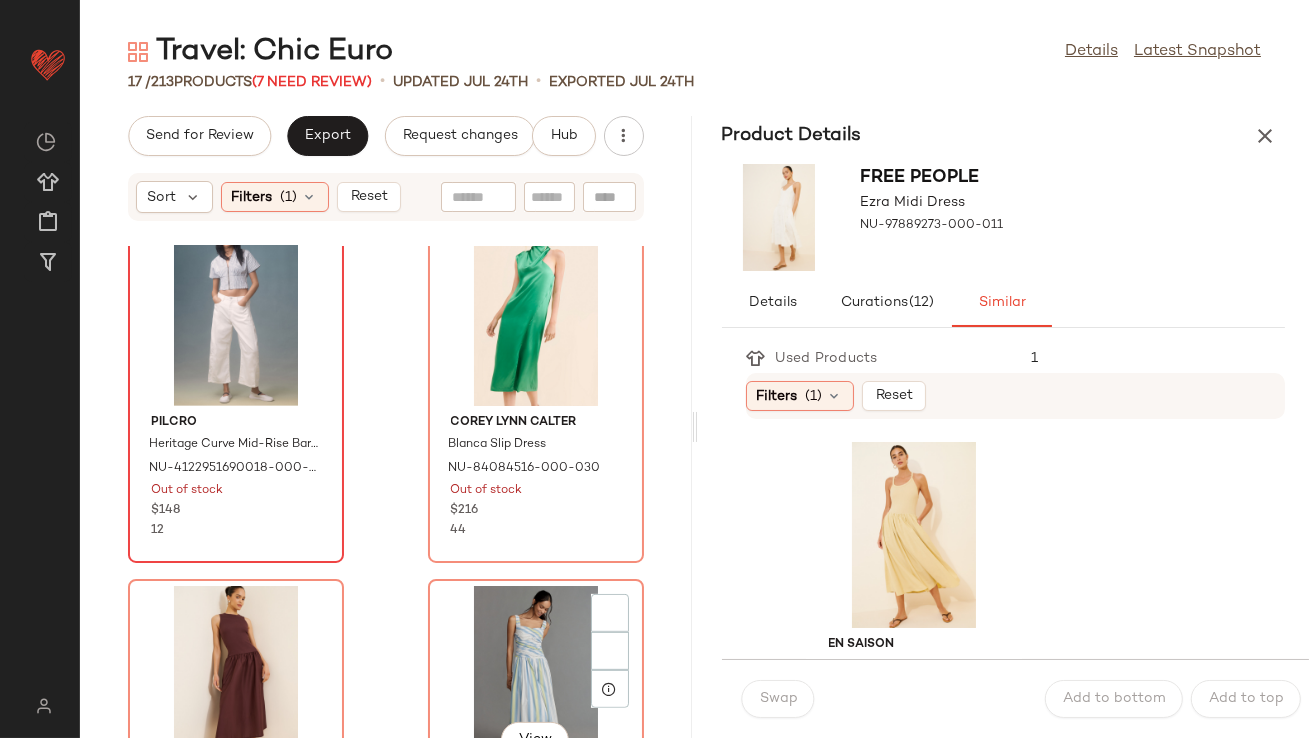 scroll, scrollTop: 1928, scrollLeft: 0, axis: vertical 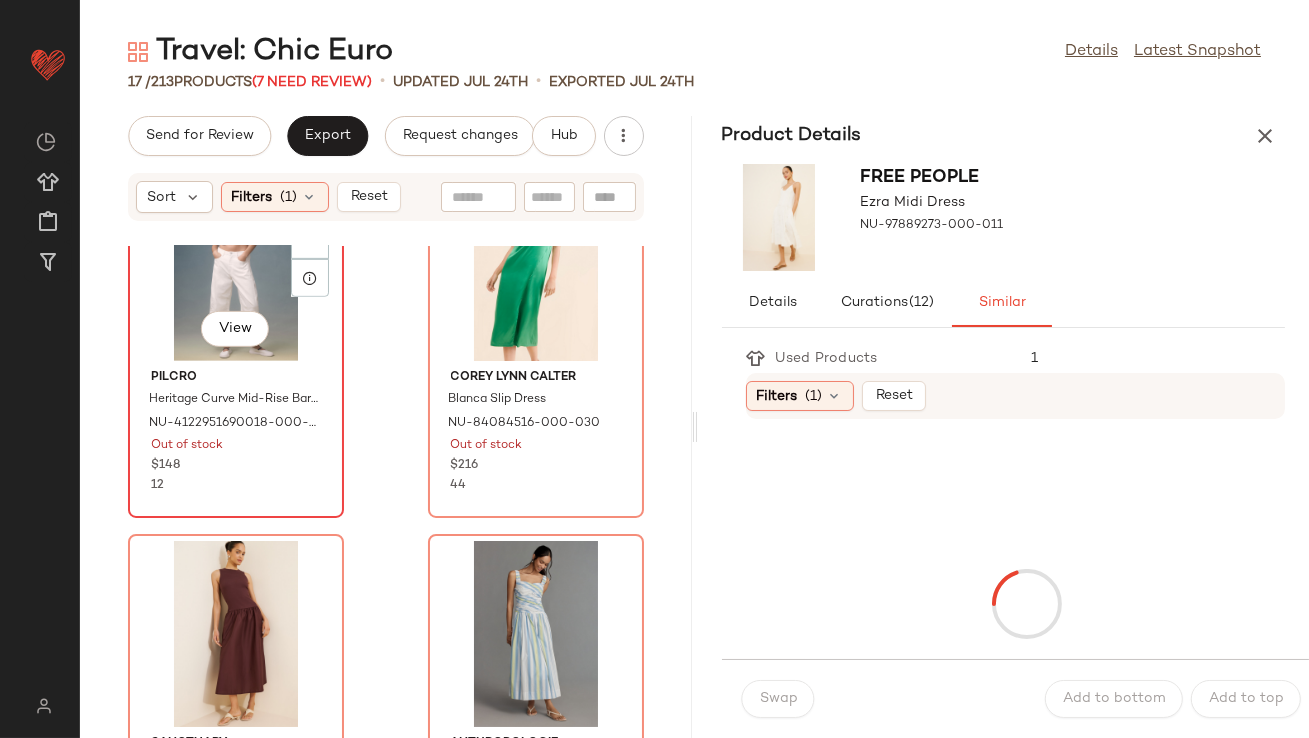 click on "View" 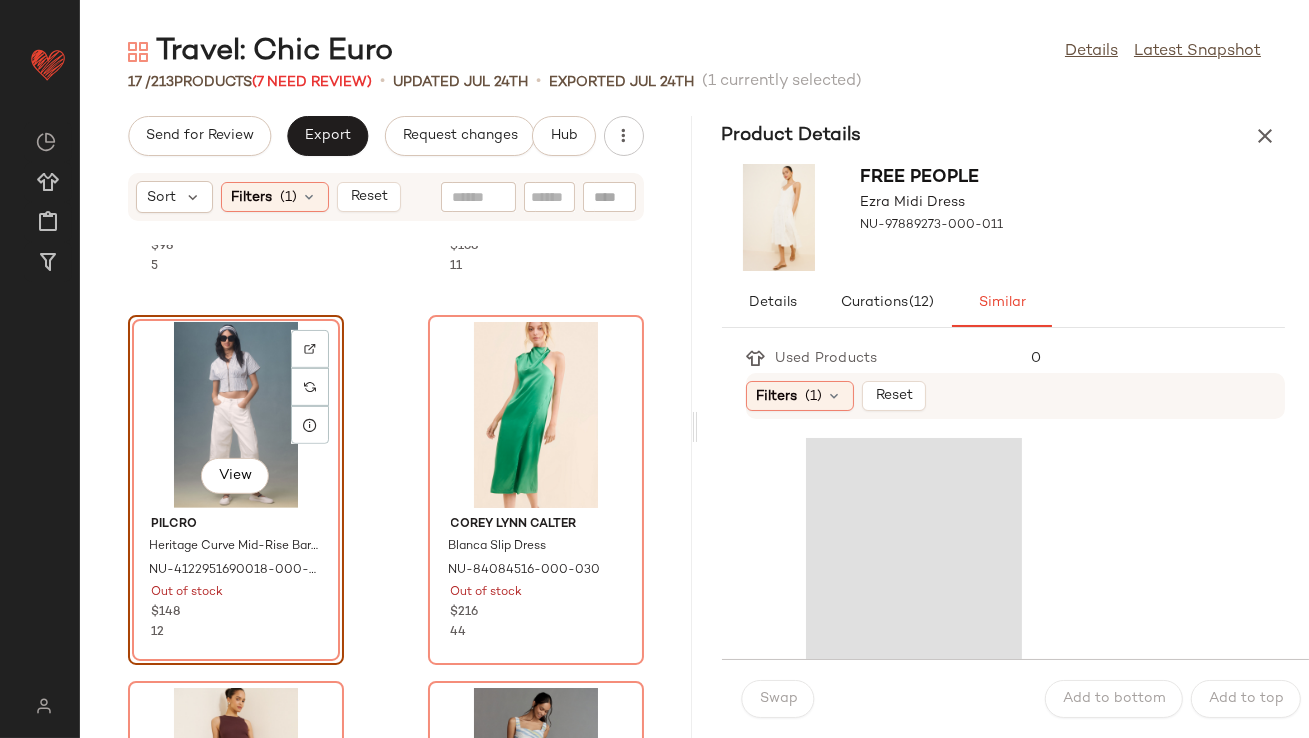 scroll, scrollTop: 1780, scrollLeft: 0, axis: vertical 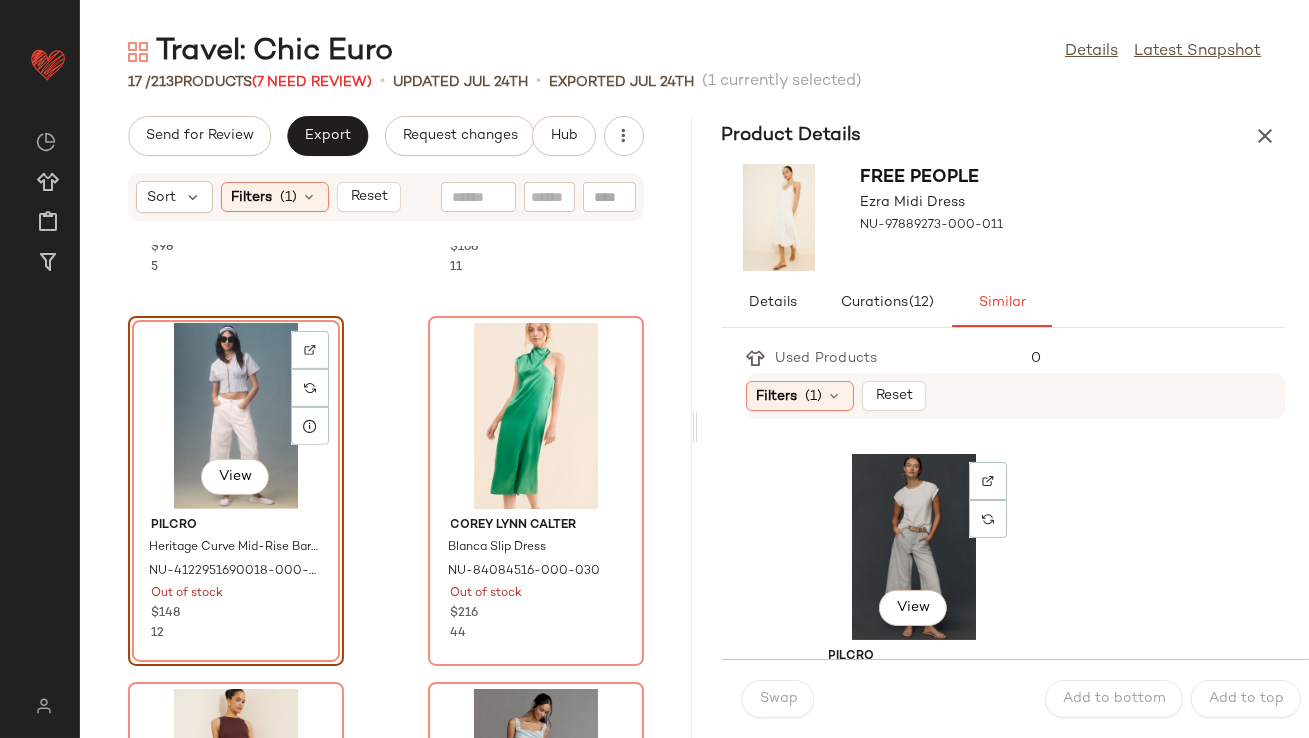 click on "View" 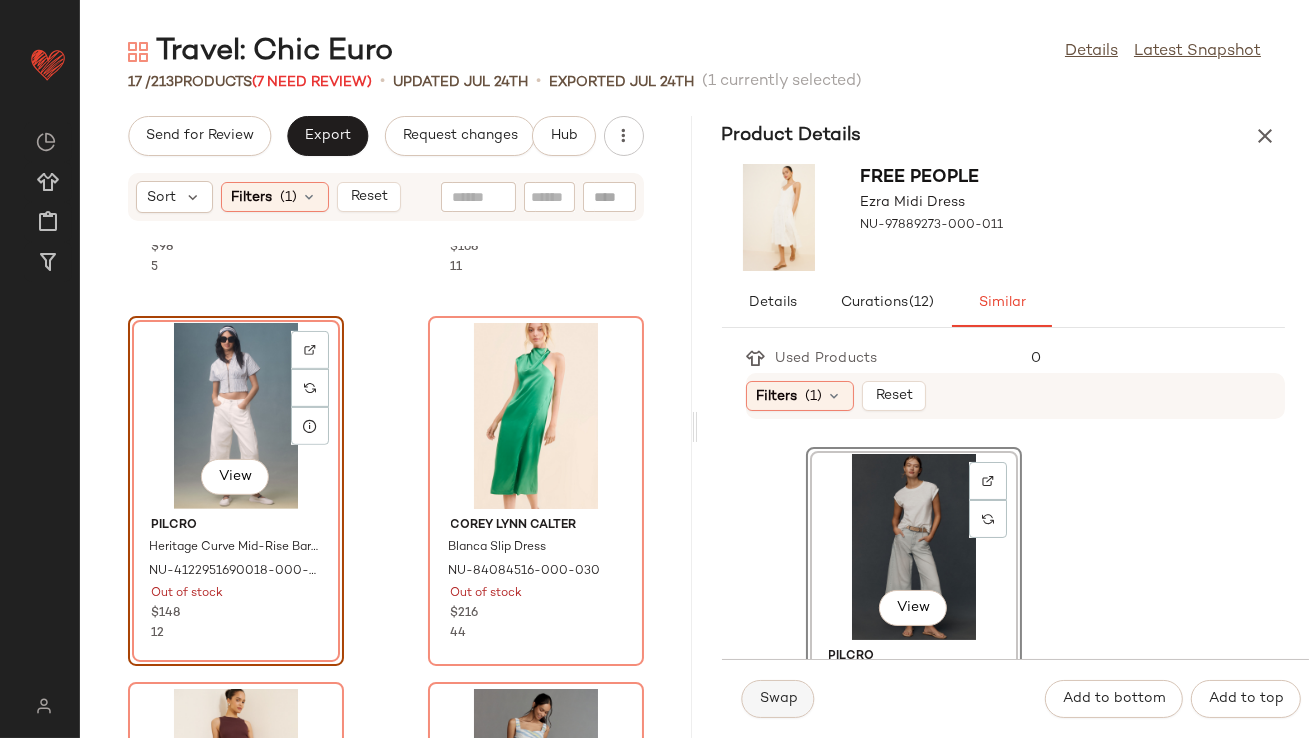click on "Swap" 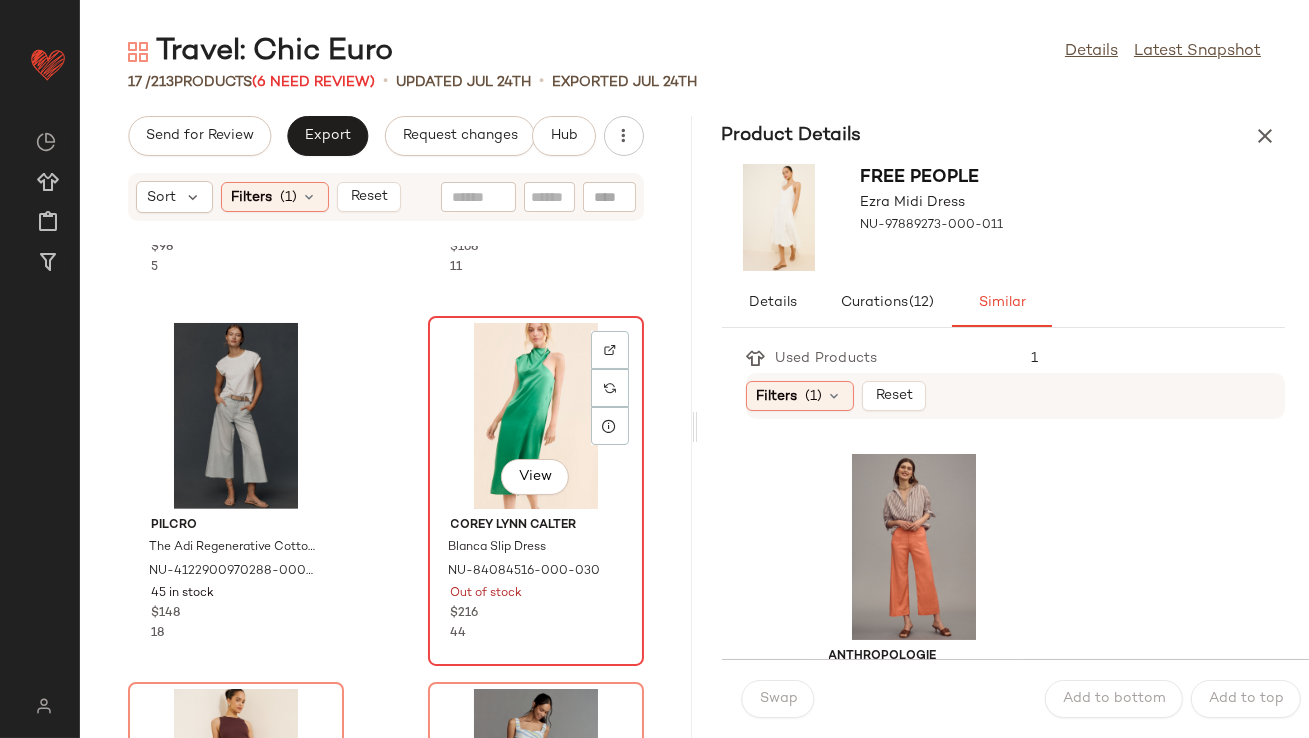 click on "View" 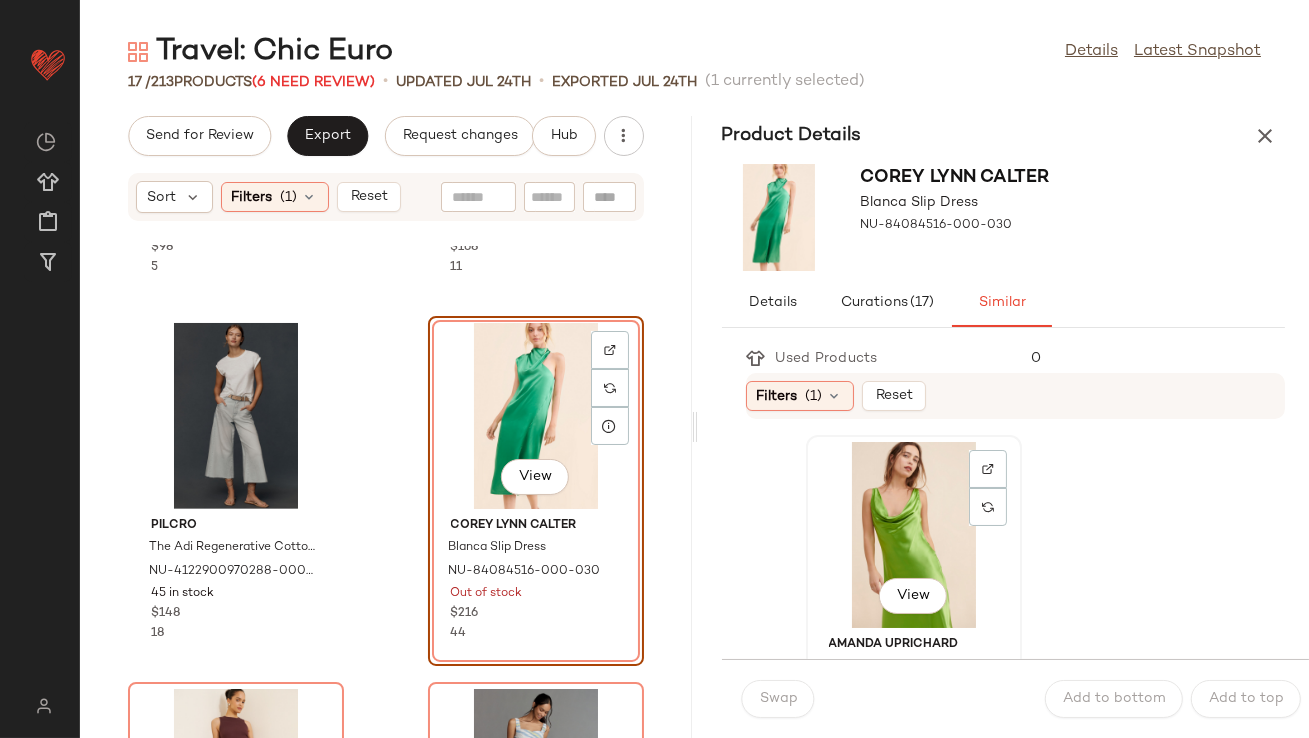 click on "View" 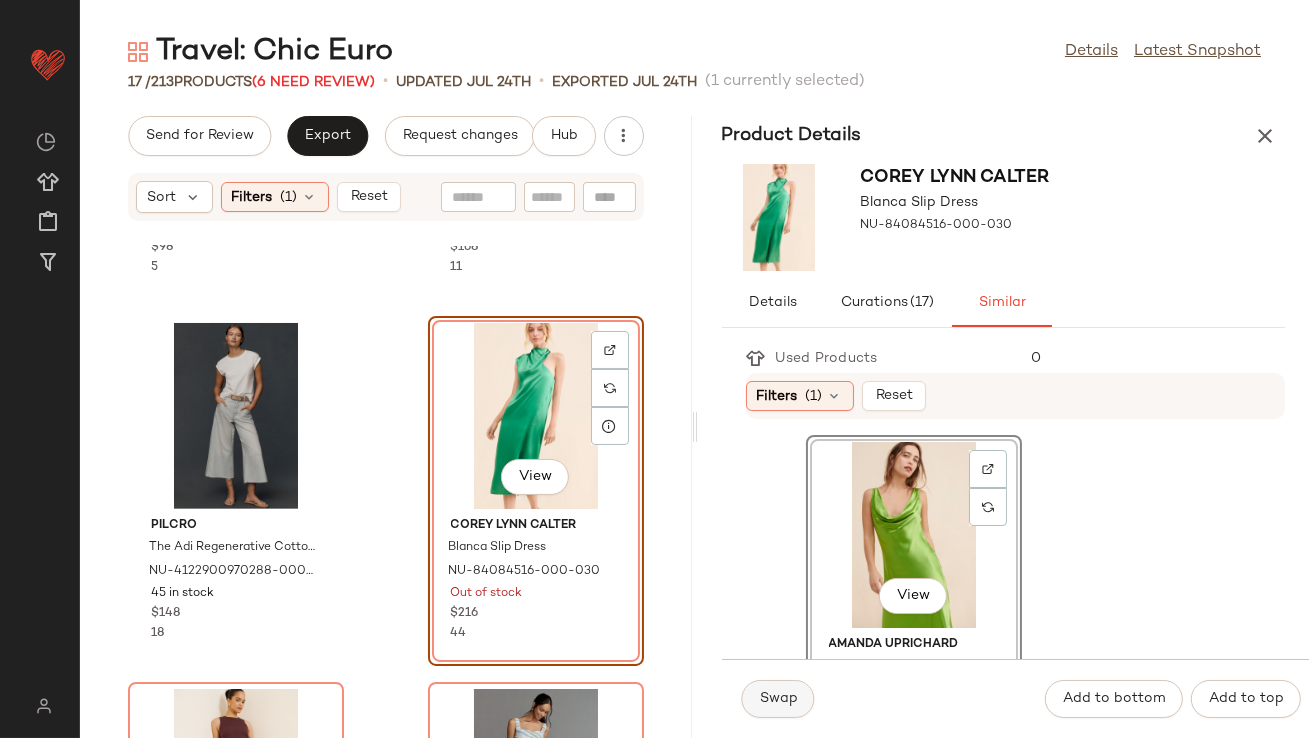 click on "Swap" 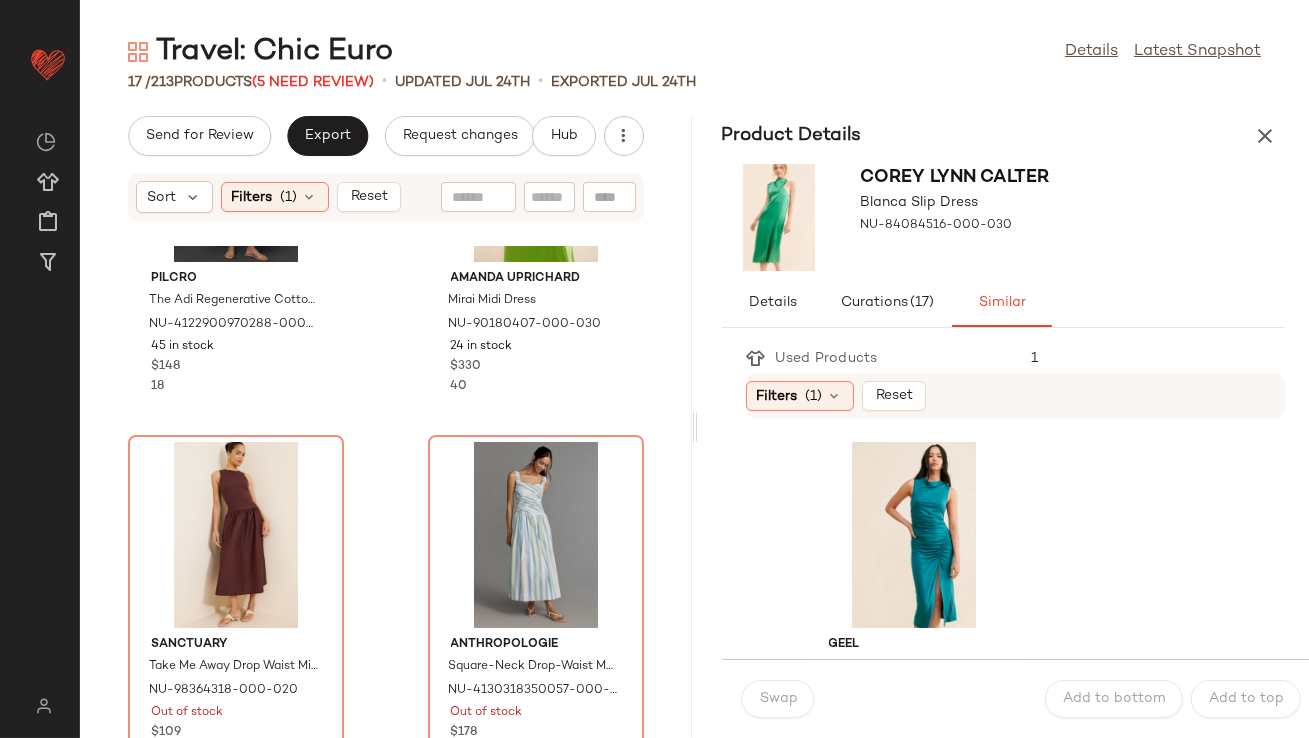 scroll, scrollTop: 2159, scrollLeft: 0, axis: vertical 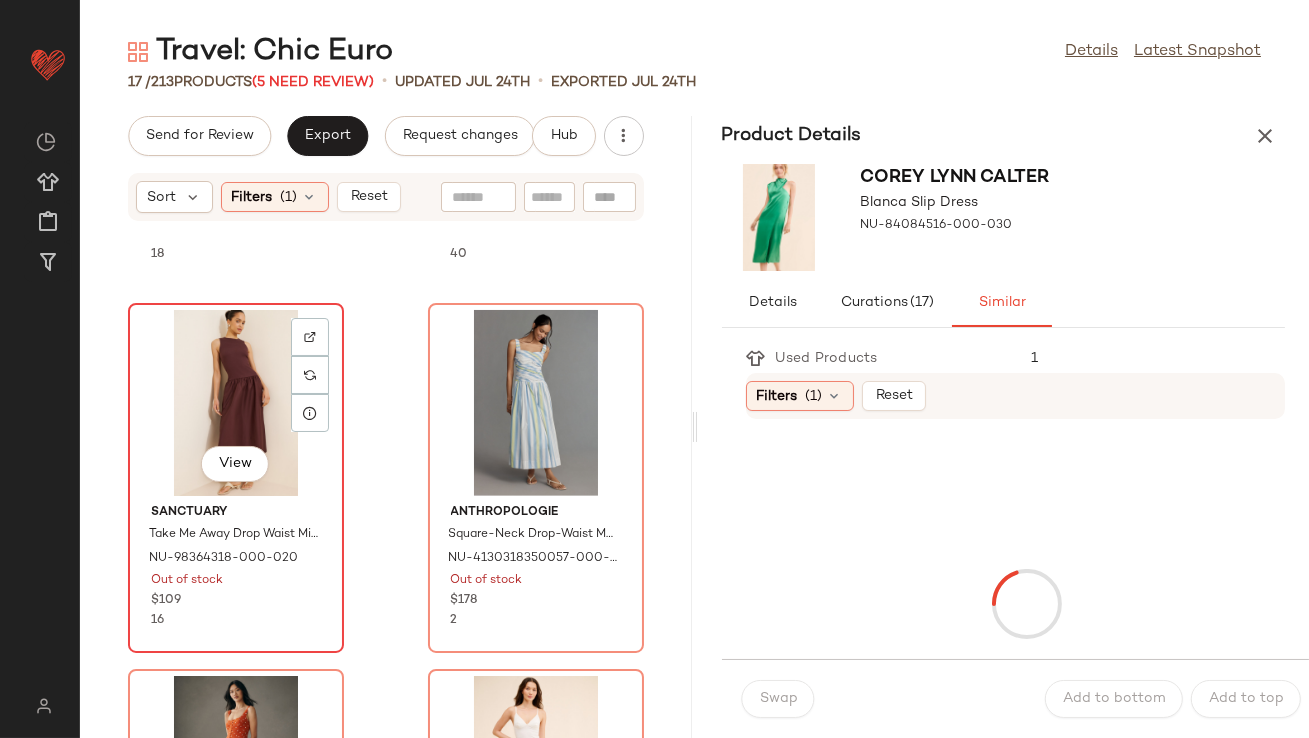 click on "View" 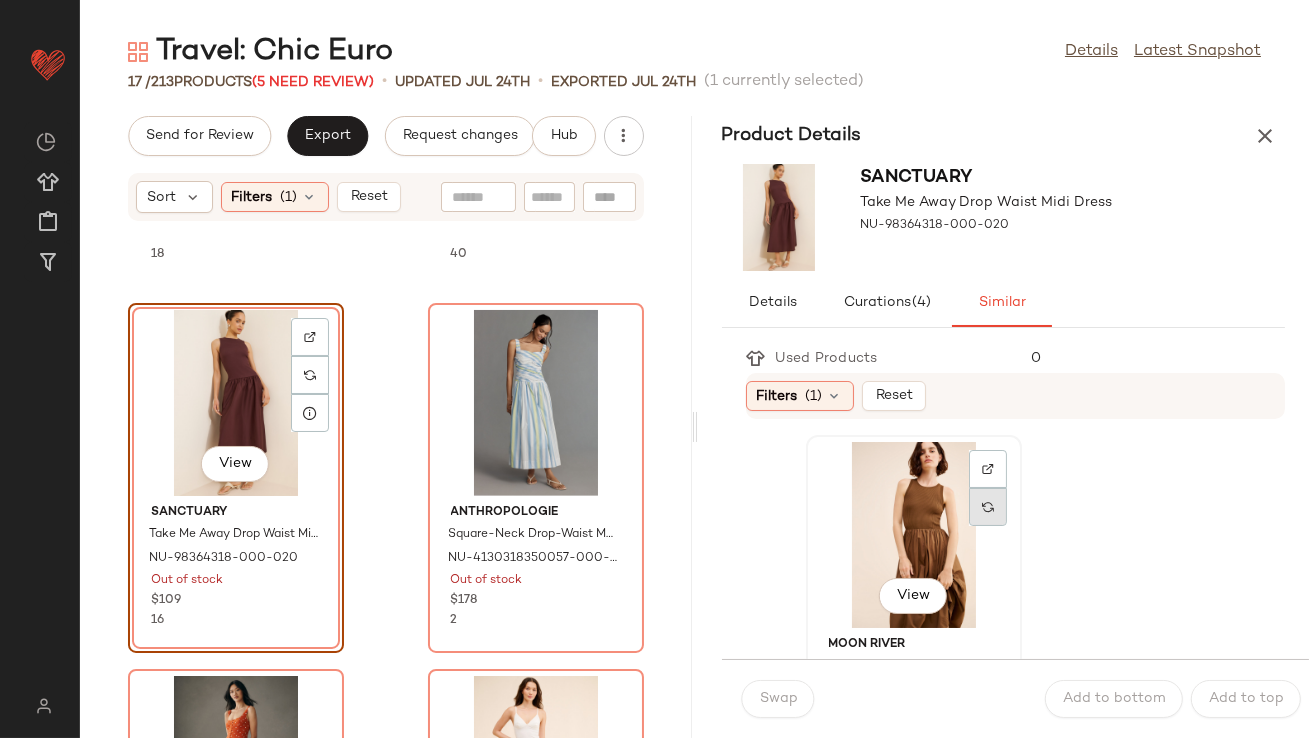 click 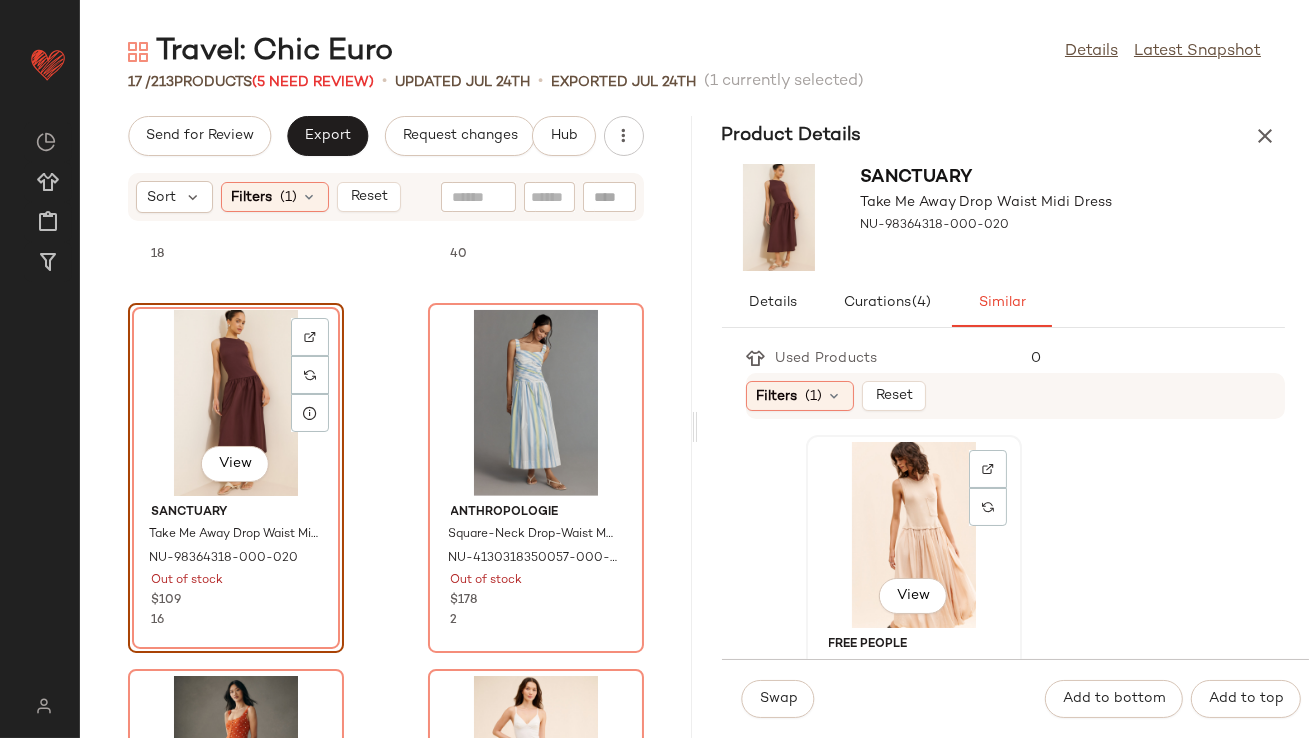 click on "View" 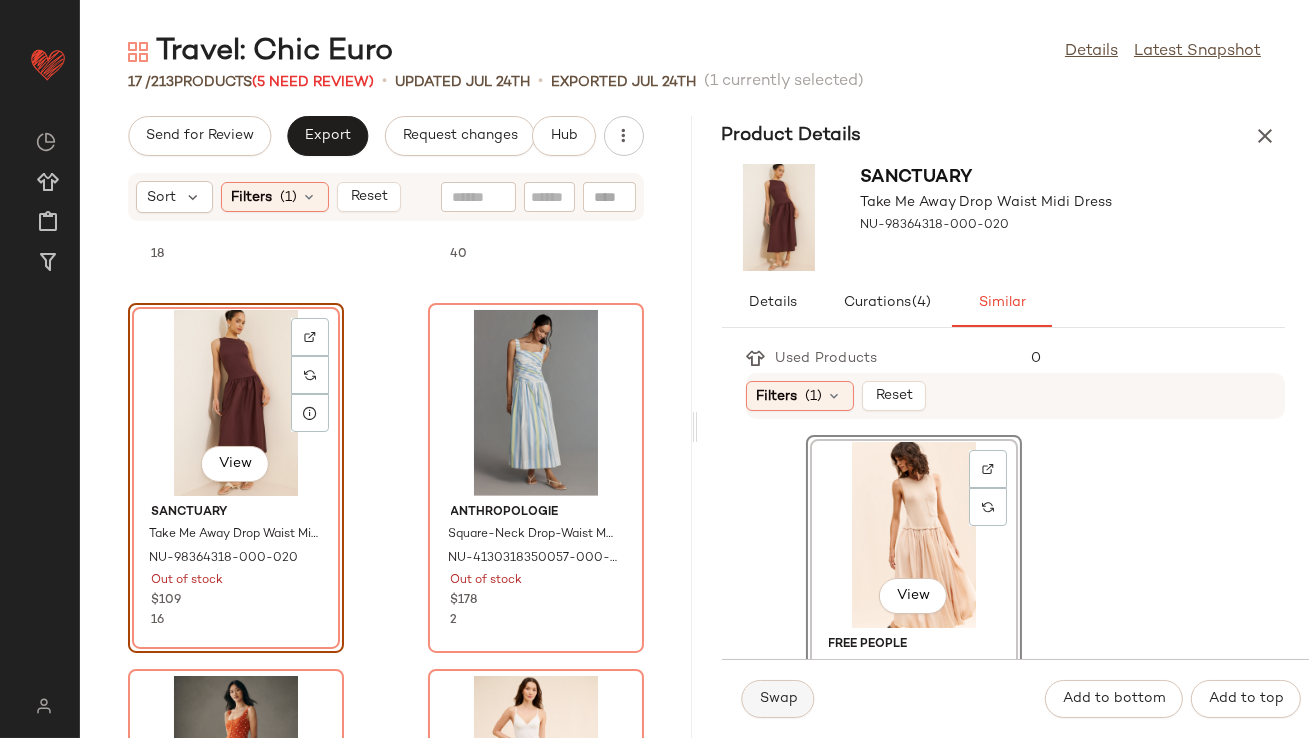 click on "Swap" 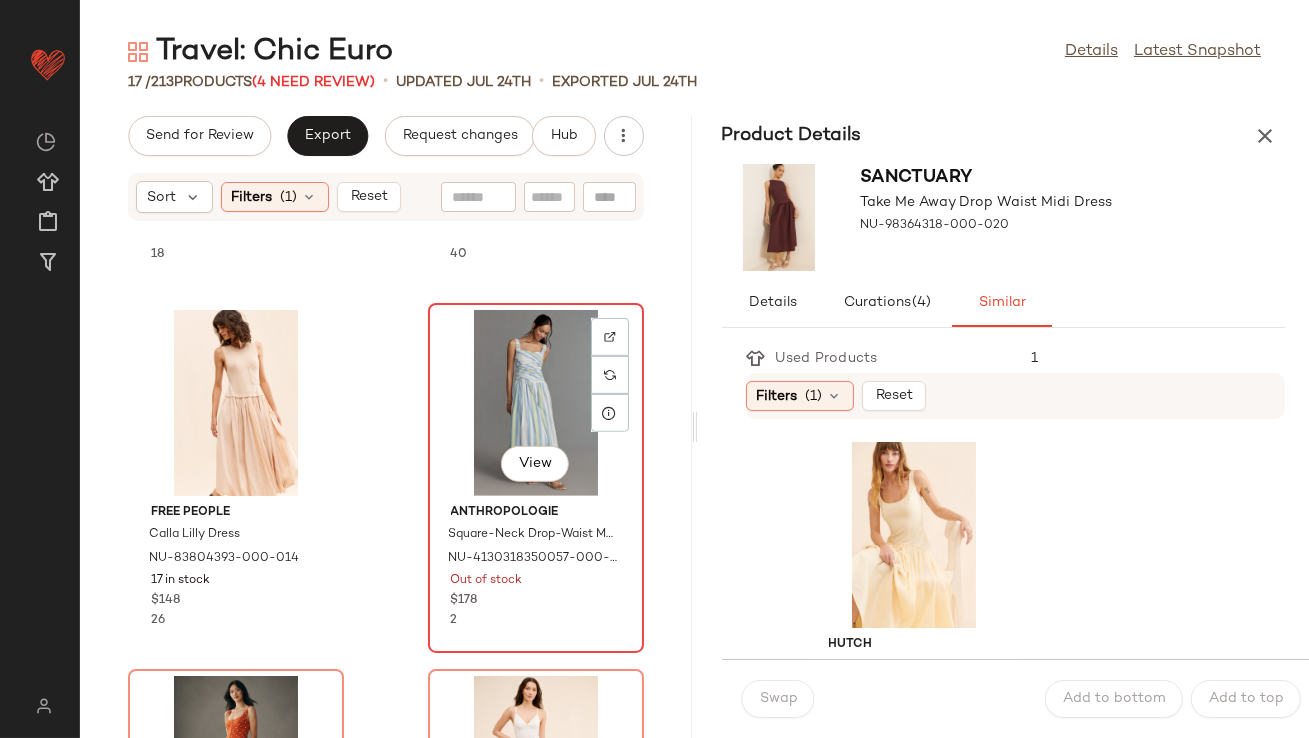 click on "View" 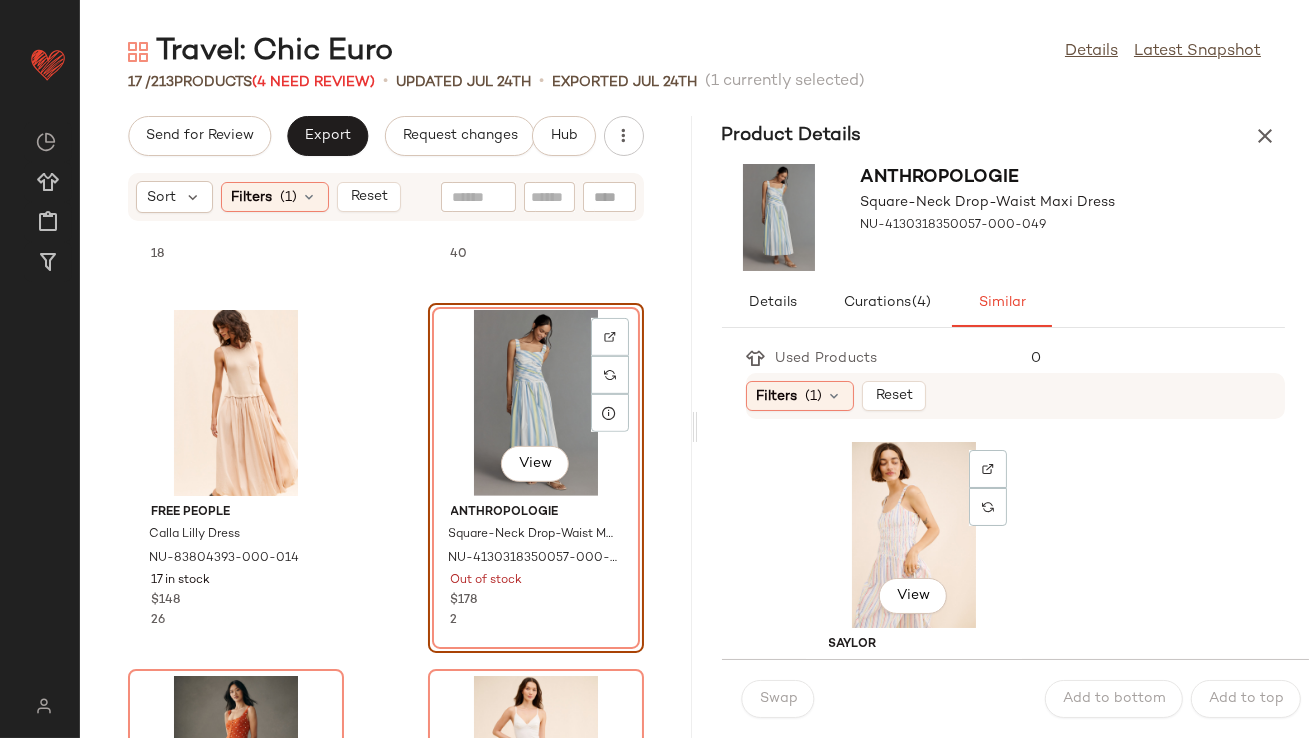 click on "View" 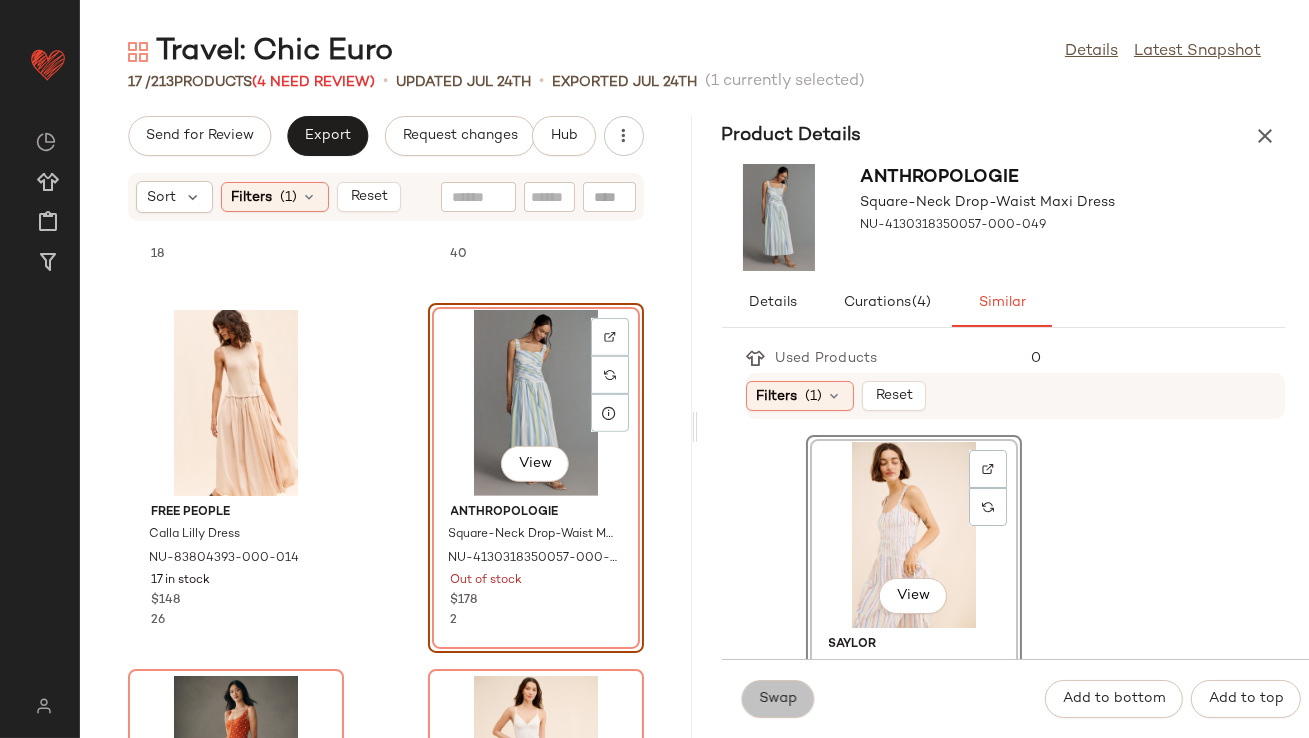 click on "Swap" at bounding box center [778, 699] 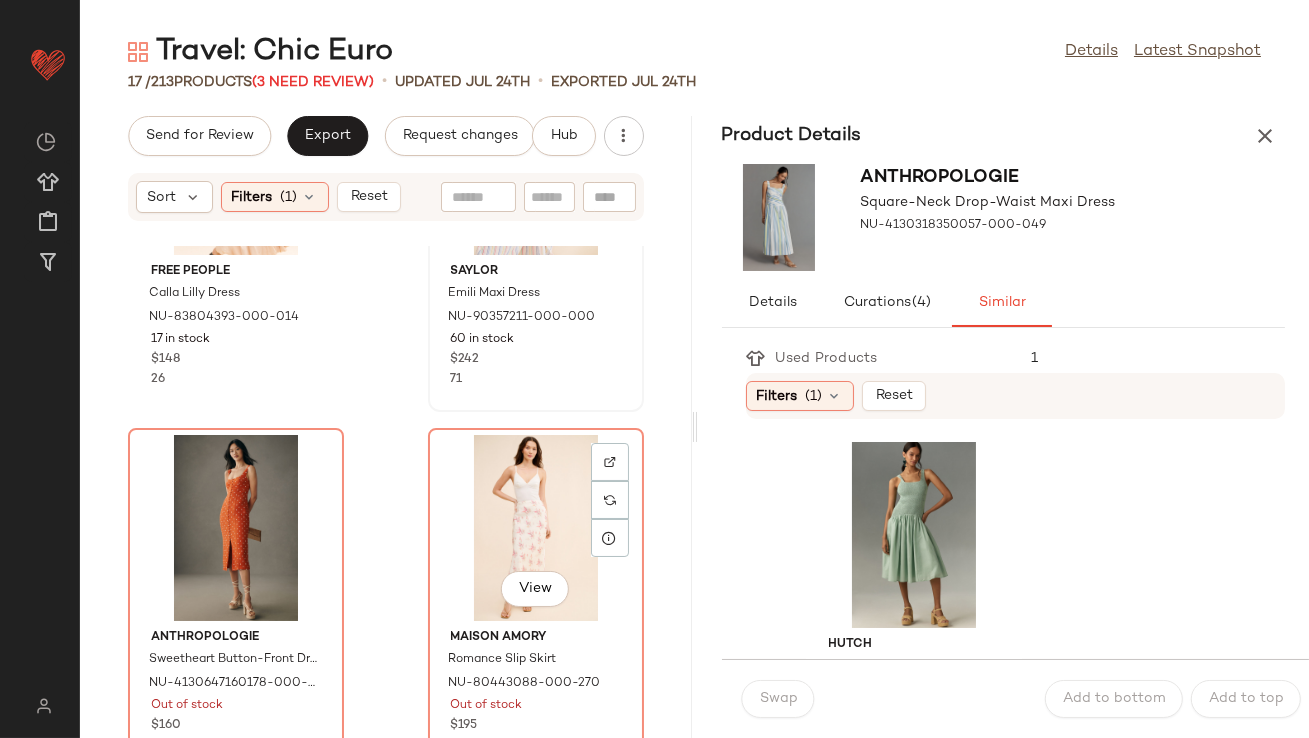 scroll, scrollTop: 2478, scrollLeft: 0, axis: vertical 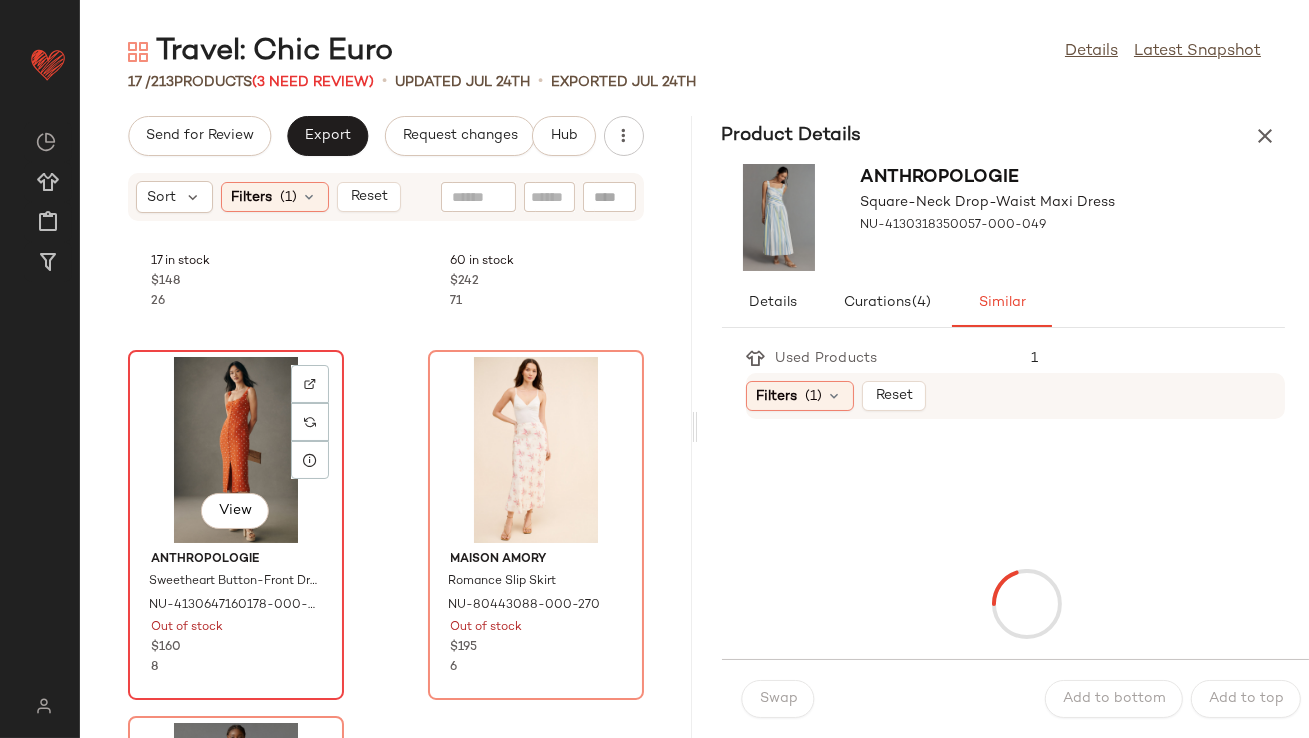 click on "View" 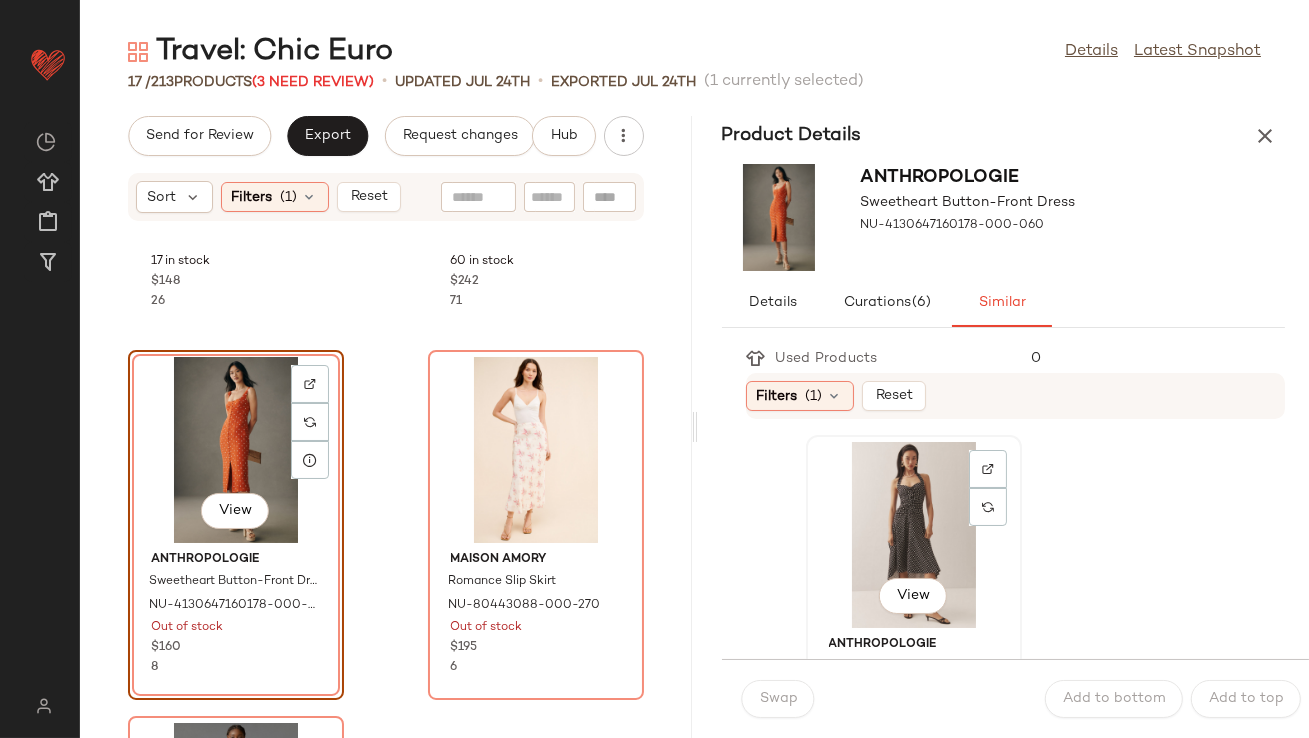 click on "View" 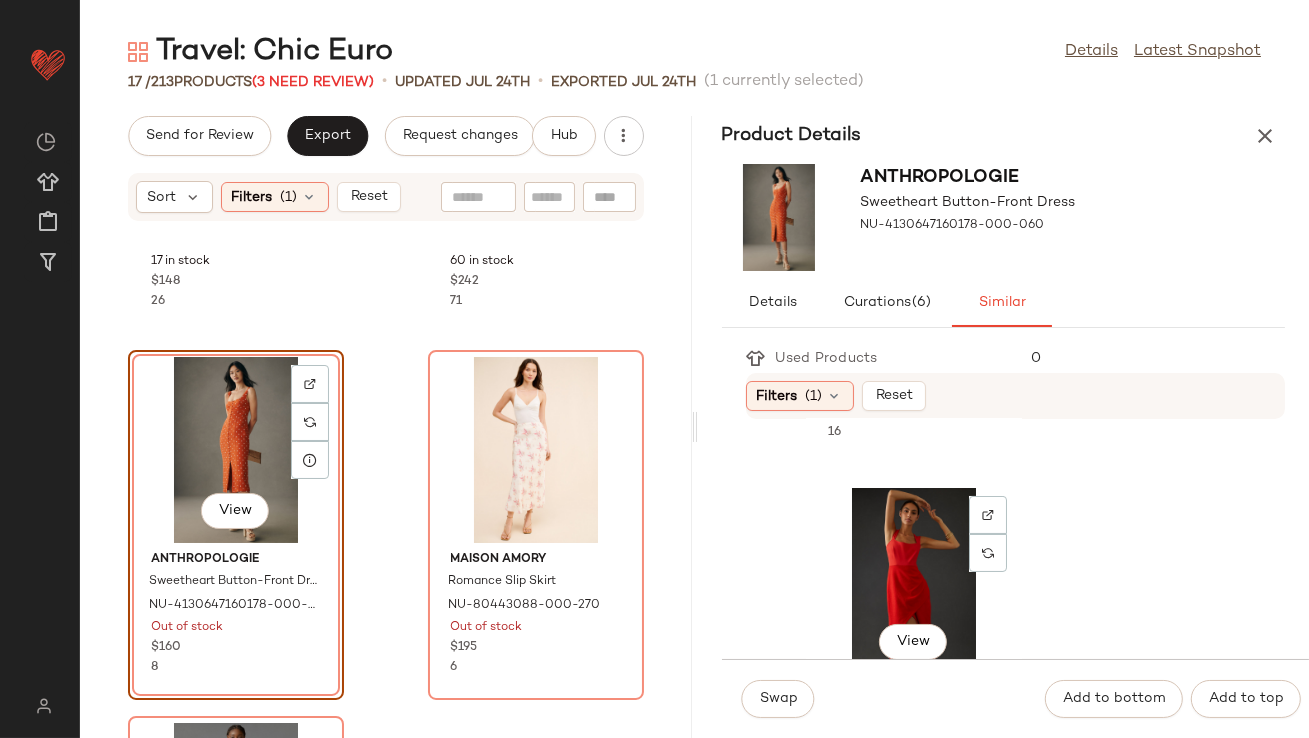 scroll, scrollTop: 716, scrollLeft: 0, axis: vertical 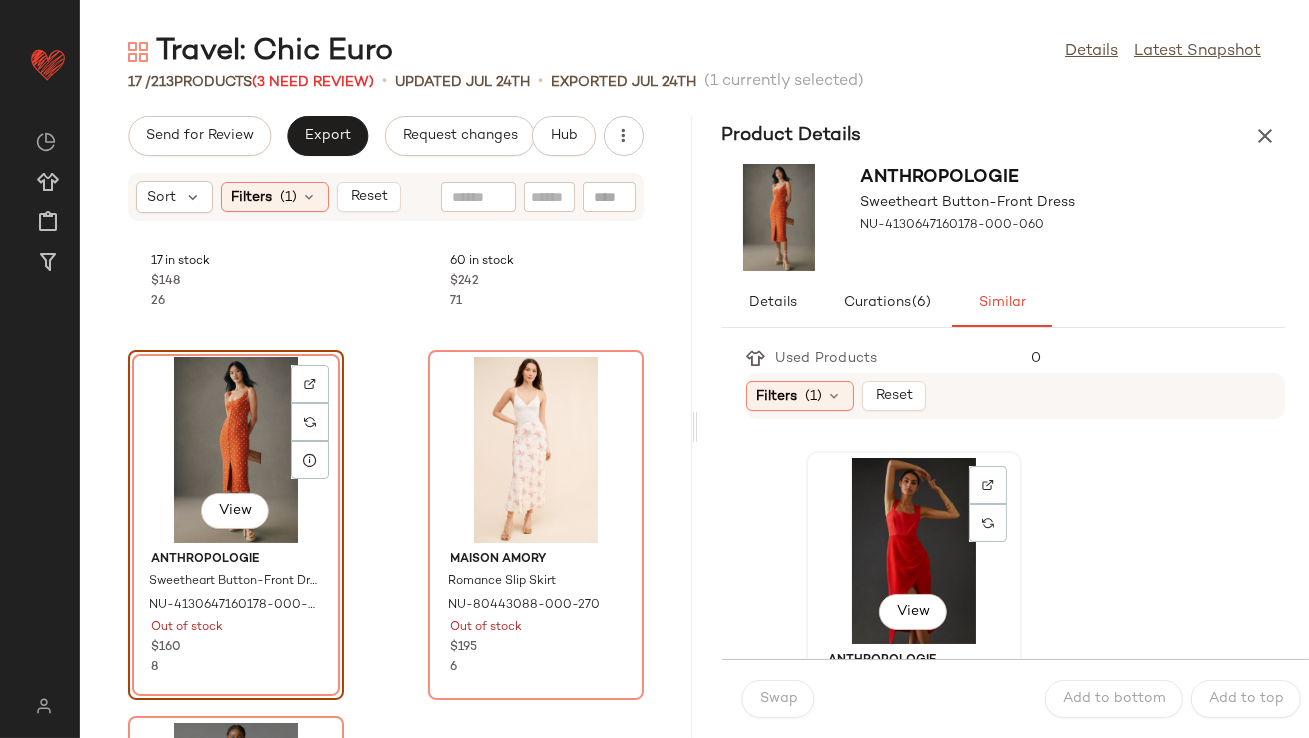click on "View" 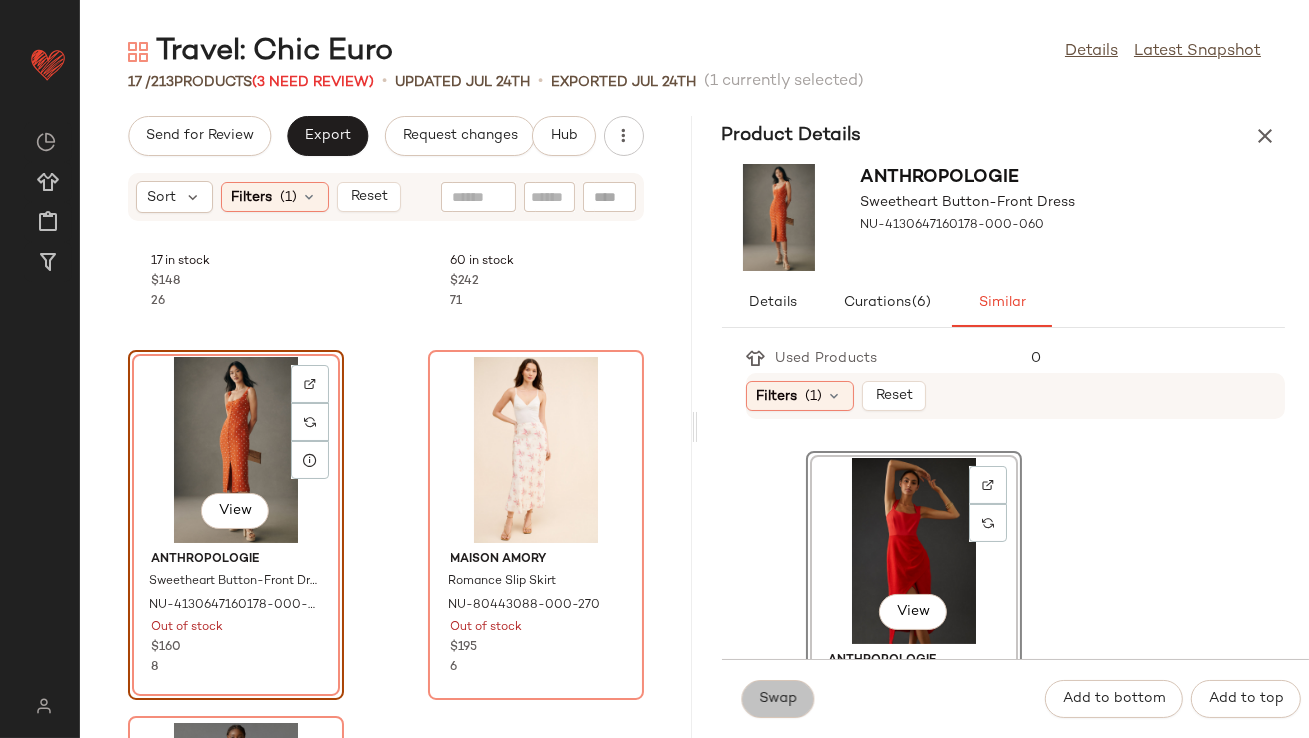 click on "Swap" at bounding box center [778, 699] 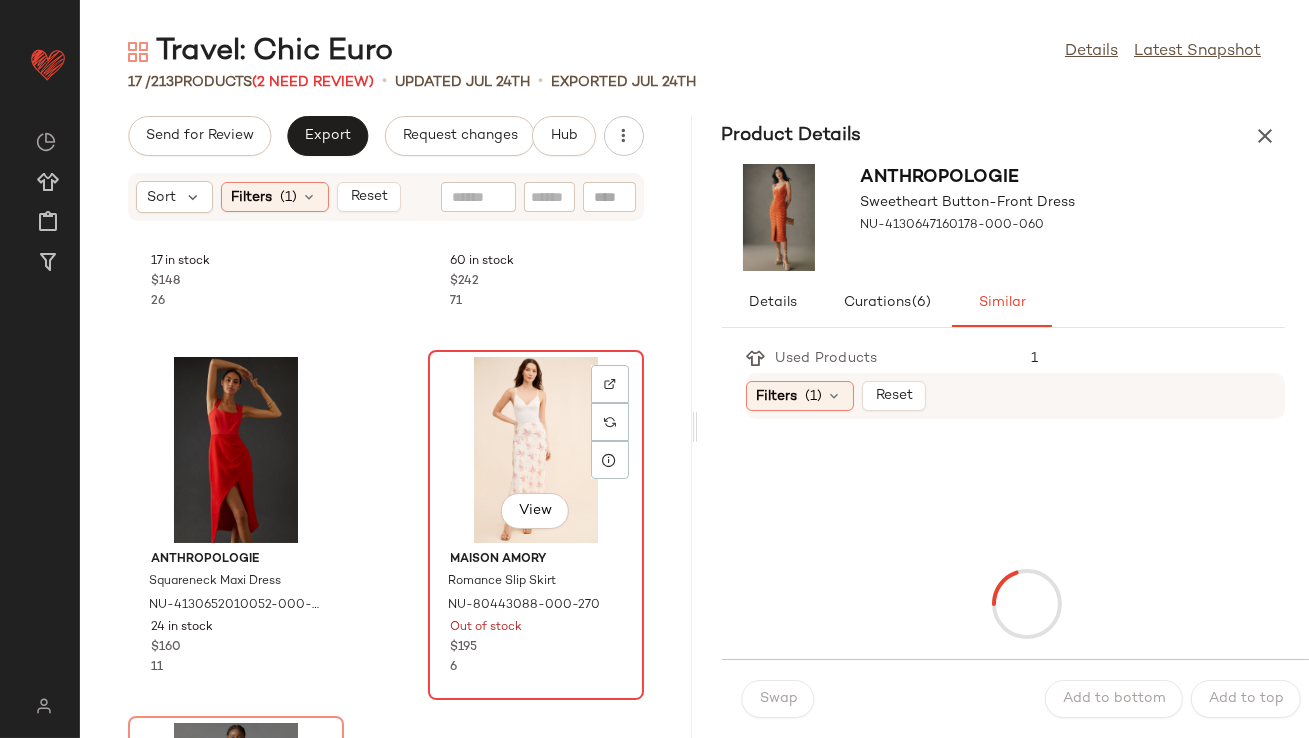 click on "View" 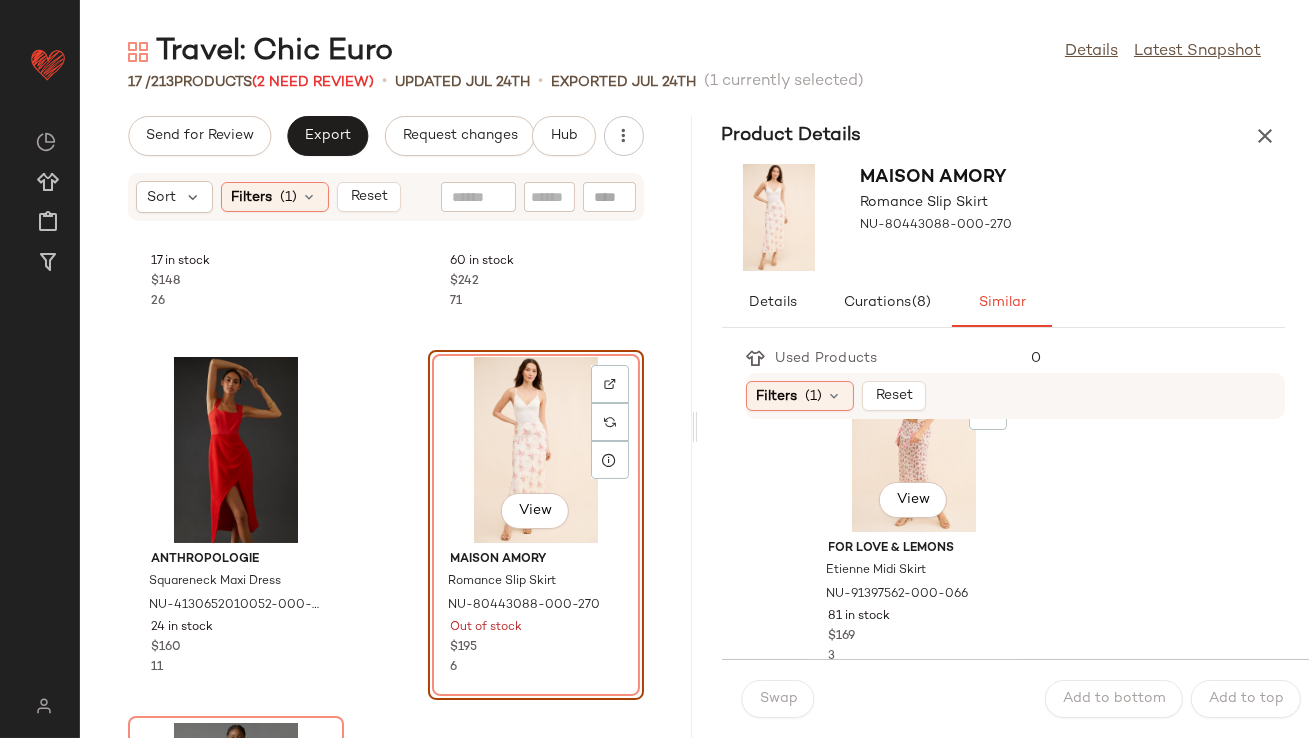 scroll, scrollTop: 466, scrollLeft: 0, axis: vertical 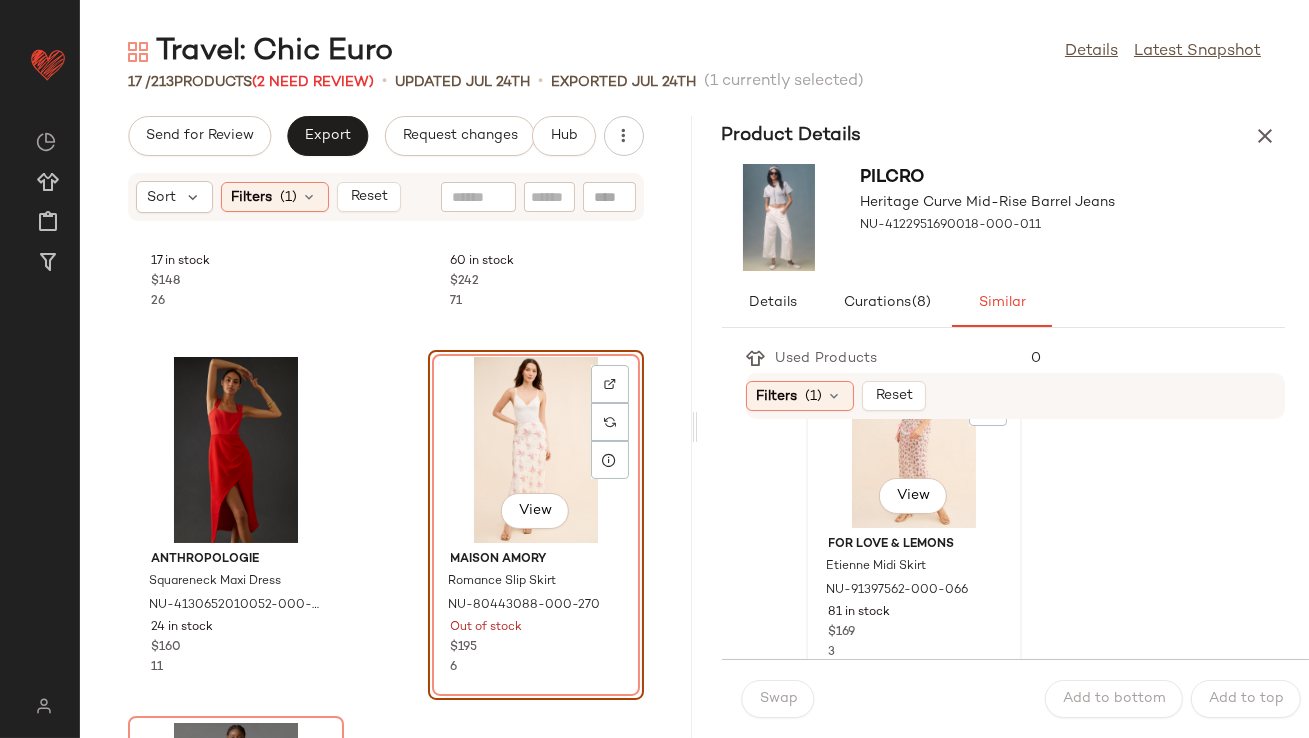 click on "View" 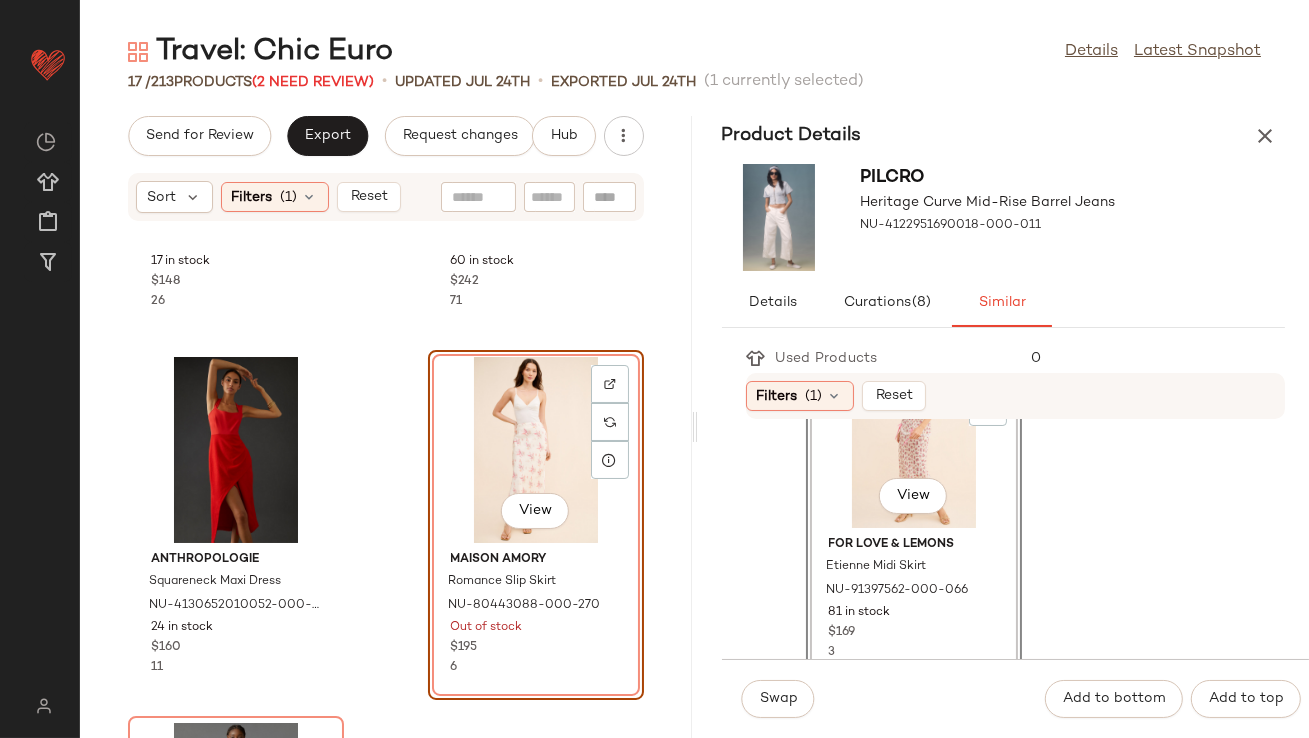 click on "Swap   Add to bottom   Add to top" at bounding box center [1016, 698] 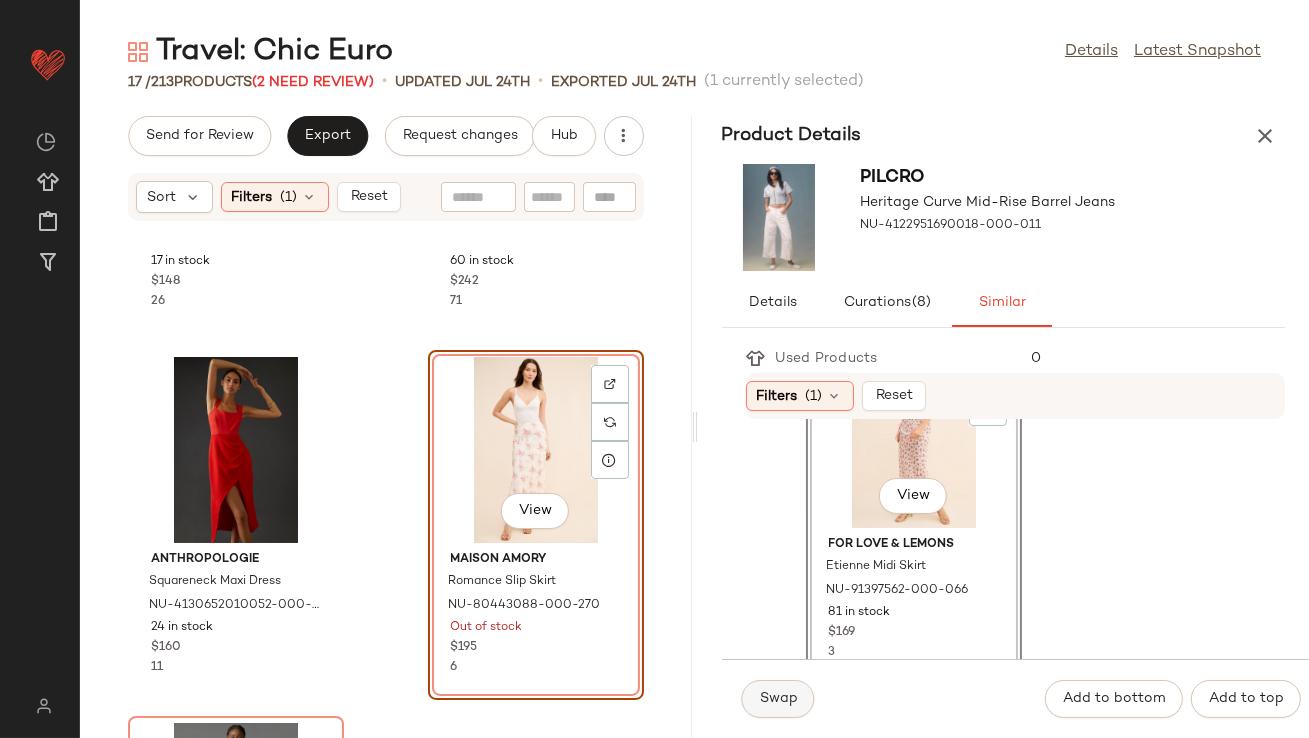 click on "Swap" 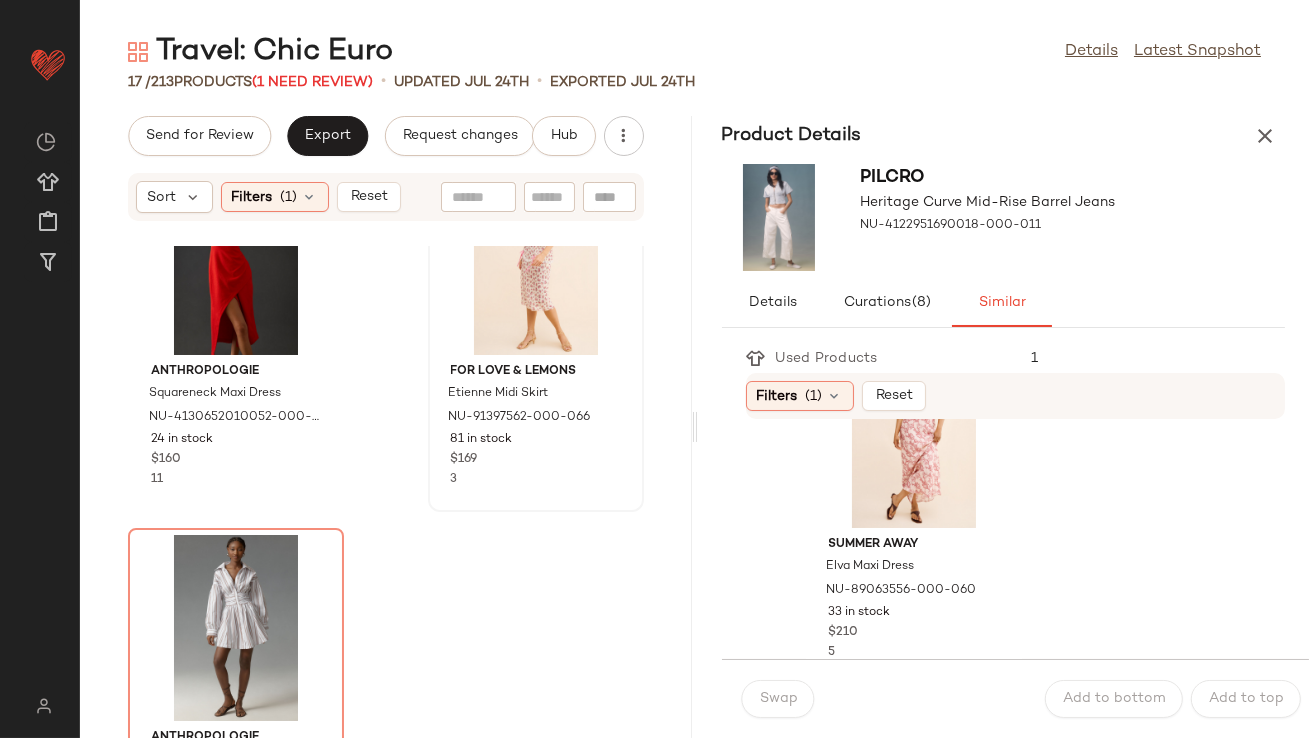 scroll, scrollTop: 2805, scrollLeft: 0, axis: vertical 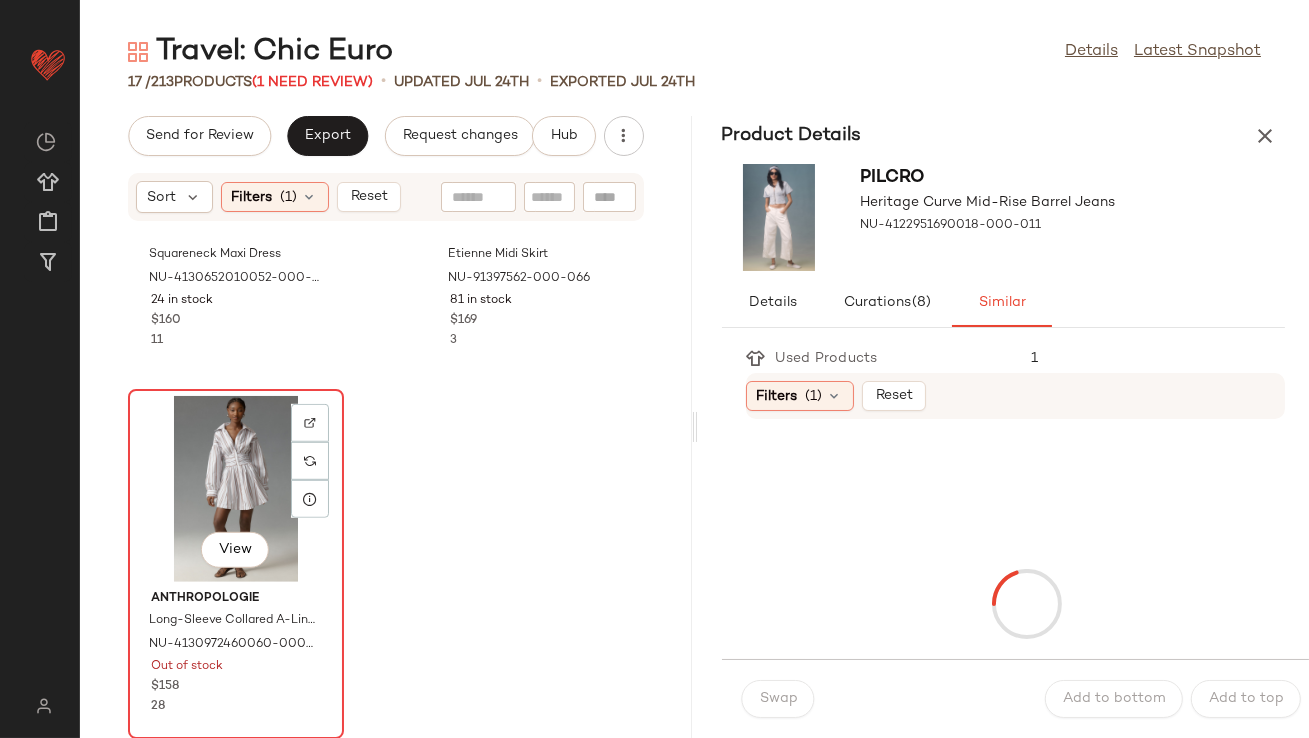 click on "View" 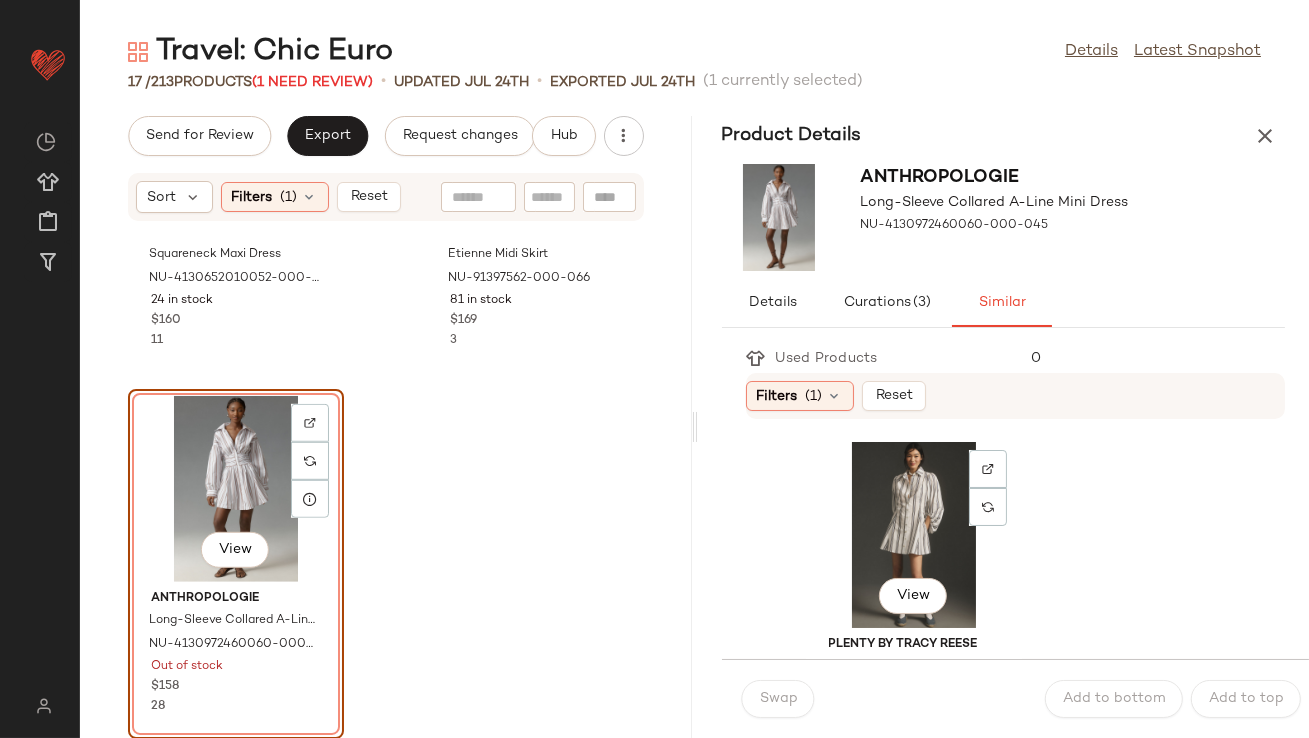 click on "View" 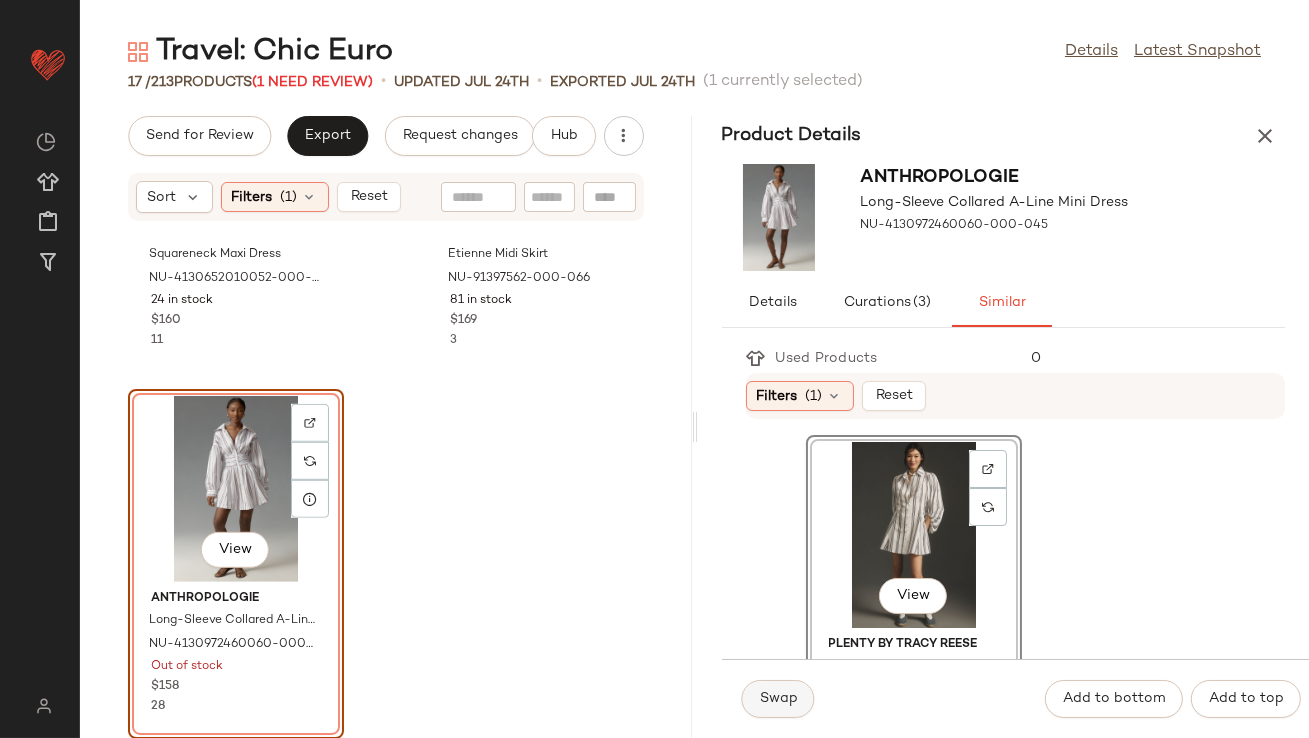 click on "Swap" 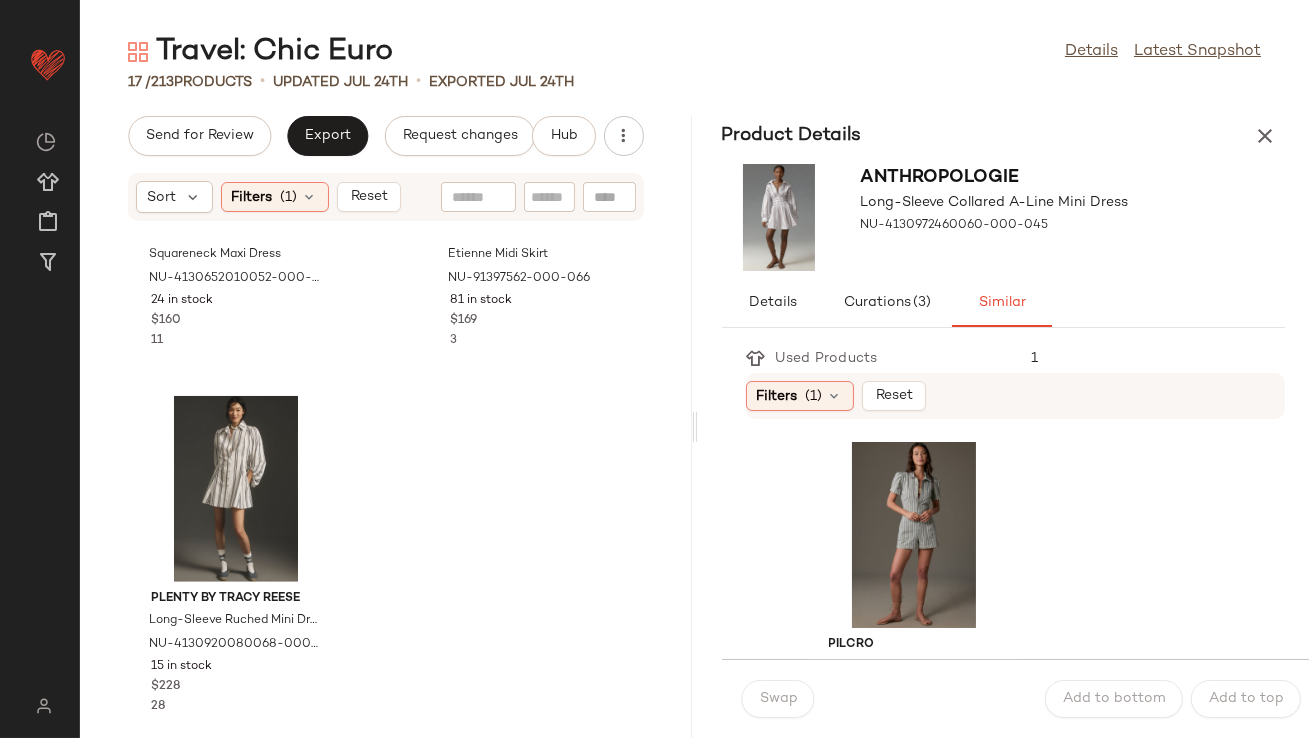 click at bounding box center [1265, 136] 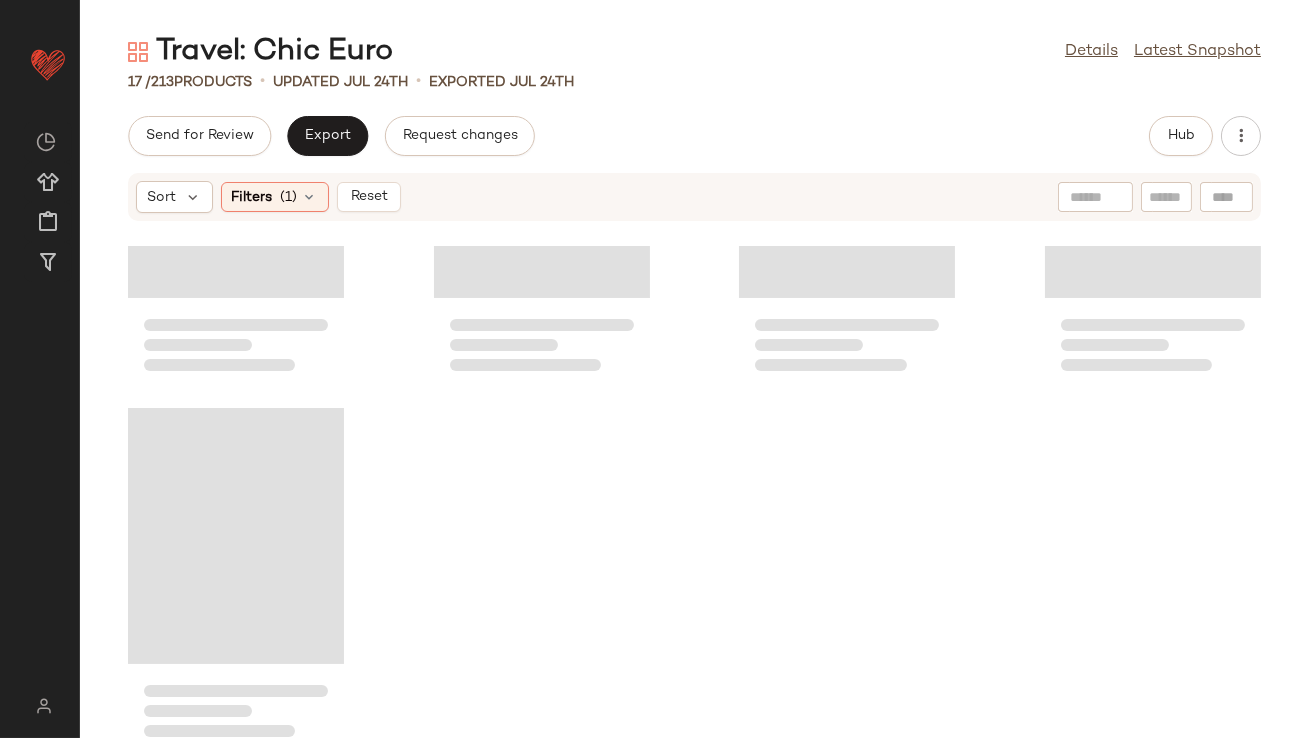 scroll, scrollTop: 1341, scrollLeft: 0, axis: vertical 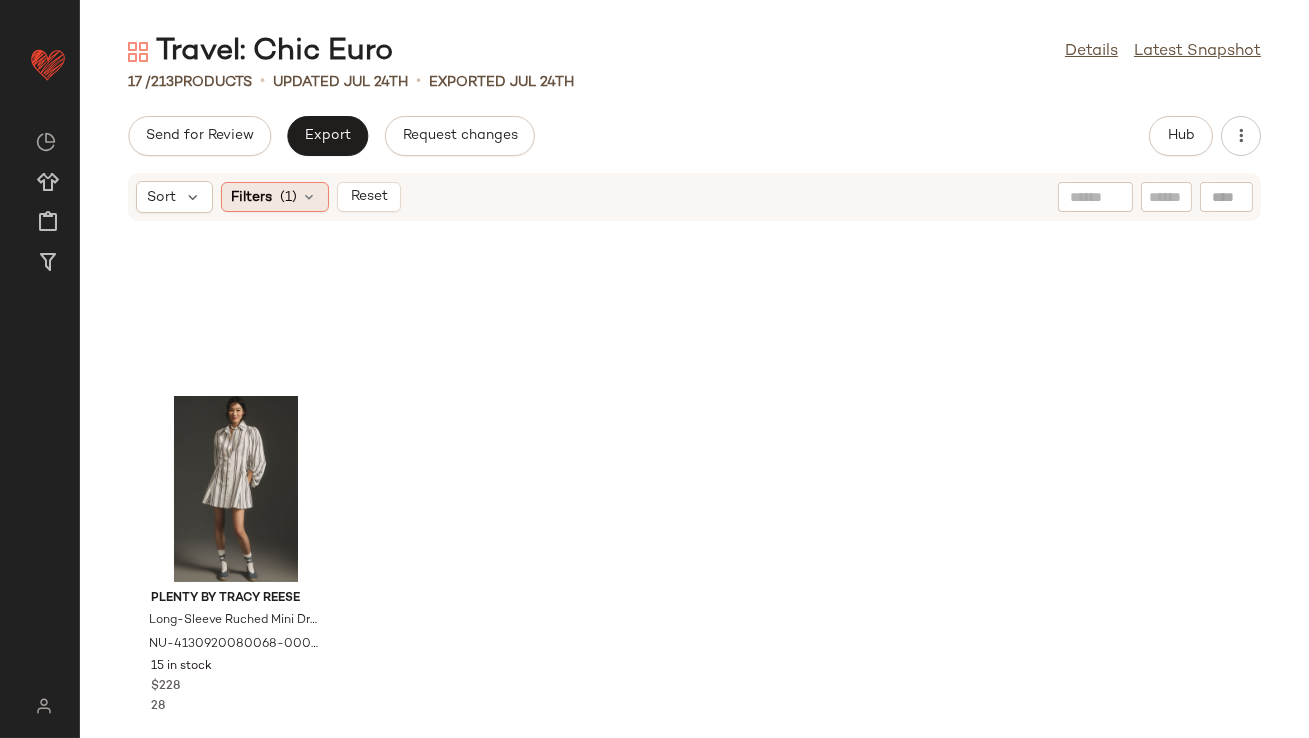 click at bounding box center [310, 197] 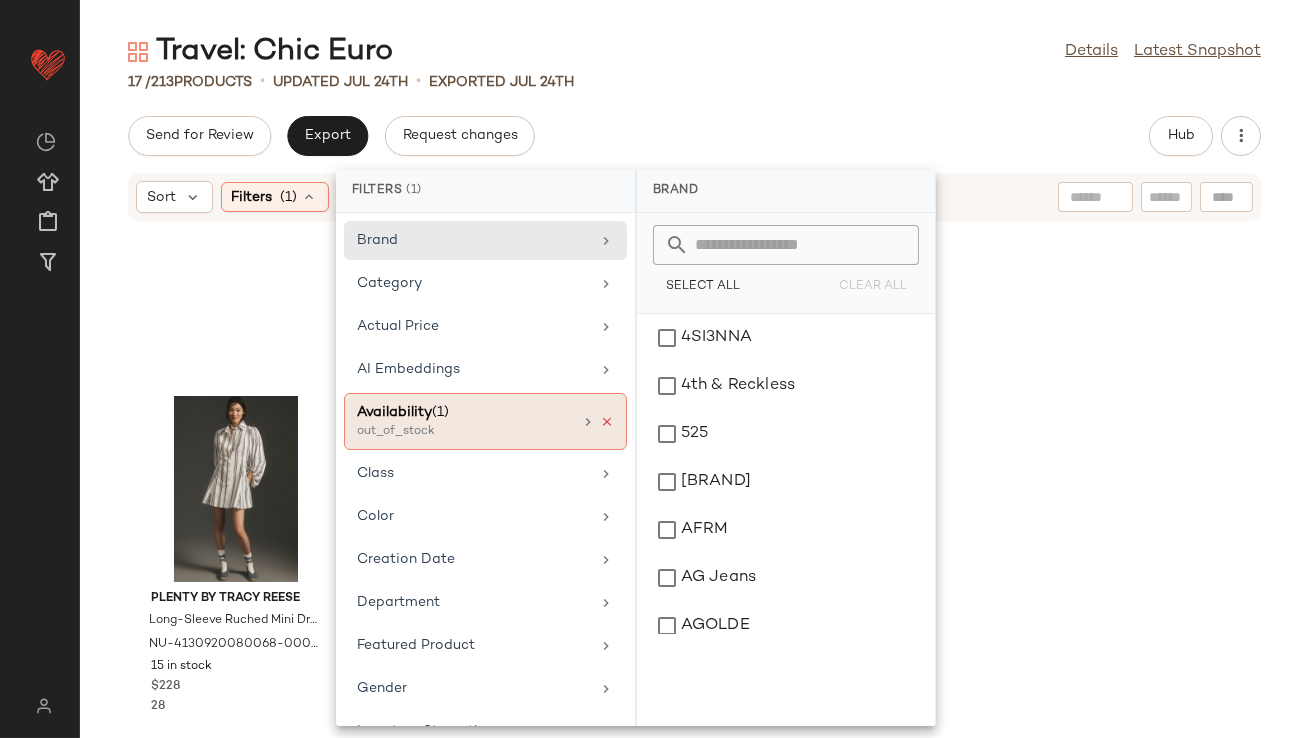 click at bounding box center [607, 422] 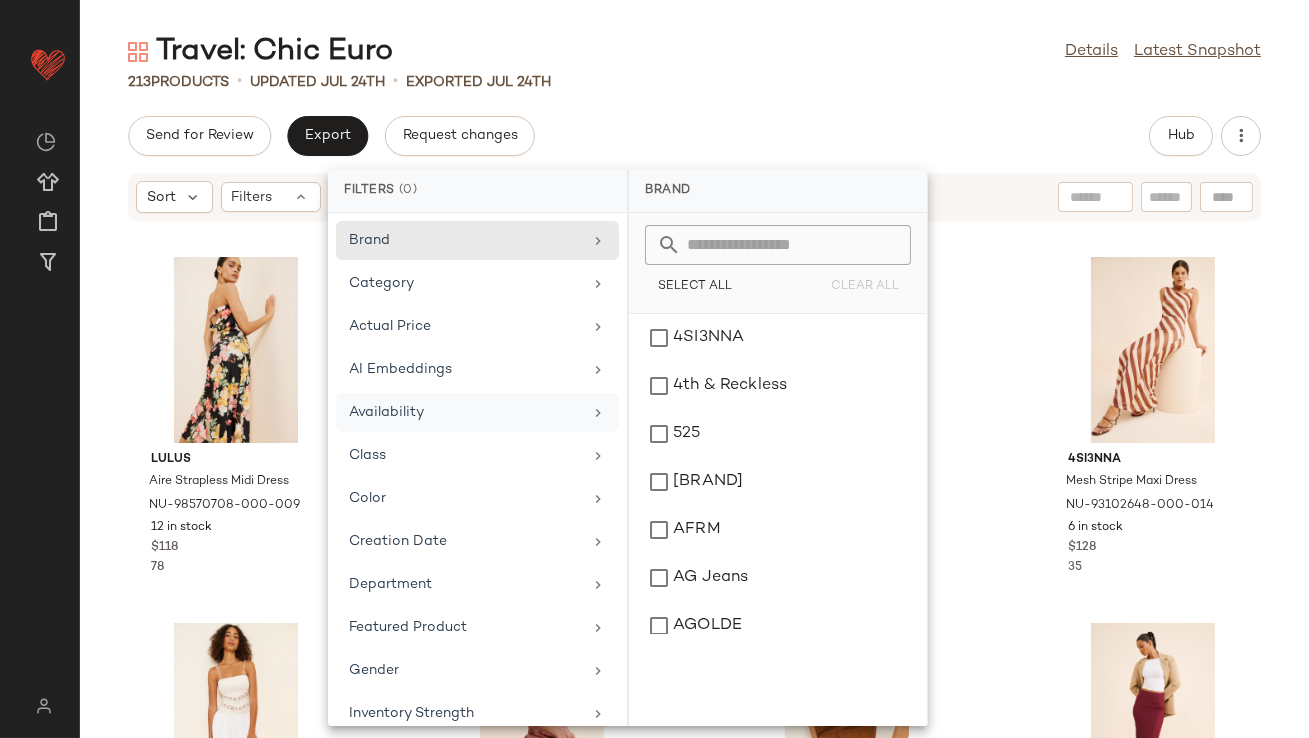 click on "Lulus Aire Strapless Midi Dress NU-98570708-000-009 12 in stock $118 78 Anthropologie Short-Sleeve V-Neck Ruffle Midi Dress NU-4130972460126-000-061 49 in stock $198 2 Damson Madder Raphaela Ruffle Midi Dress NU-99322620-000-031 52 in stock $170 11 4SI3NNA Mesh Stripe Maxi Dress NU-93102648-000-014 6 in stock $128 35 Free People Starheart Midi Dress NU-98446347-000-011 15 in stock $108 338 free-est Feeling Bonita Midi Dress NU-87462131-000-065 35 in stock $108 21 En Saison Vegan Suede Eloise Top NU-101735264-000-020 125 in stock $82 6 Glamorous Satin Slip Maxi Skirt NU-94673050-000-259 90 in stock $78 20 Anthropologie Linen Blend Sleeveless Drop Waist Scoop Midi Dress NU-96942297-000-031 1 in stock $178 50 Solid & Striped The Caroline Maxi Dress NU-99222838-000-011 16 in stock $198 5 Citizens of Humanity Ari Drop Waist Maxi Dress NU-99327769-000-001 13 in stock $378 24 Varley Beatrice Sleeveless Midi Dress NU-4144529130674-000-011 2 in stock $168 14 Saemdi Fitted Bow Top NU-98835002-000-012 2 in stock $88 110" 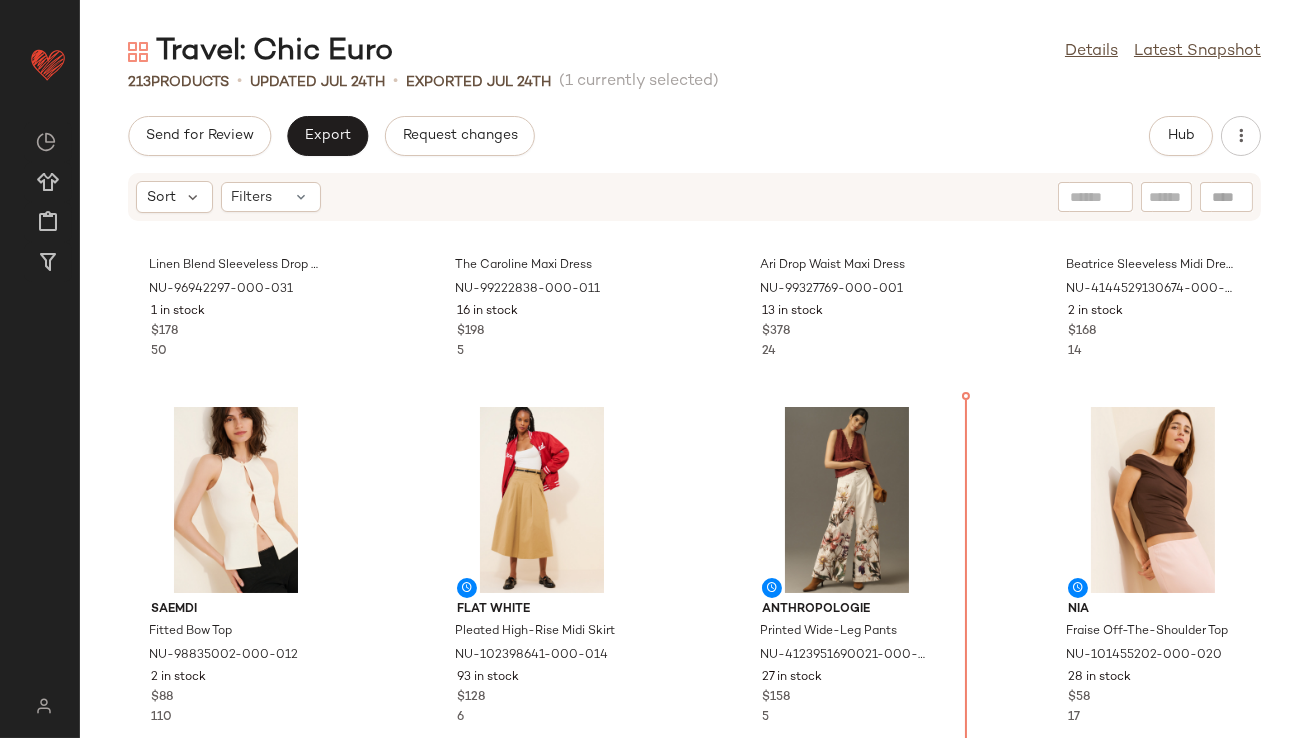 scroll, scrollTop: 1069, scrollLeft: 0, axis: vertical 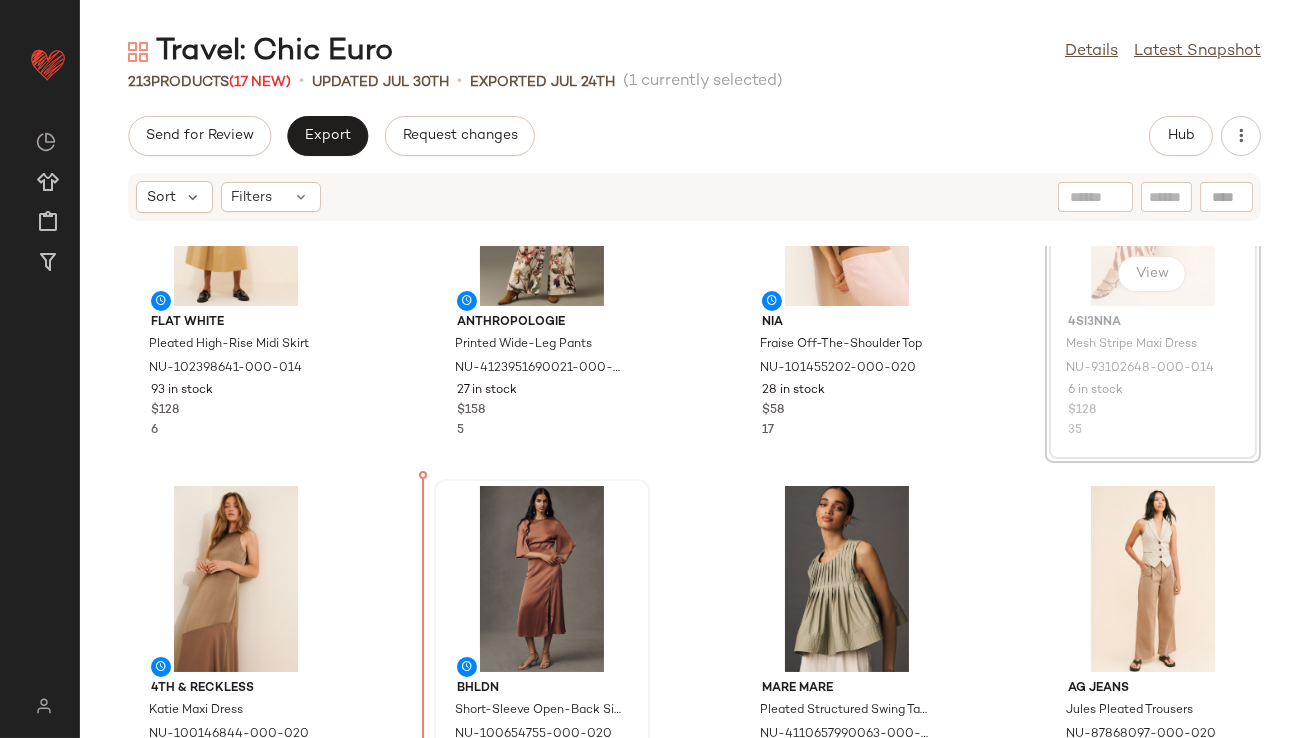 drag, startPoint x: 1160, startPoint y: 629, endPoint x: 483, endPoint y: 618, distance: 677.08936 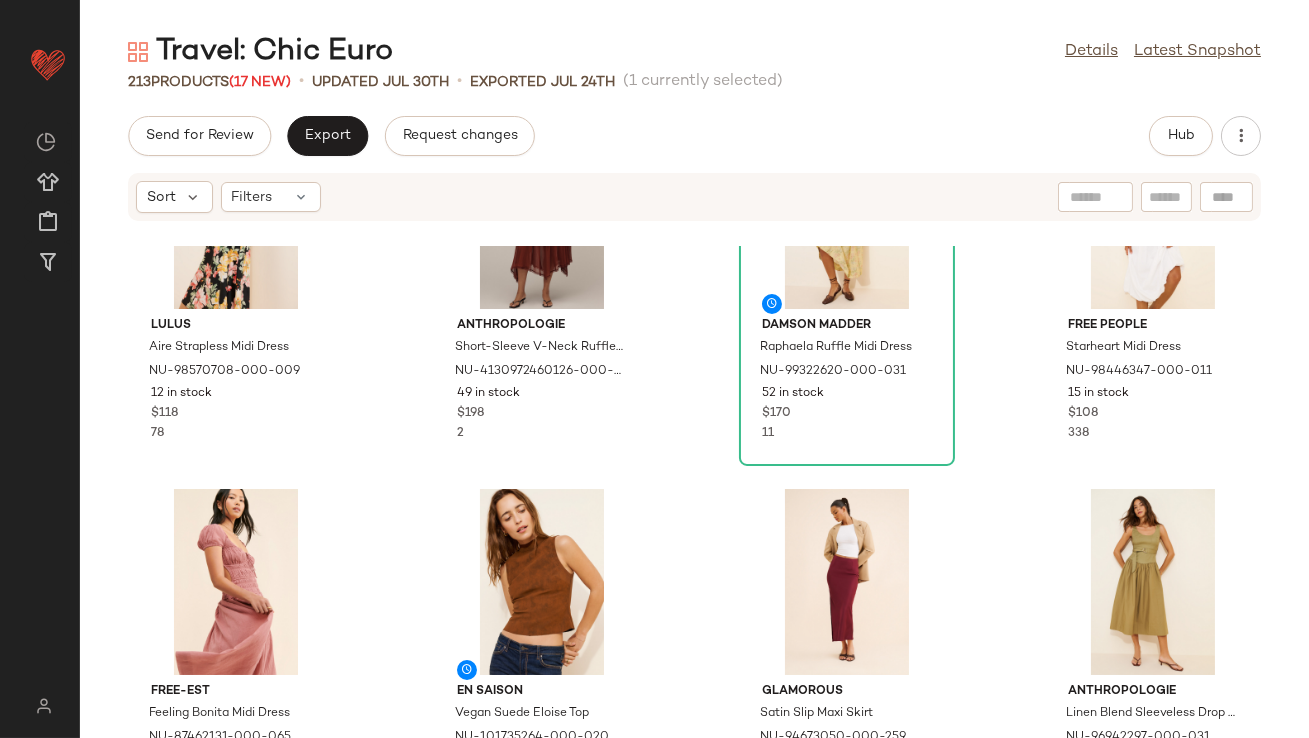 scroll, scrollTop: 165, scrollLeft: 0, axis: vertical 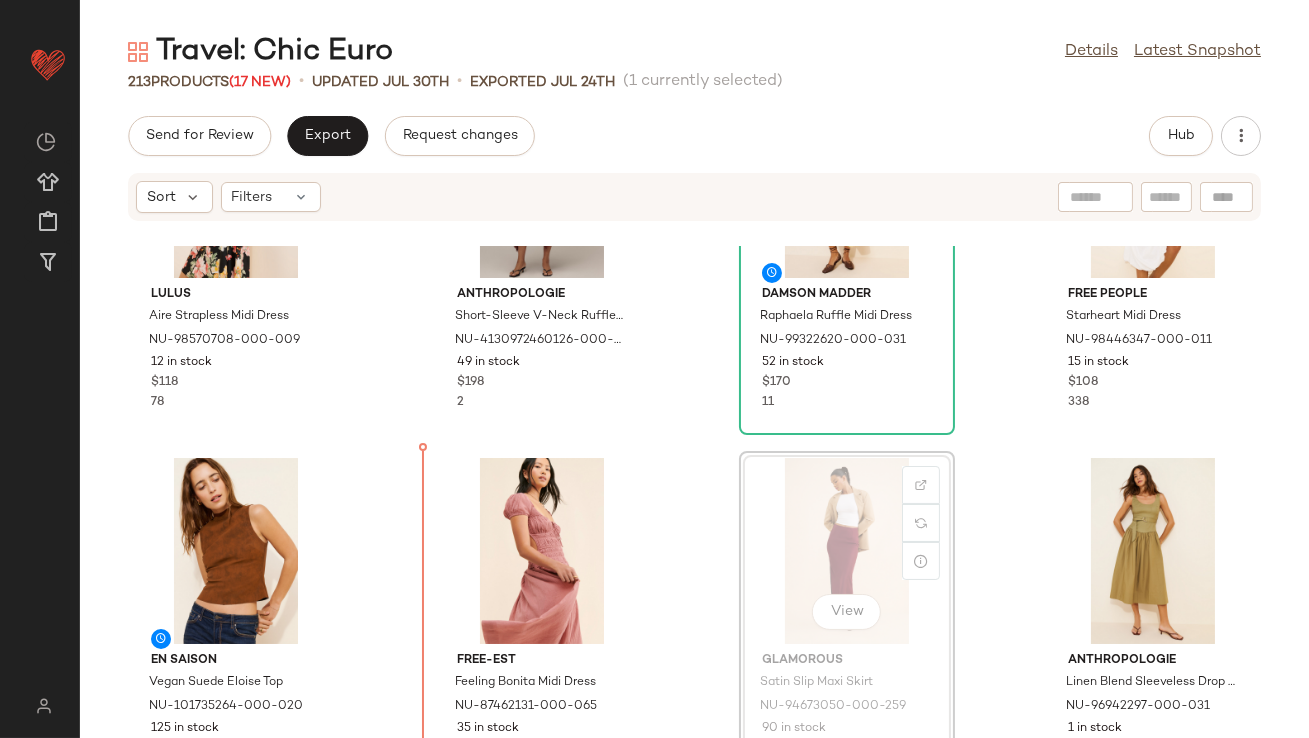drag, startPoint x: 812, startPoint y: 521, endPoint x: 788, endPoint y: 524, distance: 24.186773 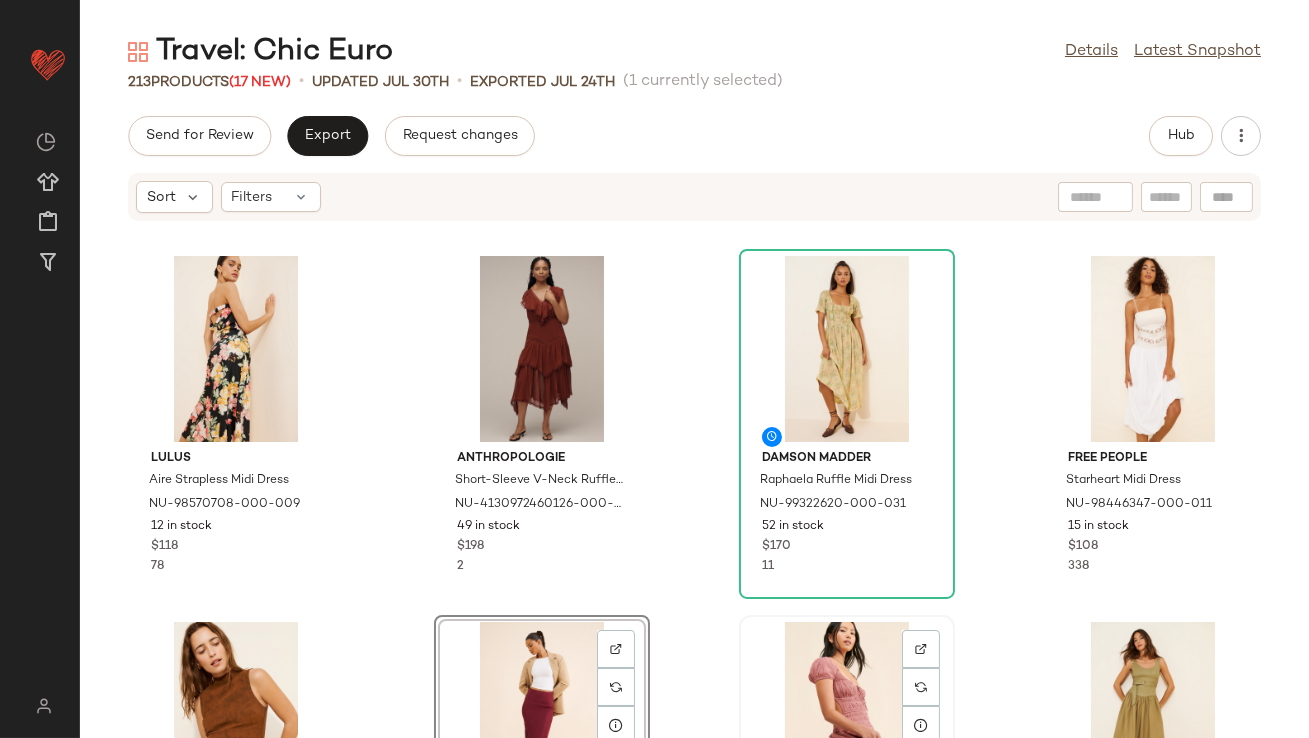 scroll, scrollTop: 0, scrollLeft: 0, axis: both 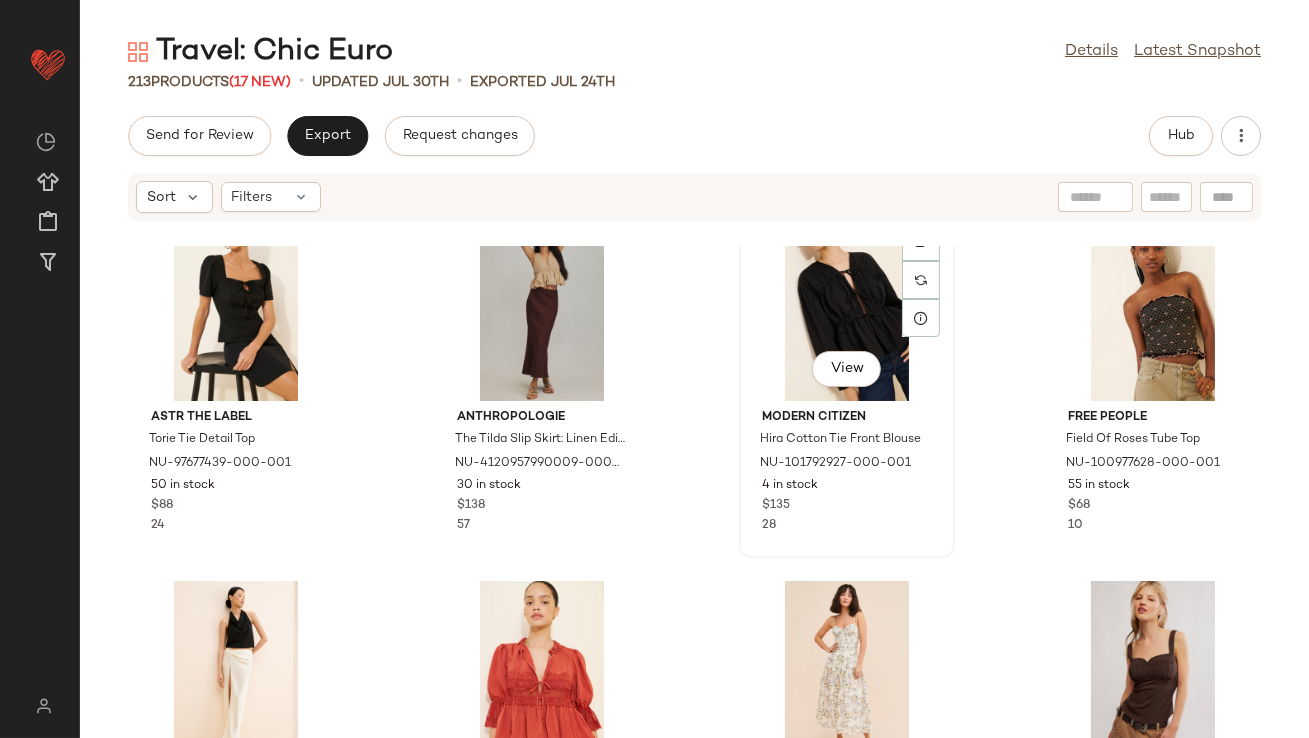 click on "View" 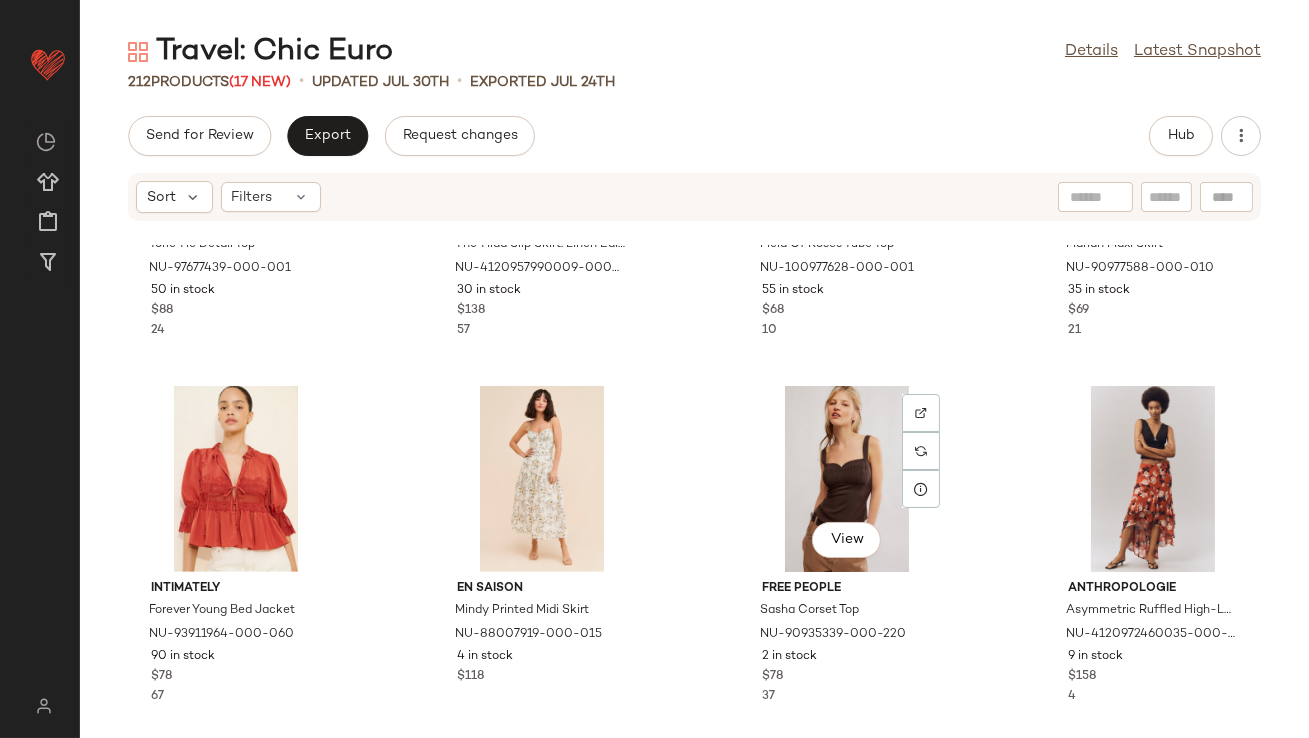 scroll, scrollTop: 2476, scrollLeft: 0, axis: vertical 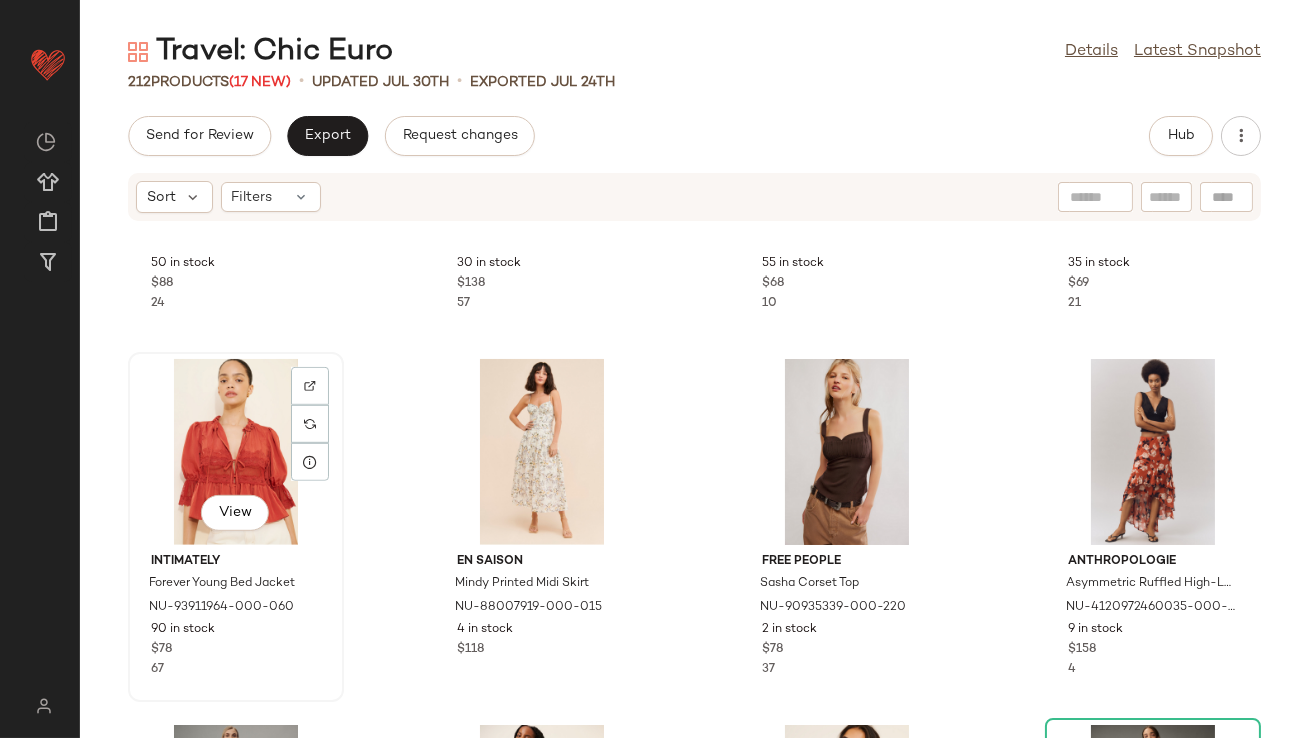 click on "View" 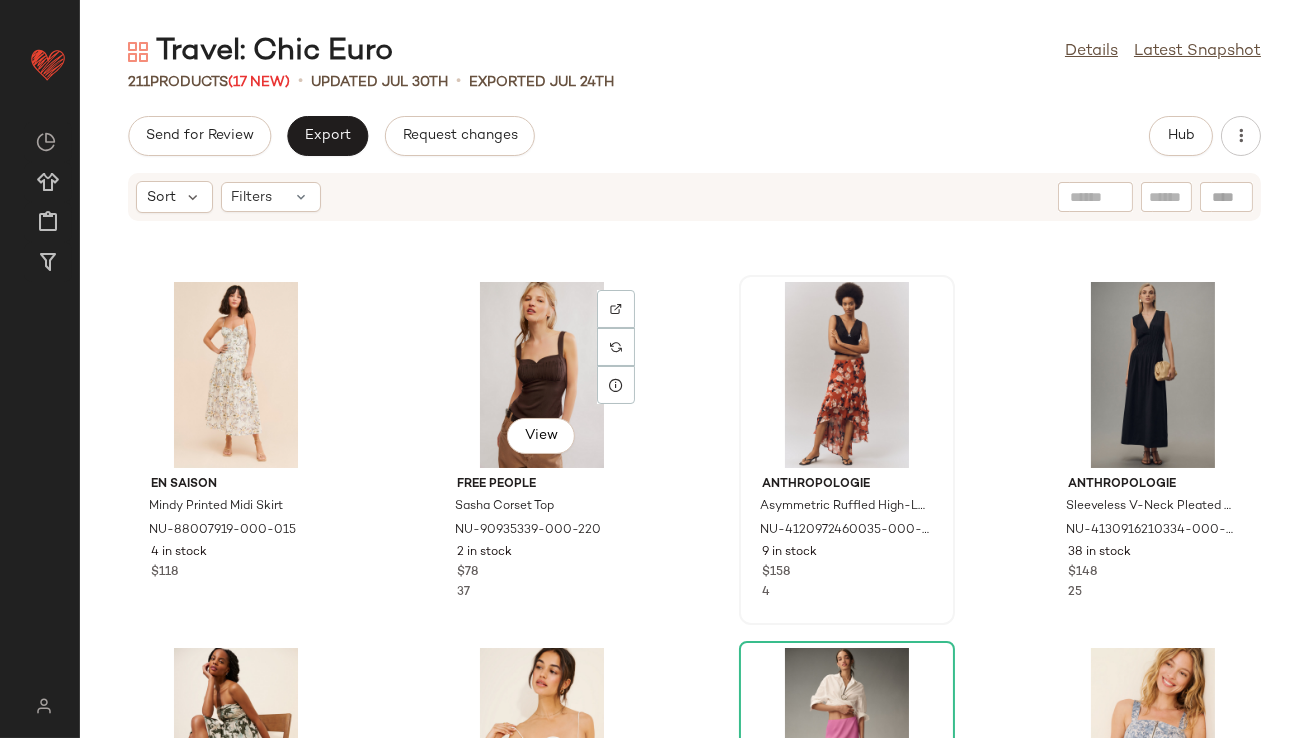 scroll, scrollTop: 2486, scrollLeft: 0, axis: vertical 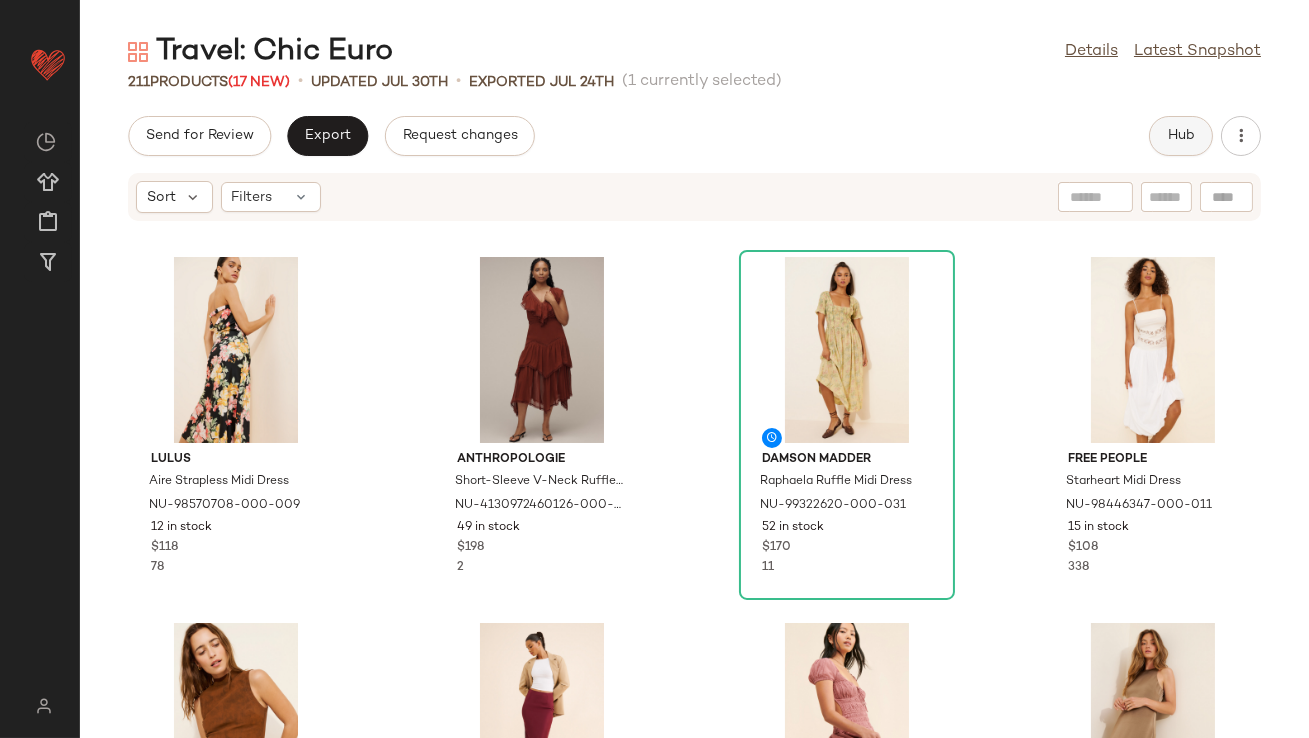 click on "Hub" 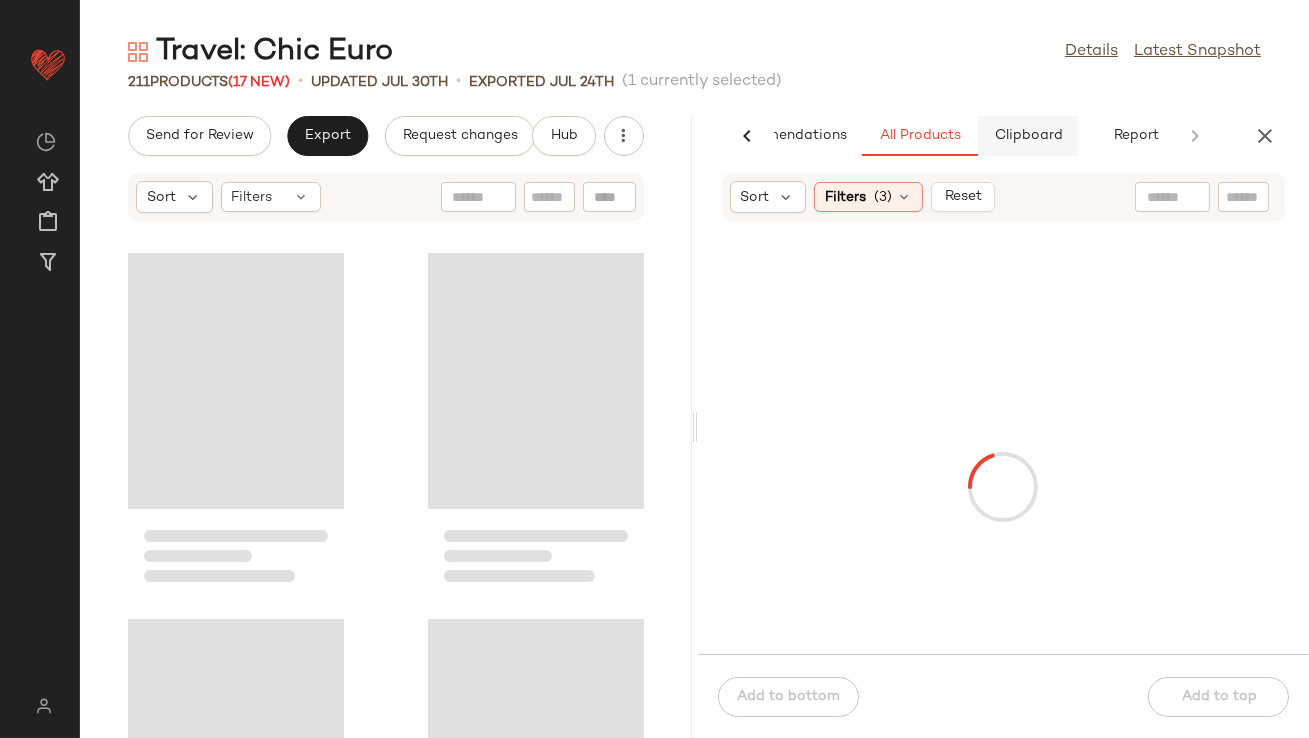 scroll, scrollTop: 0, scrollLeft: 112, axis: horizontal 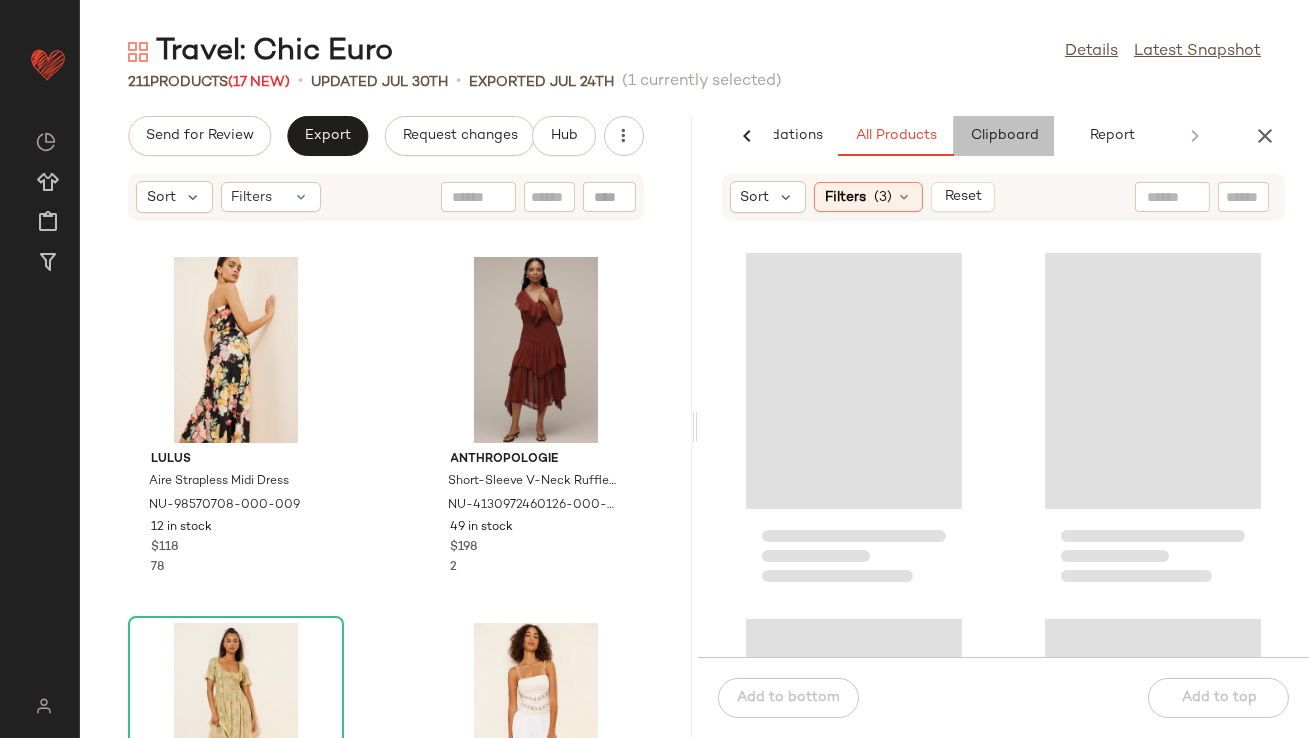 click on "Clipboard" 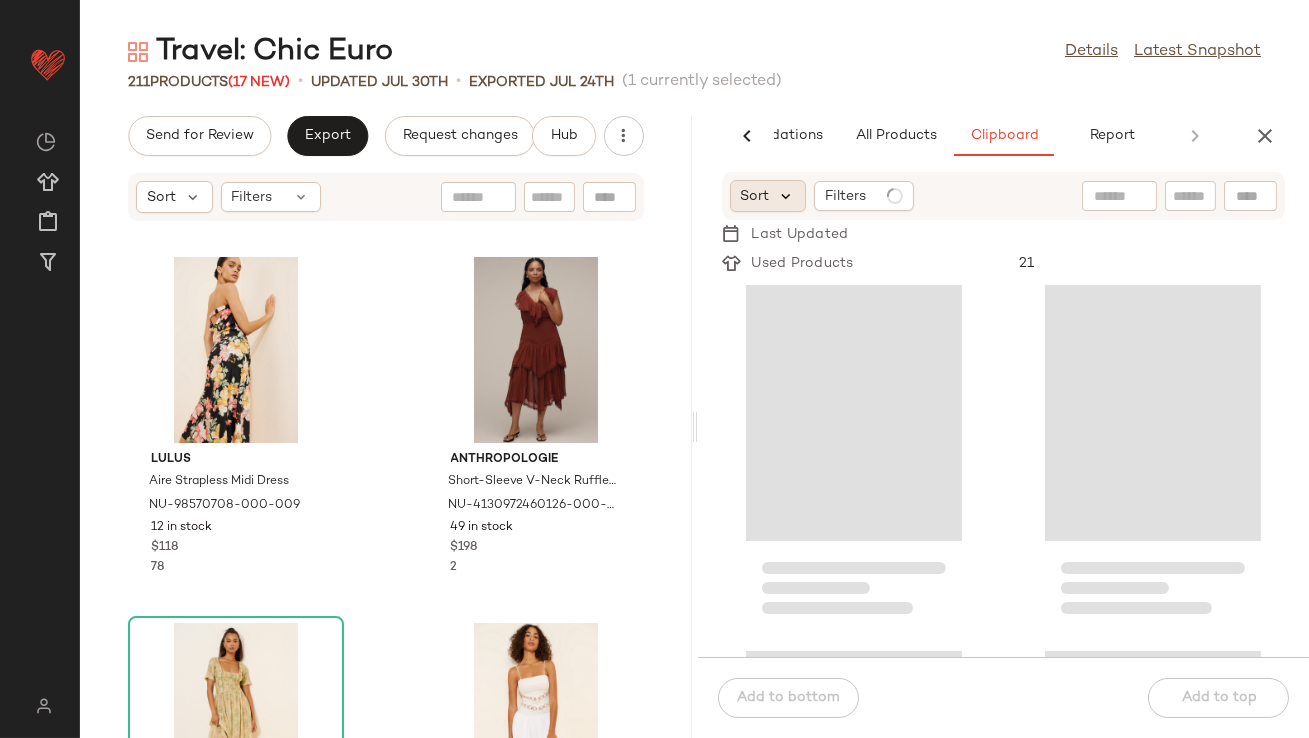 click at bounding box center (787, 196) 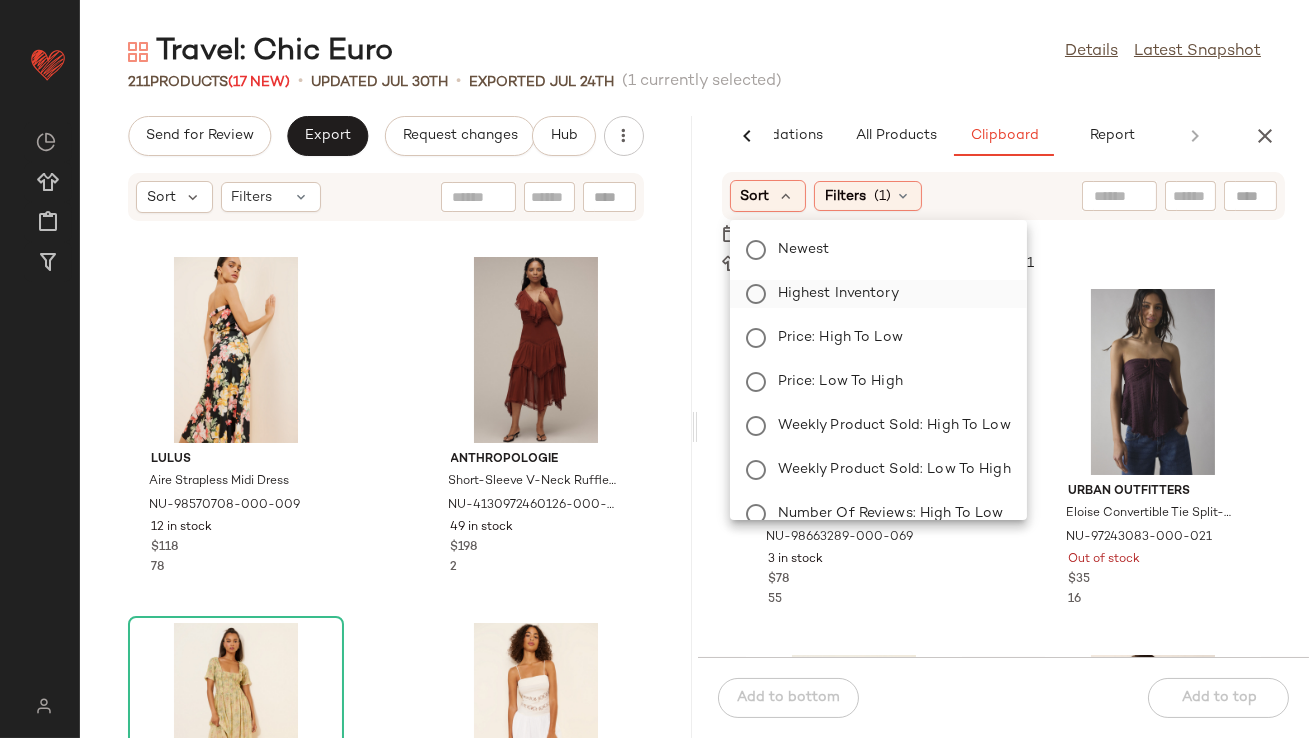 click on "Highest Inventory" 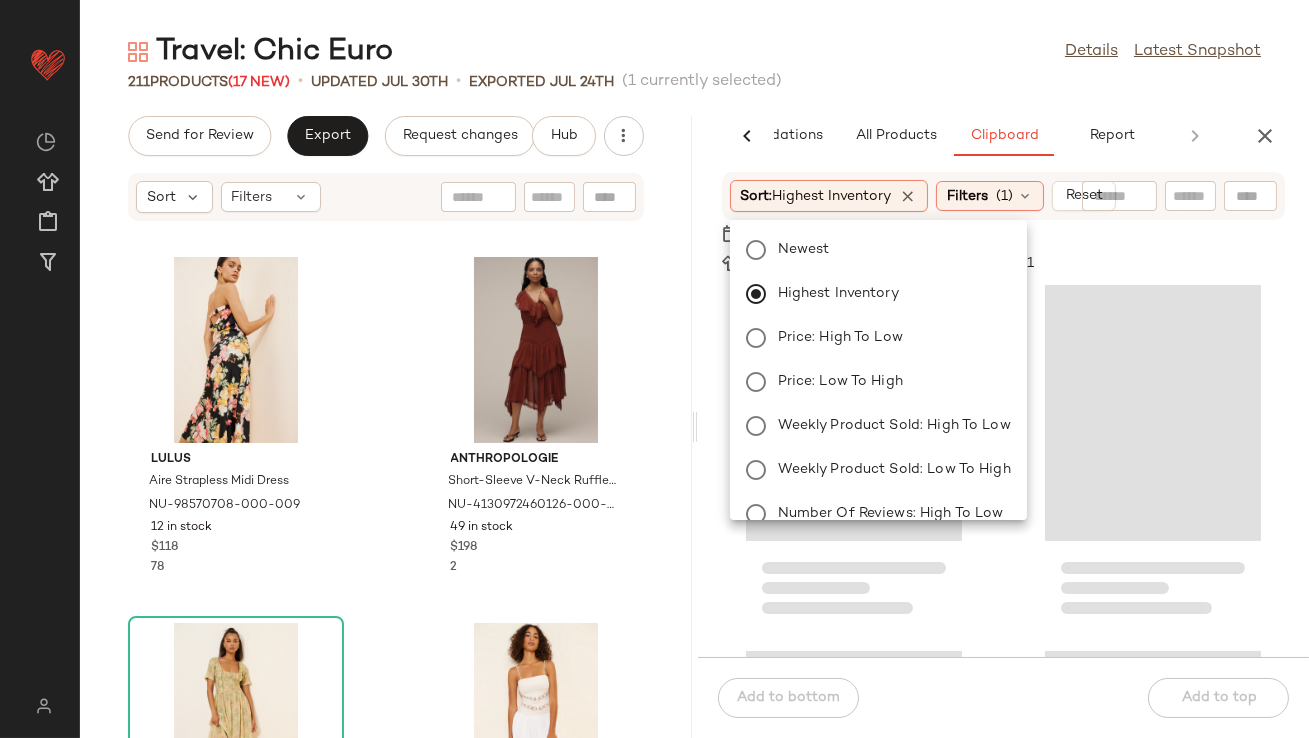 click on "Travel: Chic Euro  Details   Latest Snapshot  211  &nbsp;Products  (17 New)  •   updated Jul 30th  •  Exported Jul 24th  &nbsp;(1 currently selected)   Send for Review   Export   Request changes   Hub  Sort  Filters Lulus Aire Strapless Midi Dress NU-98570708-000-009 12 in stock $118 78 Anthropologie Short-Sleeve V-Neck Ruffle Midi Dress NU-4130972460126-000-061 49 in stock $198 2 Damson Madder Raphaela Ruffle Midi Dress NU-99322620-000-031 52 in stock $170 11 Free People Starheart Midi Dress NU-98446347-000-011 15 in stock $108 338 En Saison Vegan Suede Eloise Top NU-101735264-000-020 125 in stock $82 6 Glamorous Satin Slip Maxi Skirt NU-94673050-000-259 90 in stock $78 20 free-est Feeling Bonita Midi Dress NU-87462131-000-065 35 in stock $108 21 4th & Reckless Katie Maxi Dress NU-100146844-000-020 34 in stock $96 25  AI Recommendations   All Products   Clipboard   Report  Sort  Filters  (3)   Reset  by.DYLN Davia Micro Skirt NU-99786949-000-092 11 in stock $99 Hudson Maternity Devon Denim Shorts 17 in stock 21" at bounding box center [694, 385] 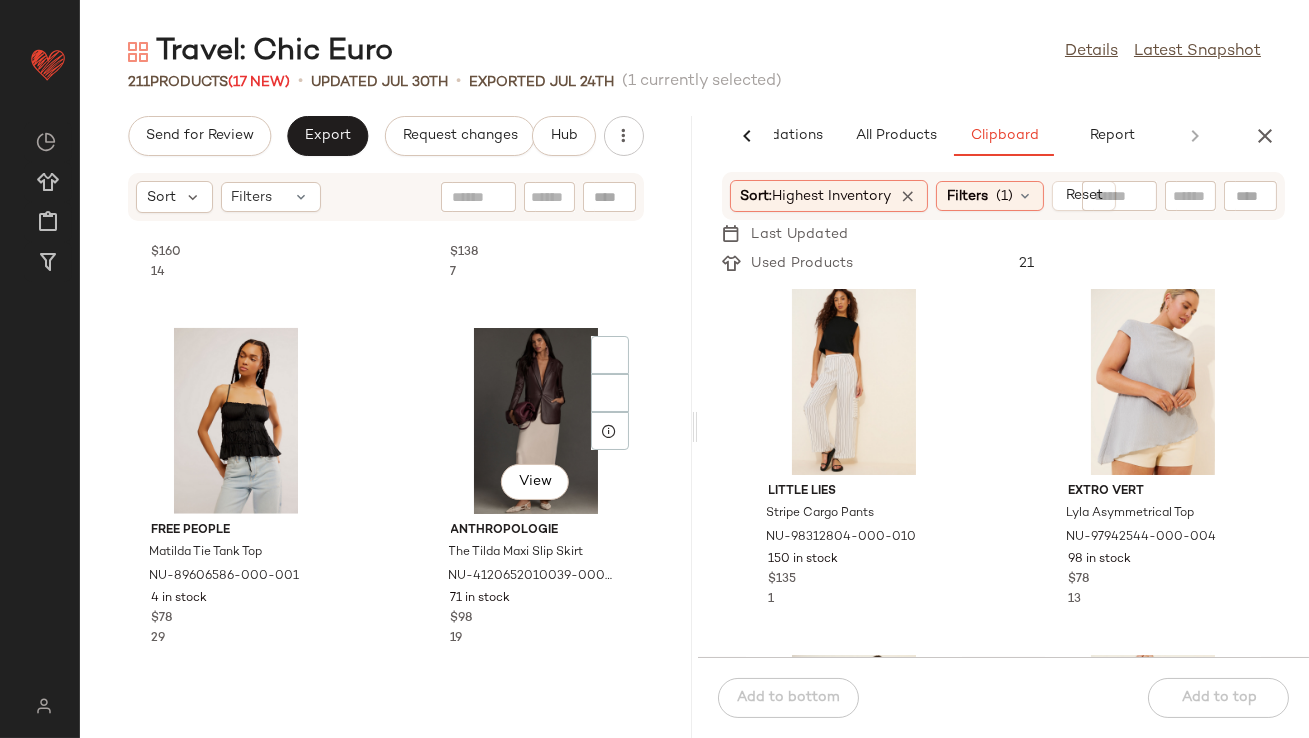 scroll, scrollTop: 18285, scrollLeft: 0, axis: vertical 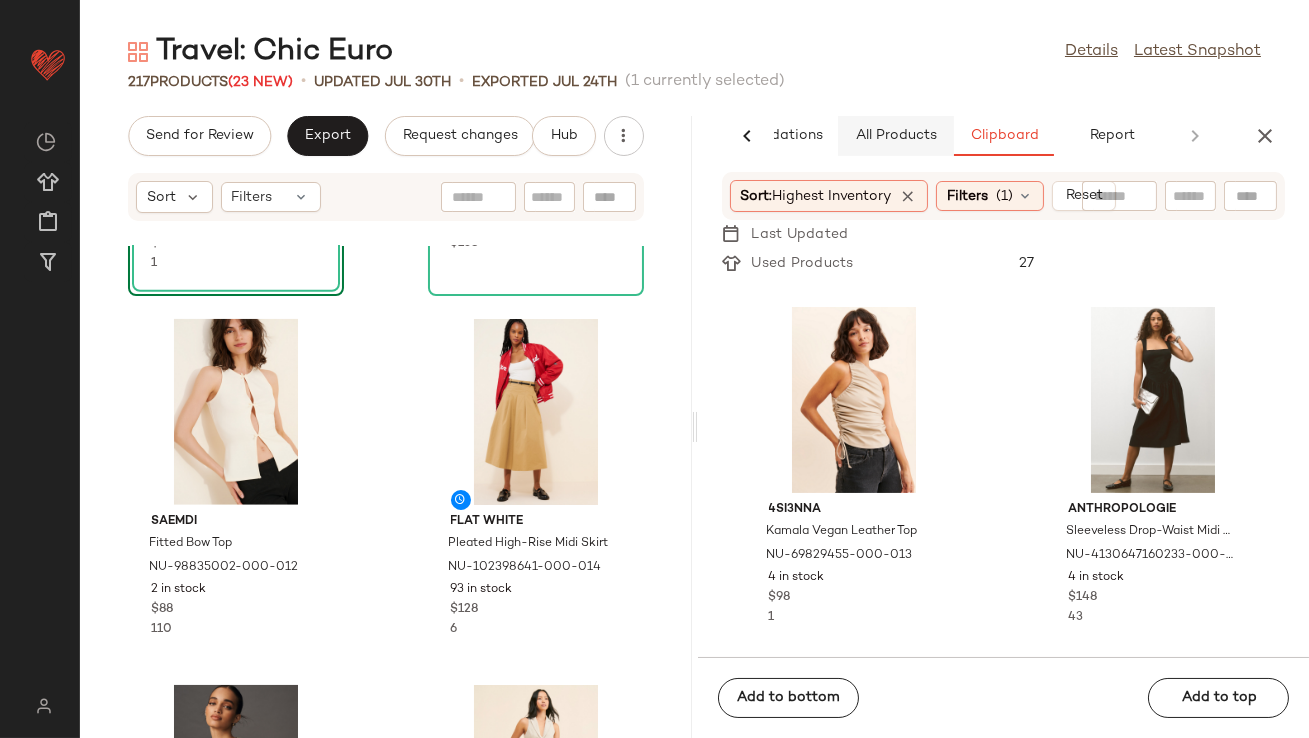 click on "All Products" 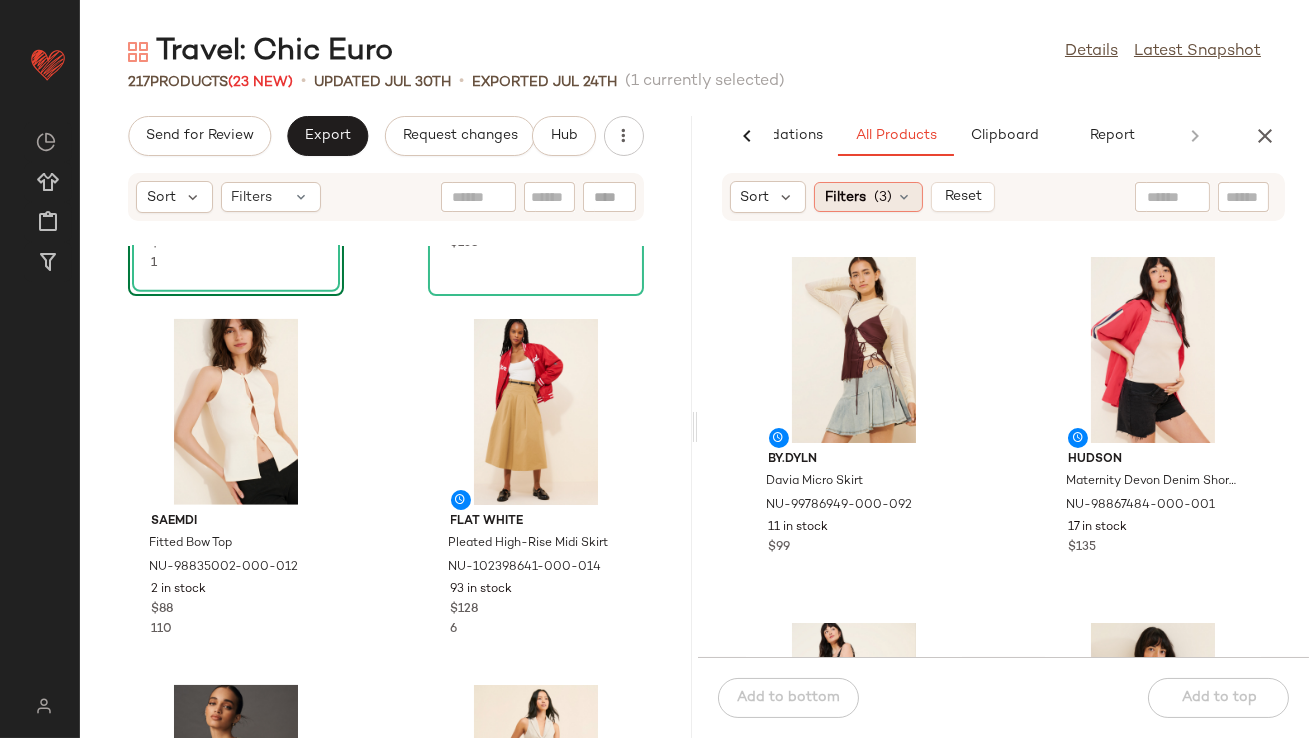 click on "Filters  (3)" 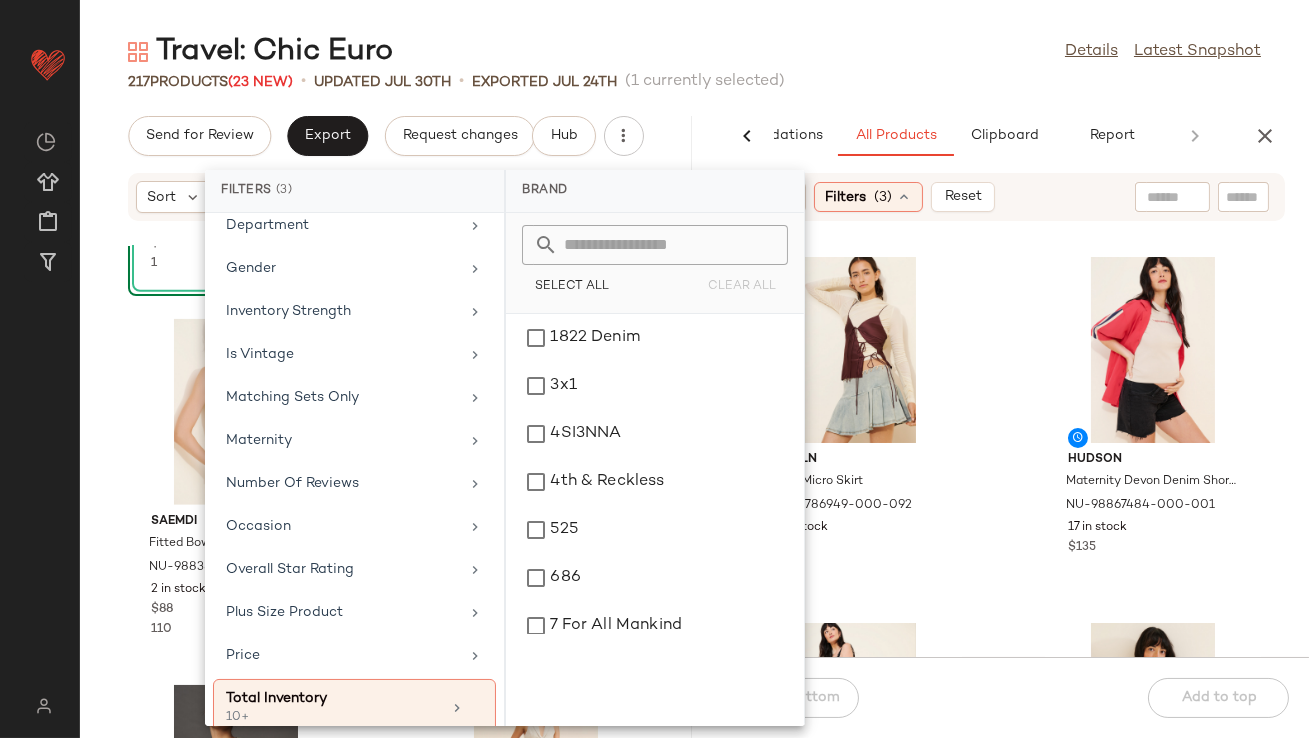 scroll, scrollTop: 498, scrollLeft: 0, axis: vertical 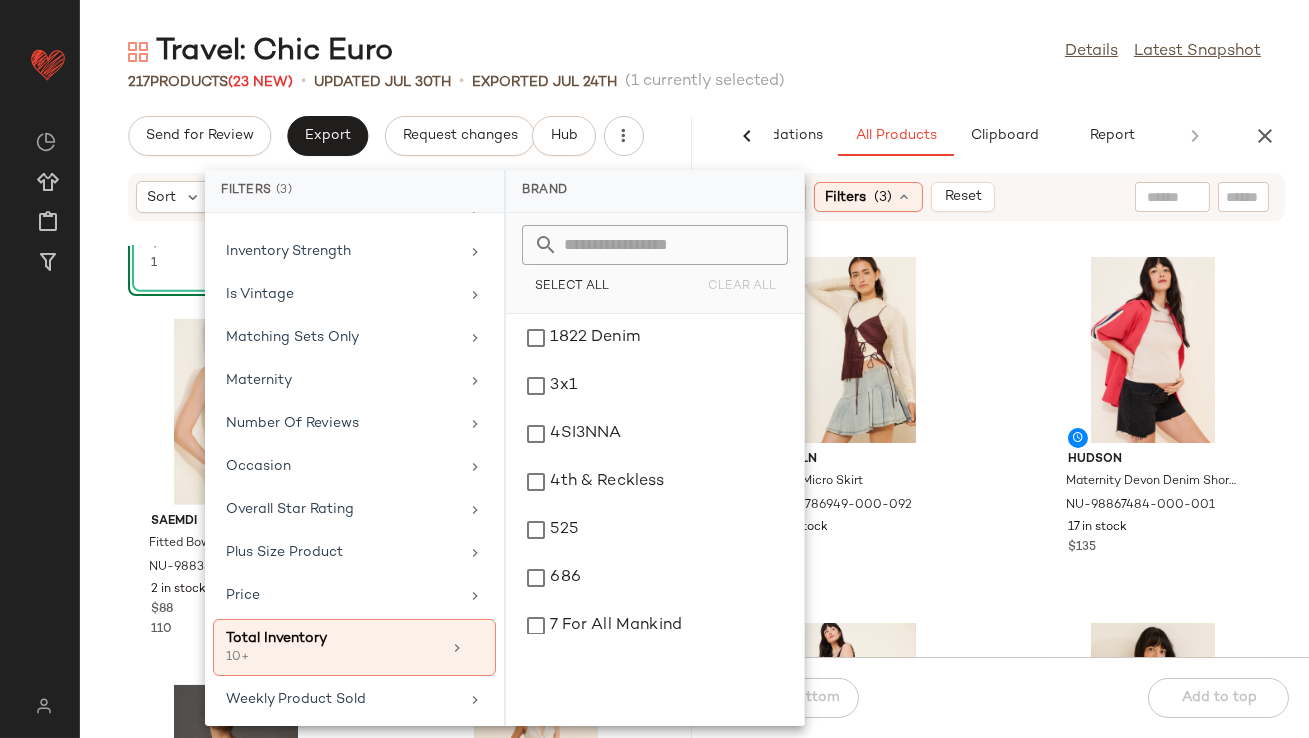 click on "Travel: Chic Euro  Details   Latest Snapshot  217  &nbsp;Products  (23 New)  •   updated Jul 30th  •  Exported Jul 24th  &nbsp;(1 currently selected)   Send for Review   Export   Request changes   Hub  Sort  Filters  View  SWF Ruffled Bodice Midi Dress NU-98145048-000-029 6 in stock $368 1 Anthropologie Tipped Linen Longline Vest NU-4115609130057-000-010 14 in stock $138 Saemdi Fitted Bow Top NU-98835002-000-012 2 in stock $88 110 Flat White Pleated High-Rise Midi Skirt NU-102398641-000-014 93 in stock $128 6 Mare Mare Pleated Structured Swing Tank Top NU-4110657990063-000-031 1 in stock $120 10 AG Jeans Jules Pleated Trousers NU-87868097-000-020 5 in stock $235 2 4SI3NNA Mesh Stripe Maxi Dress NU-93102648-000-014 6 in stock $128 35 BHLDN Short-Sleeve Open-Back Side-Slit Midi Dress NU-100654755-000-020 88 in stock $220 8  AI Recommendations   All Products   Clipboard   Report  Sort  Filters  (3)   Reset  by.DYLN Davia Micro Skirt NU-99786949-000-092 11 in stock $99 Hudson Maternity Devon Denim Shorts 17 in stock" 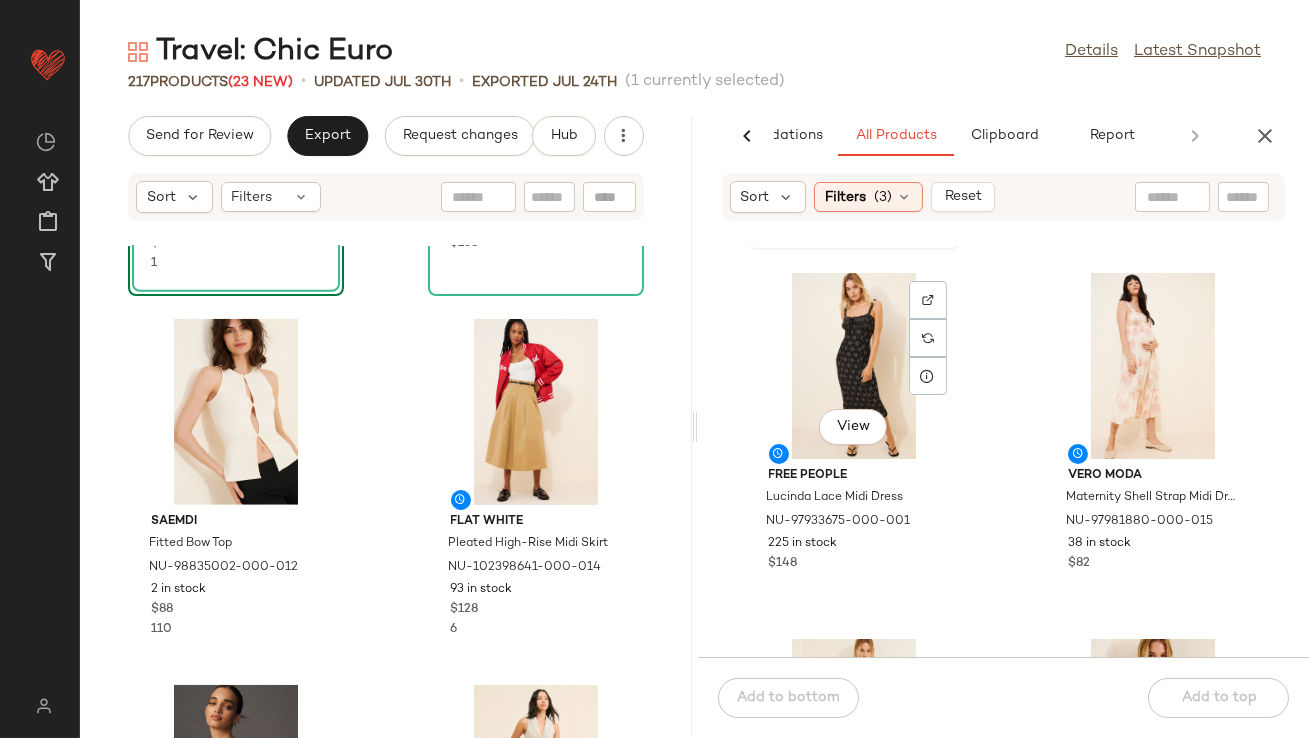 scroll, scrollTop: 4391, scrollLeft: 0, axis: vertical 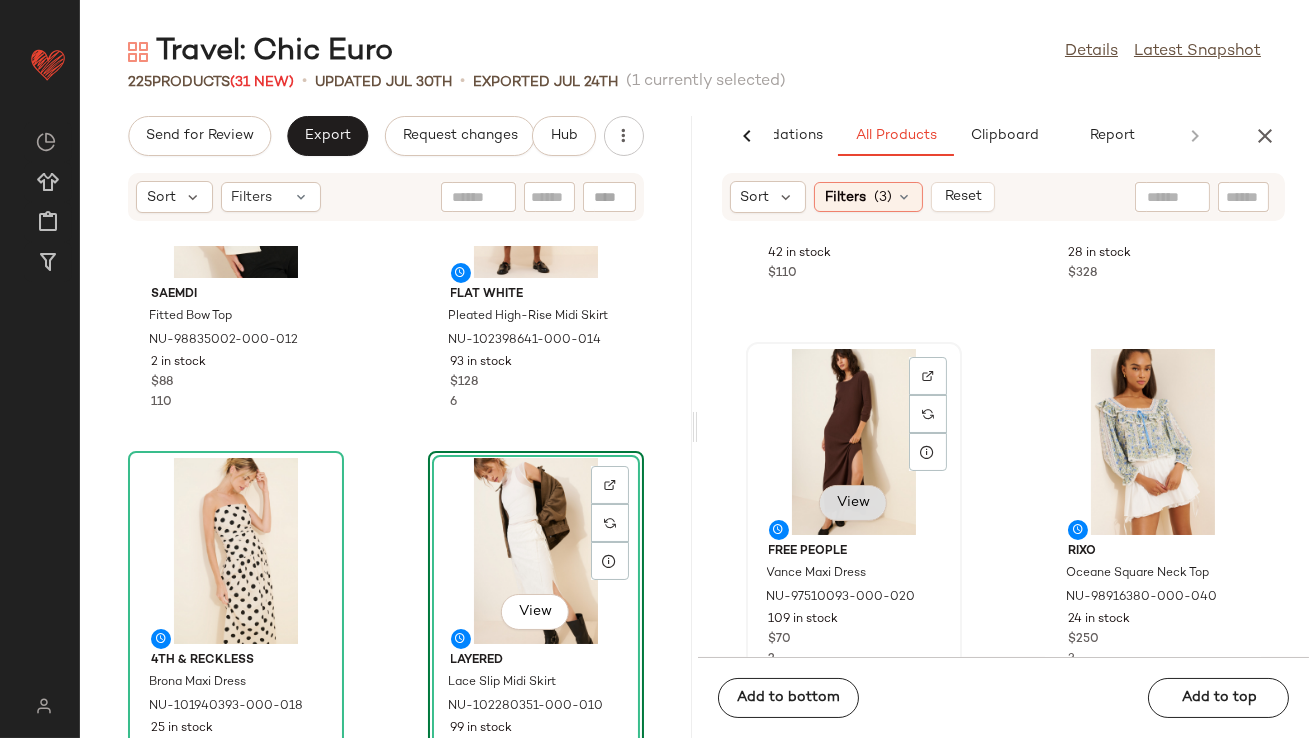 click on "View" at bounding box center (853, 503) 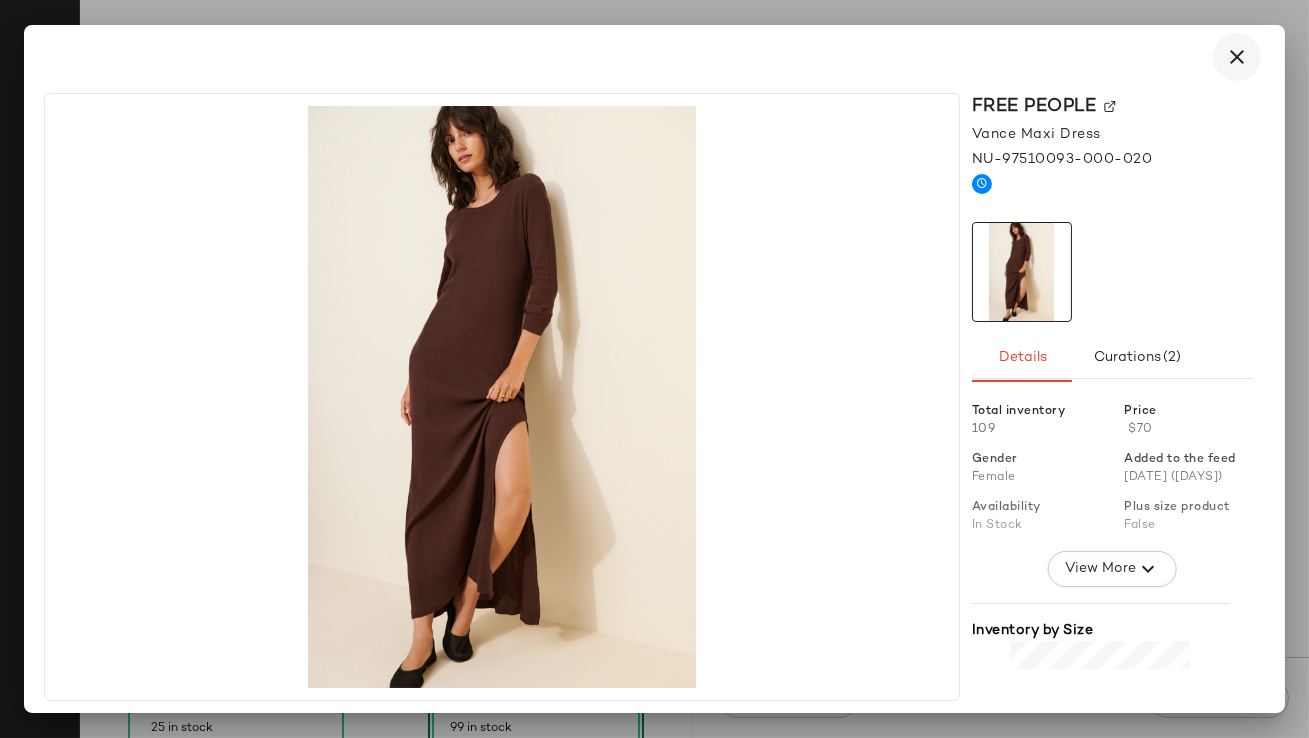 click at bounding box center [1237, 57] 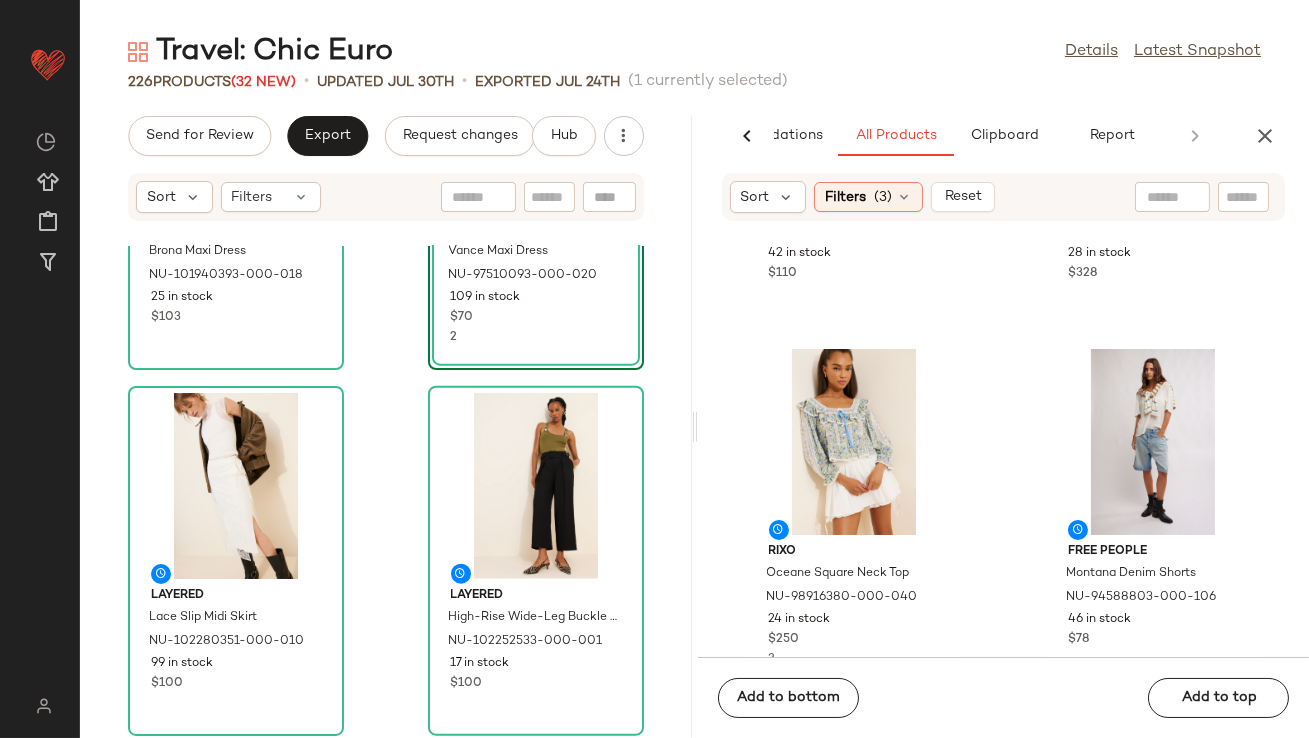 scroll, scrollTop: 4640, scrollLeft: 0, axis: vertical 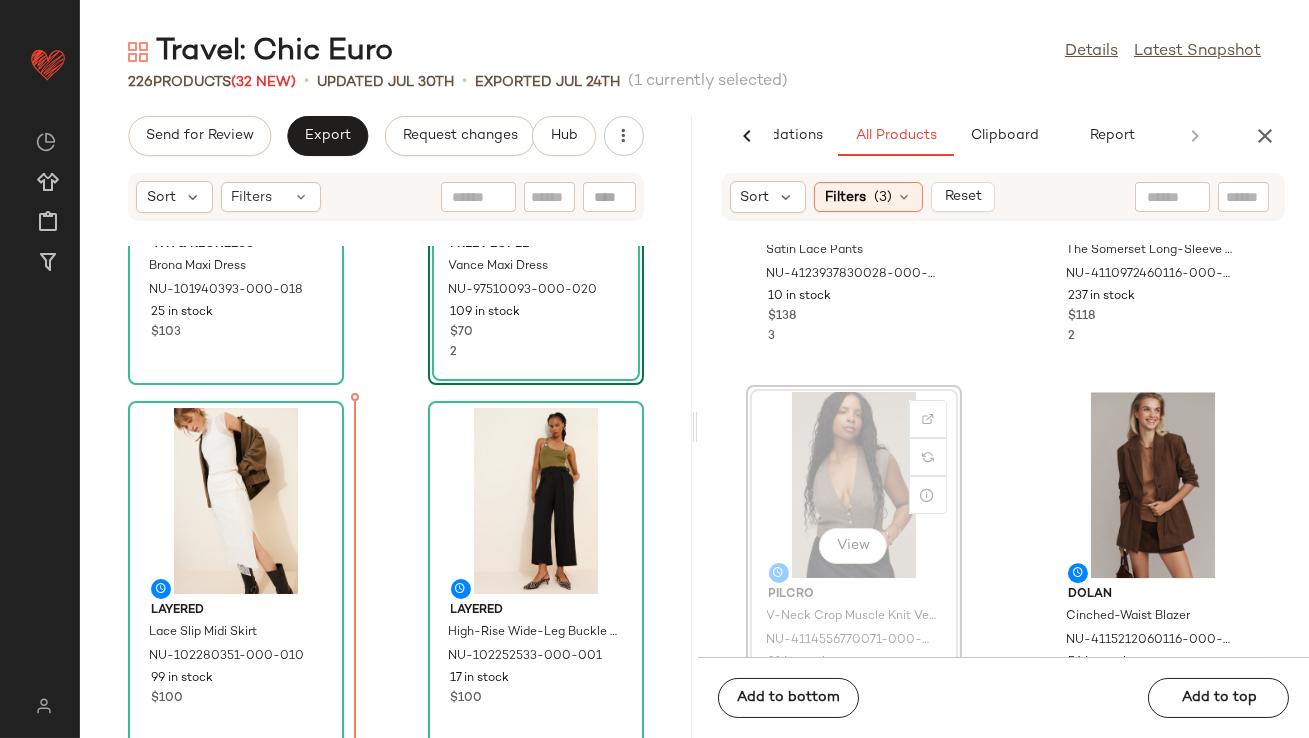 drag, startPoint x: 827, startPoint y: 478, endPoint x: 814, endPoint y: 479, distance: 13.038404 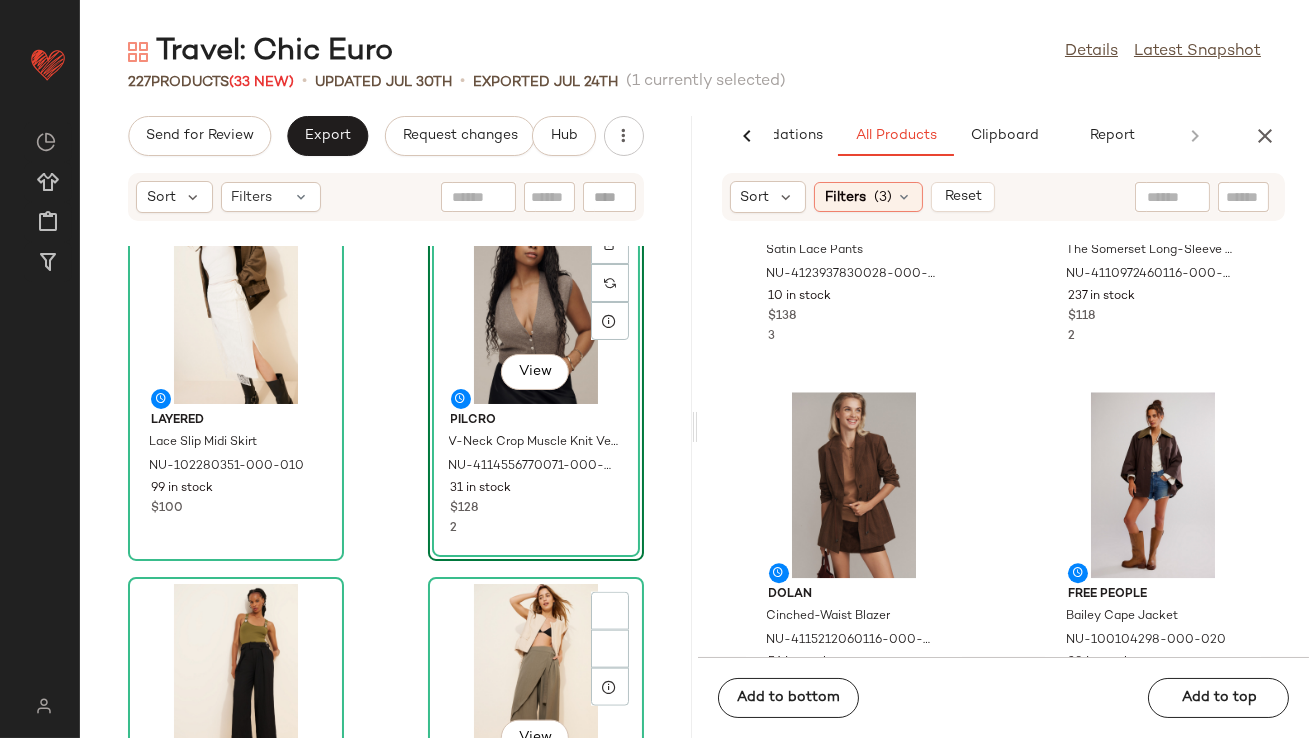 scroll, scrollTop: 4982, scrollLeft: 0, axis: vertical 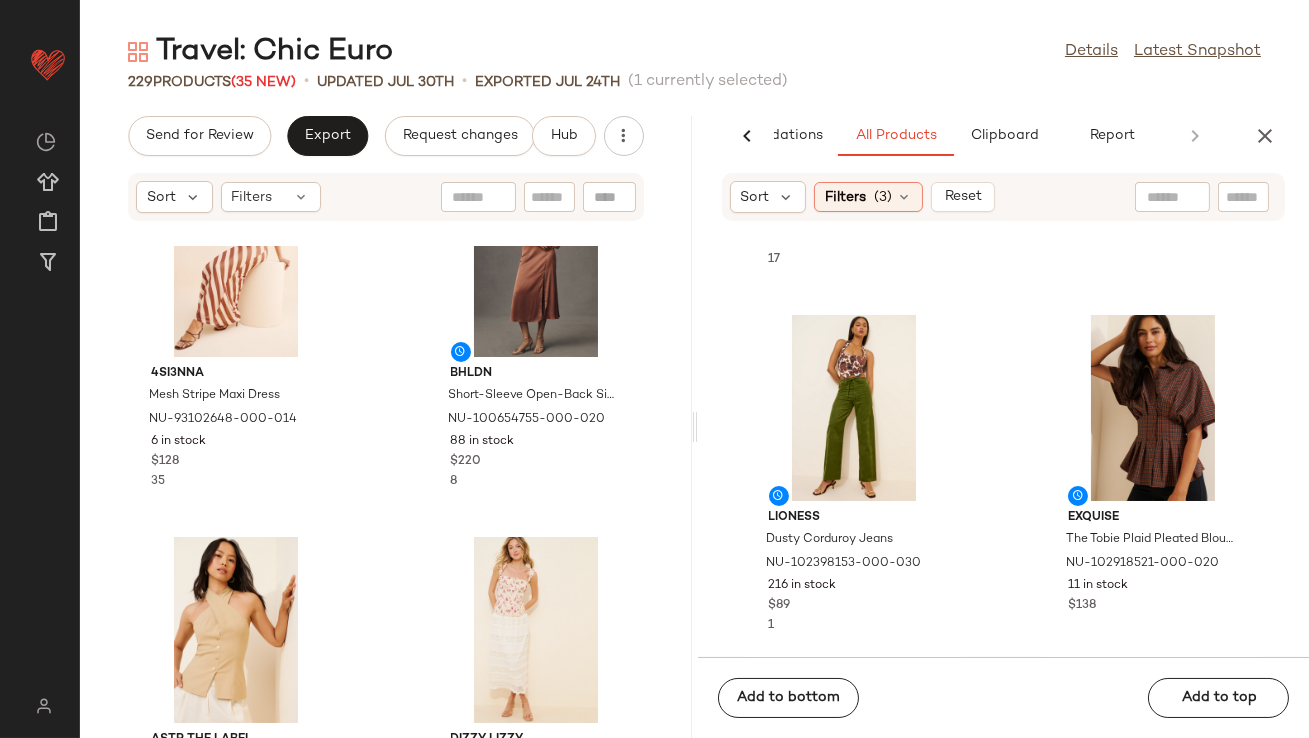 click 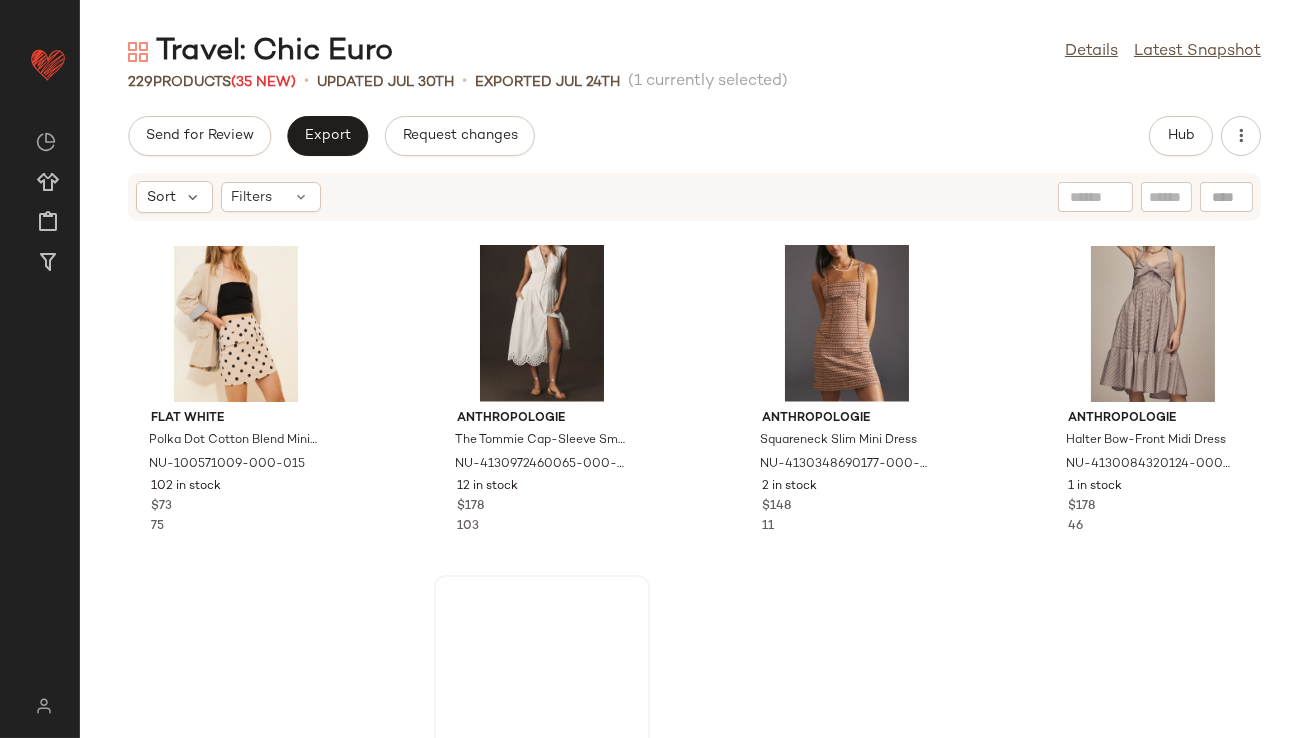 scroll, scrollTop: 5015, scrollLeft: 0, axis: vertical 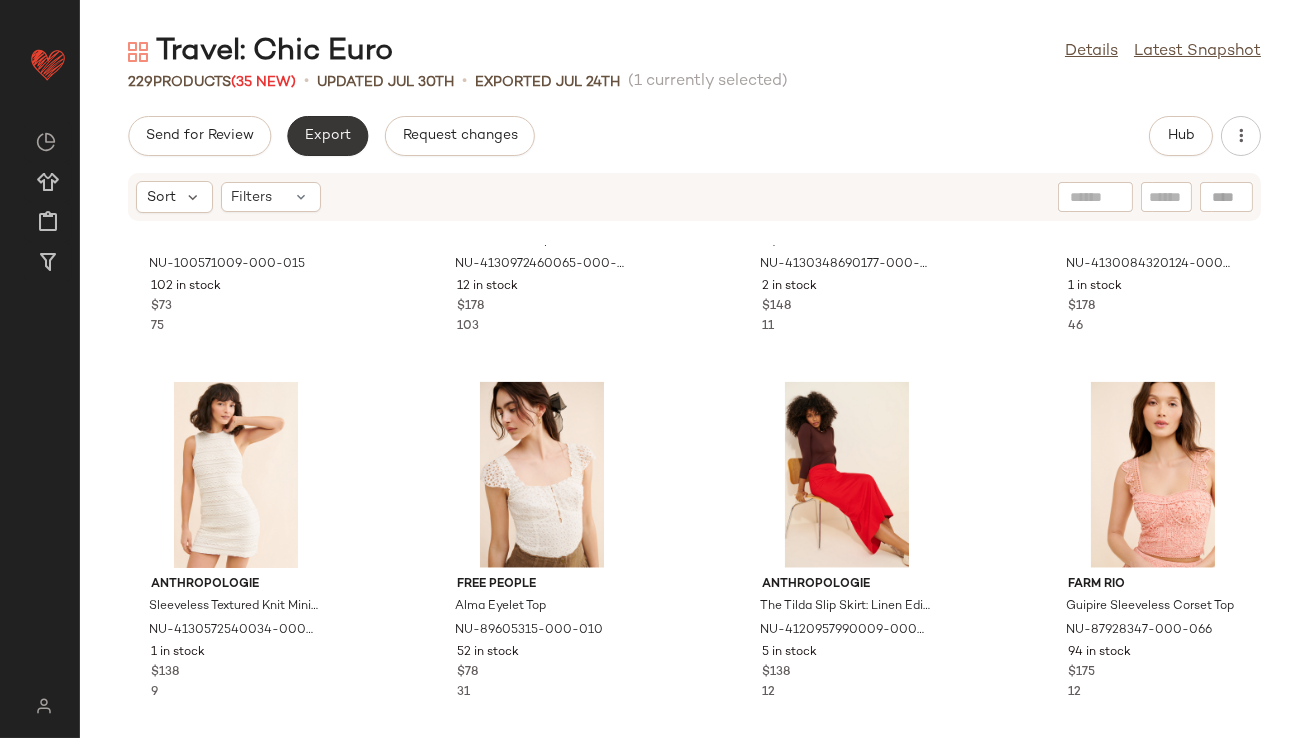 click on "Export" 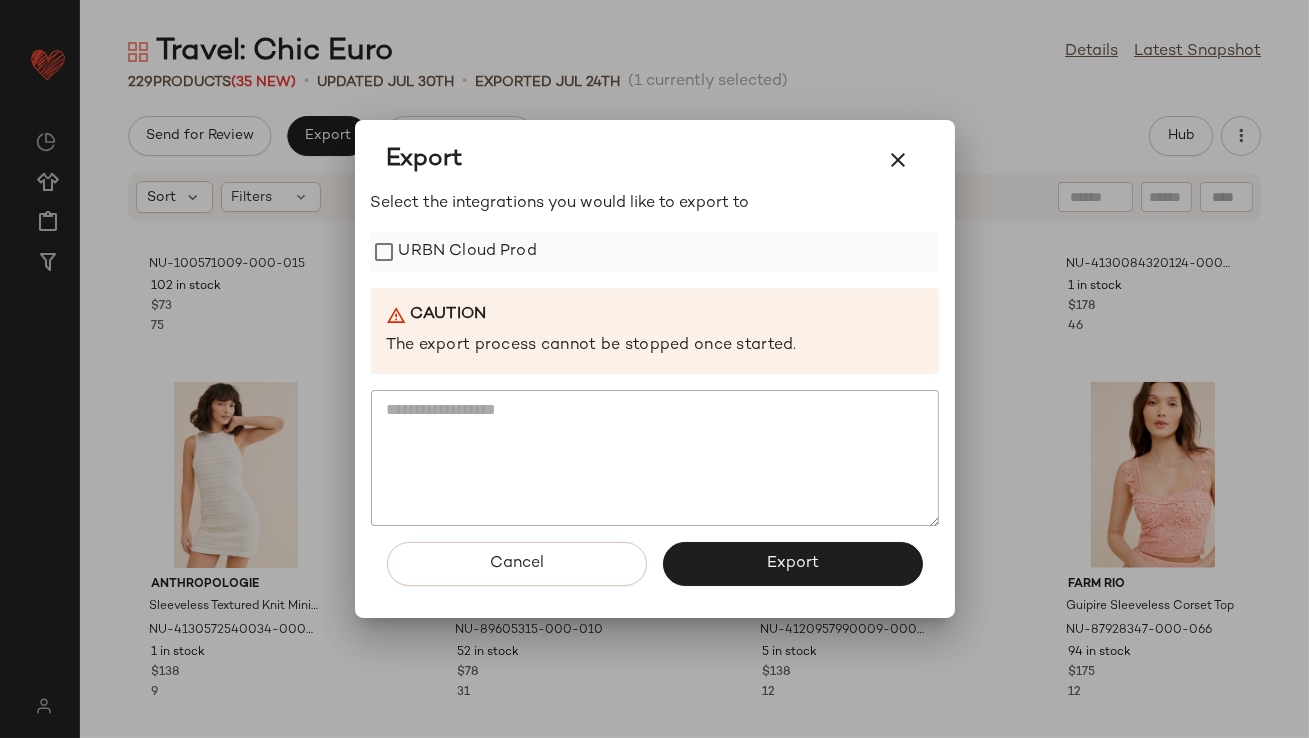 click on "URBN Cloud Prod" at bounding box center [468, 252] 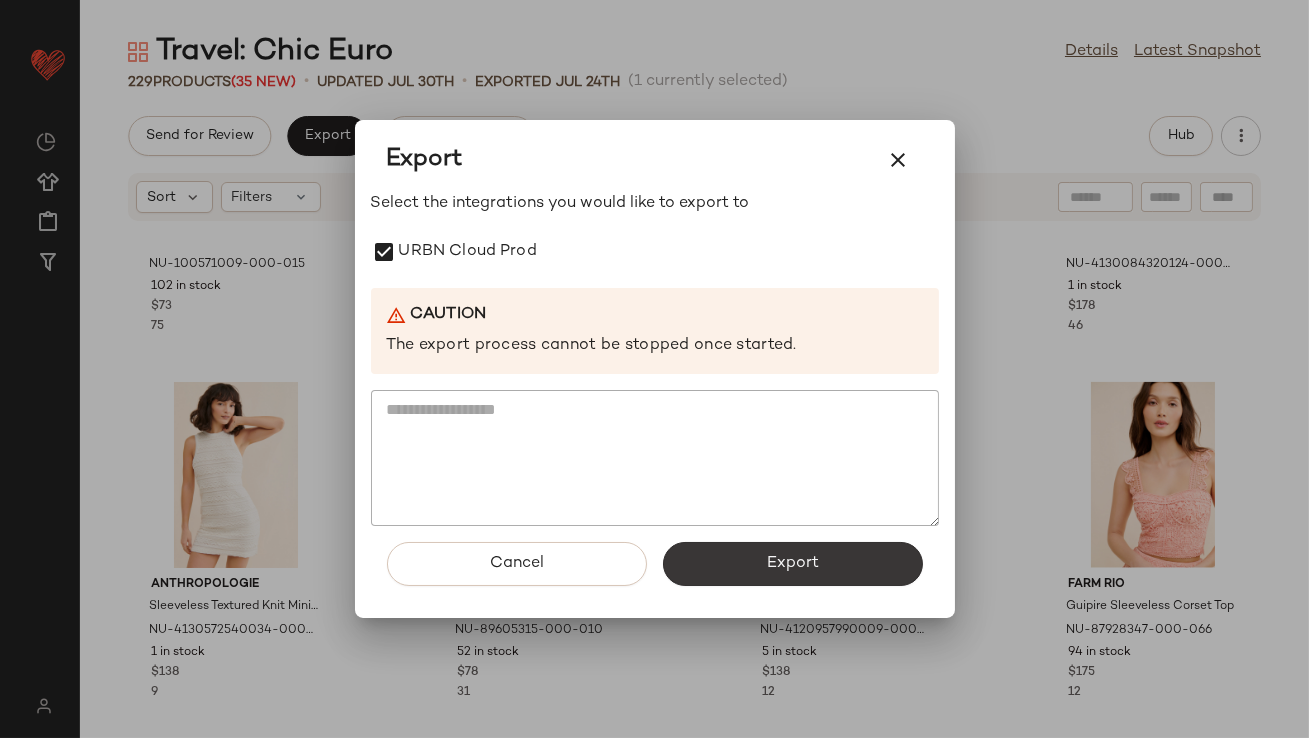 click on "Export" at bounding box center [793, 564] 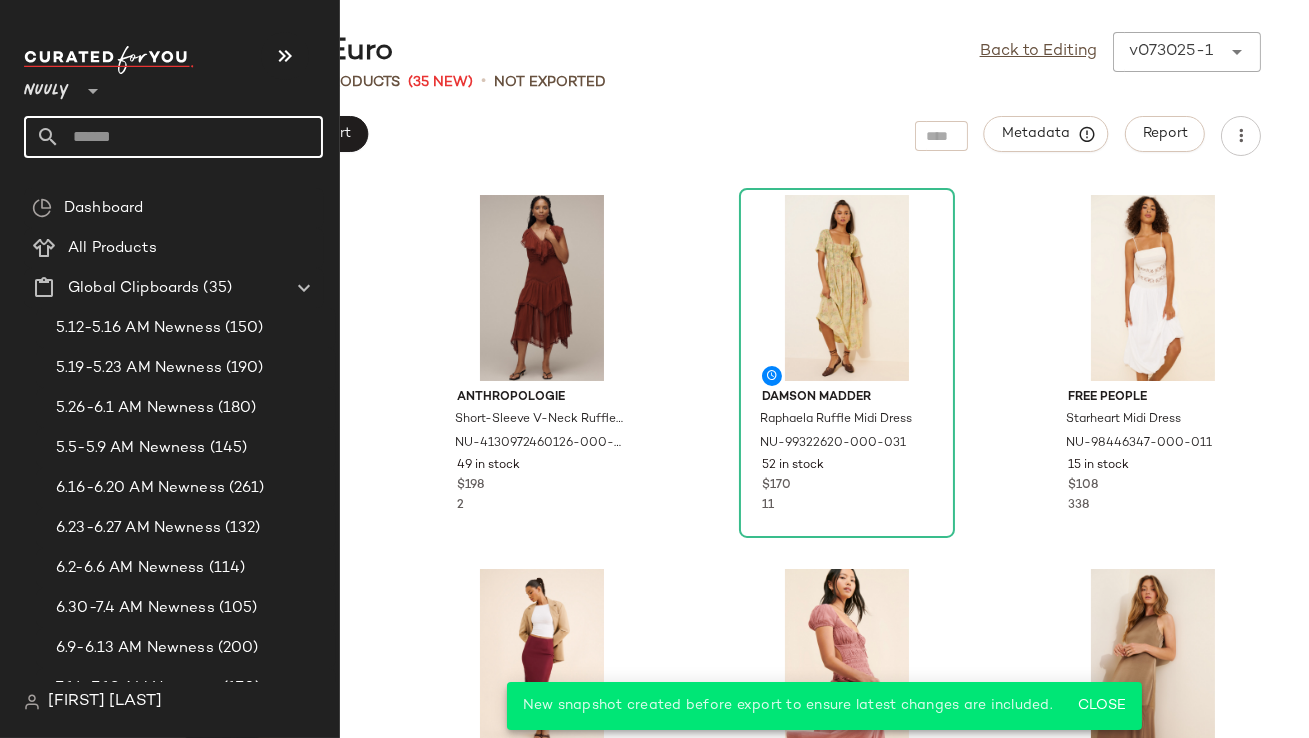click 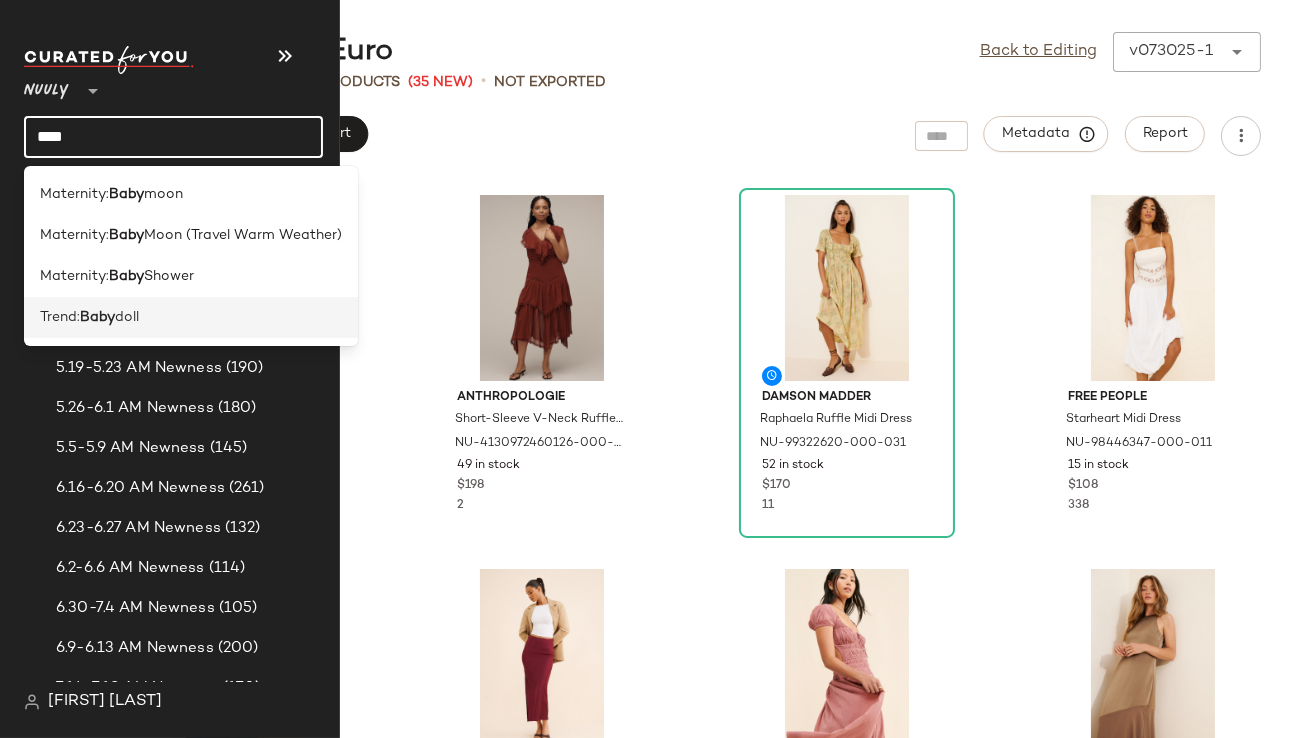 type on "****" 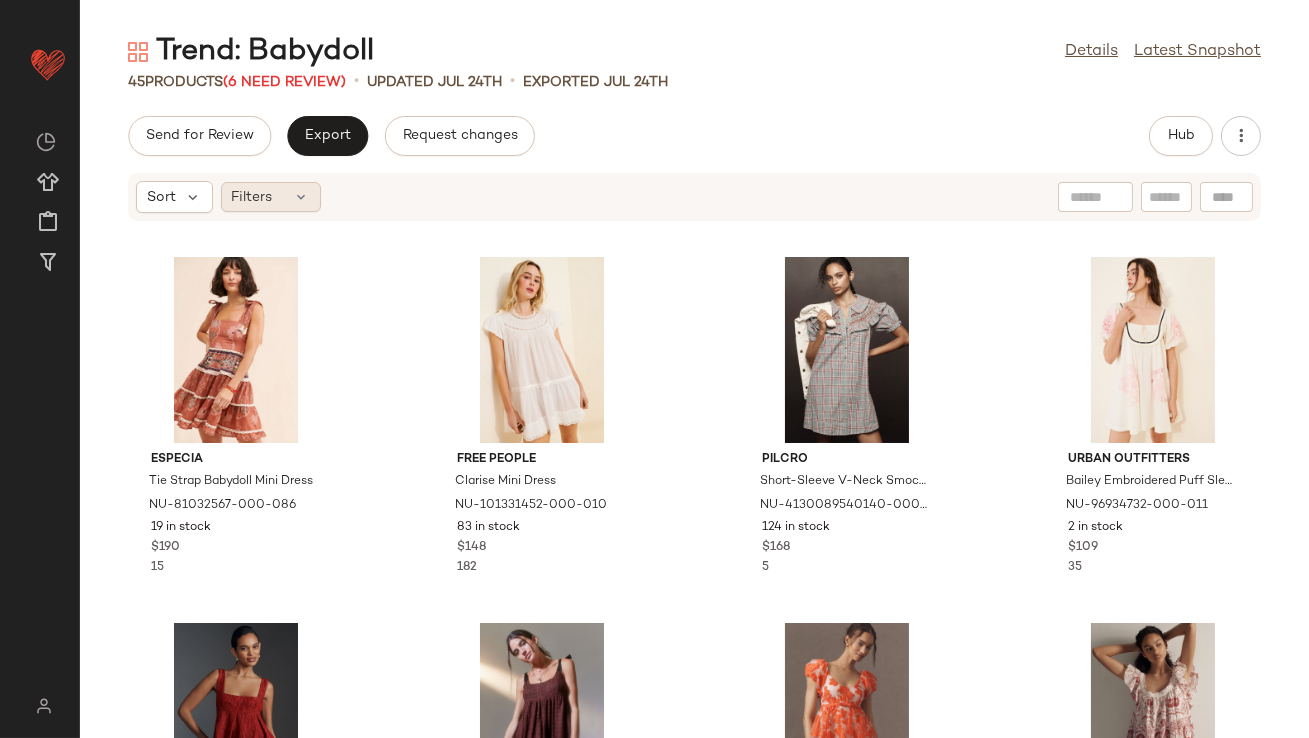 click at bounding box center [302, 197] 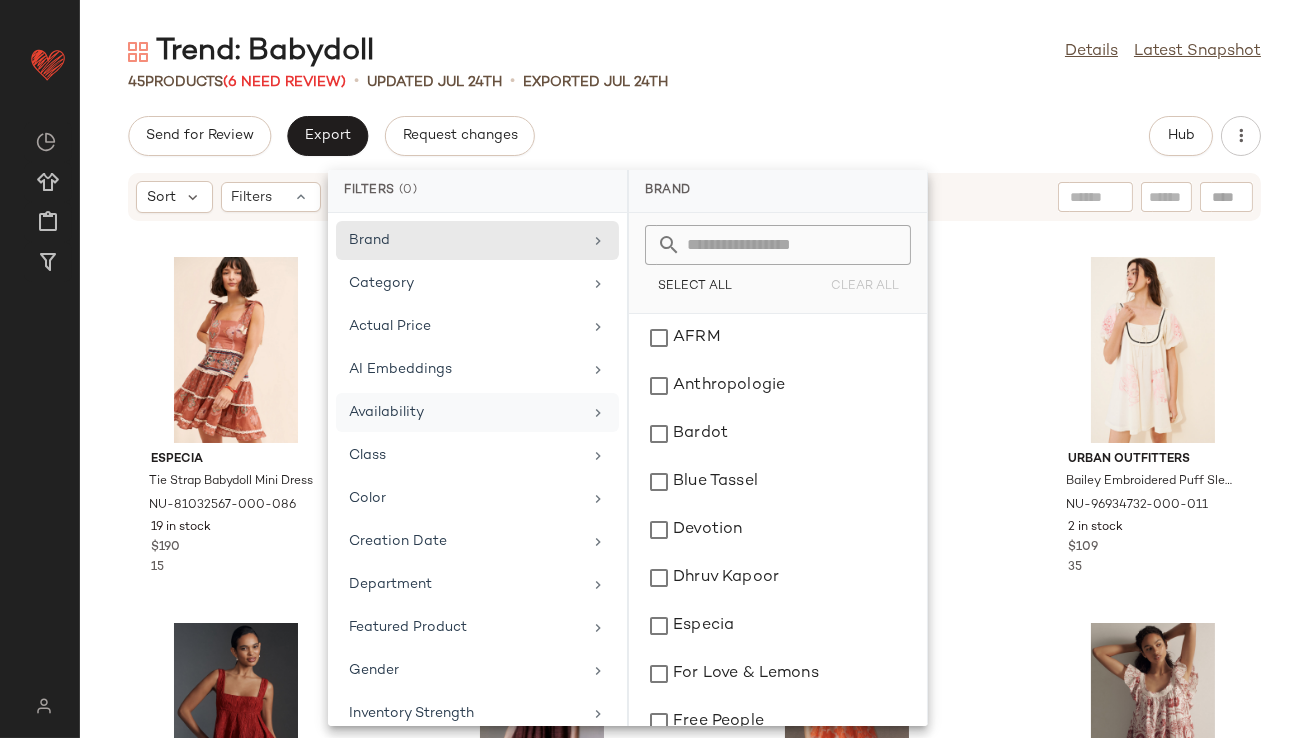 click on "Availability" at bounding box center (465, 412) 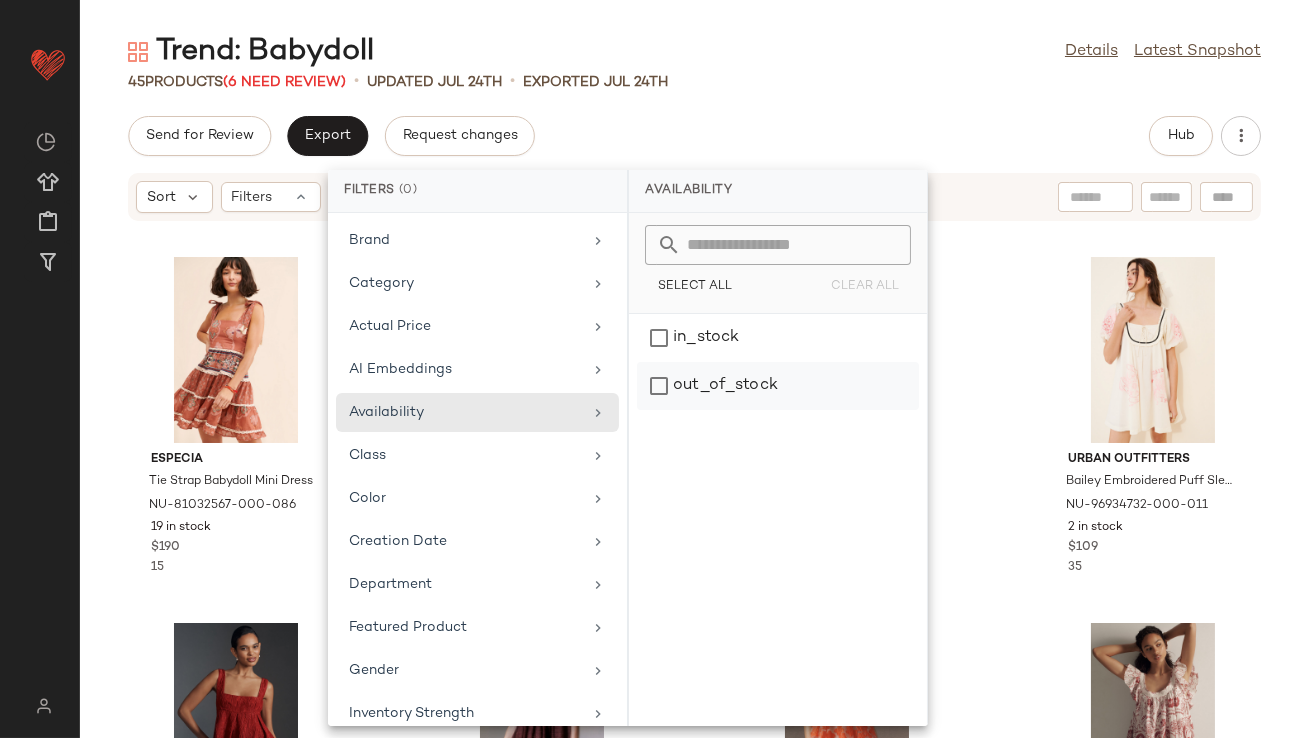 click on "out_of_stock" 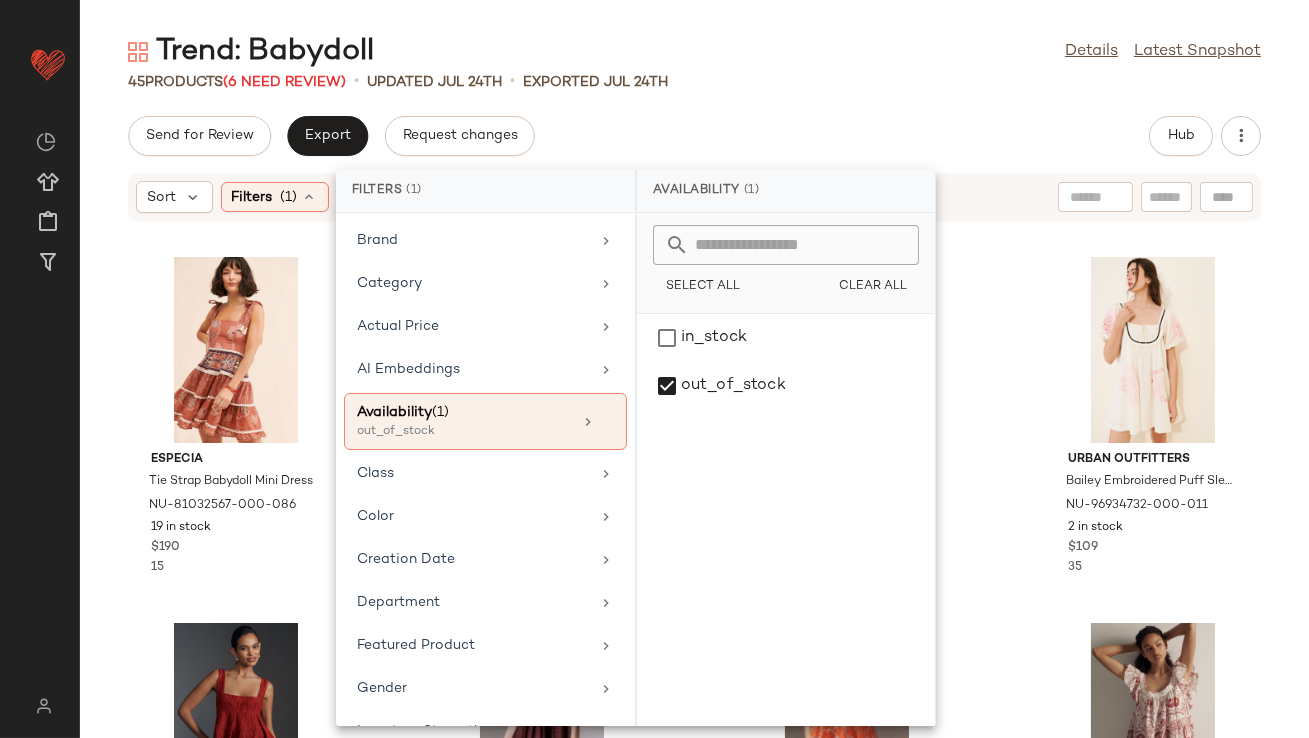 click on "45  &nbsp;Products   (6 Need Review)   •   updated Jul 24th  •  Exported Jul 24th" 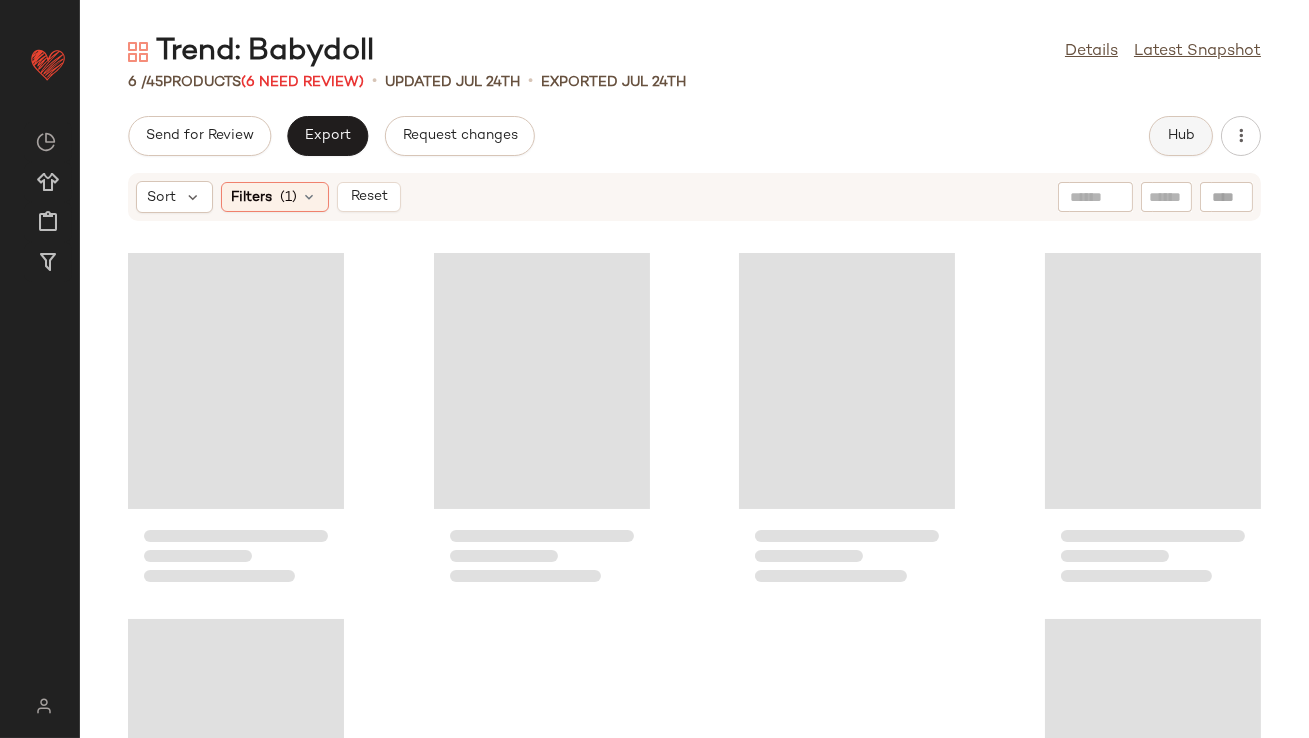 click on "Hub" at bounding box center [1181, 136] 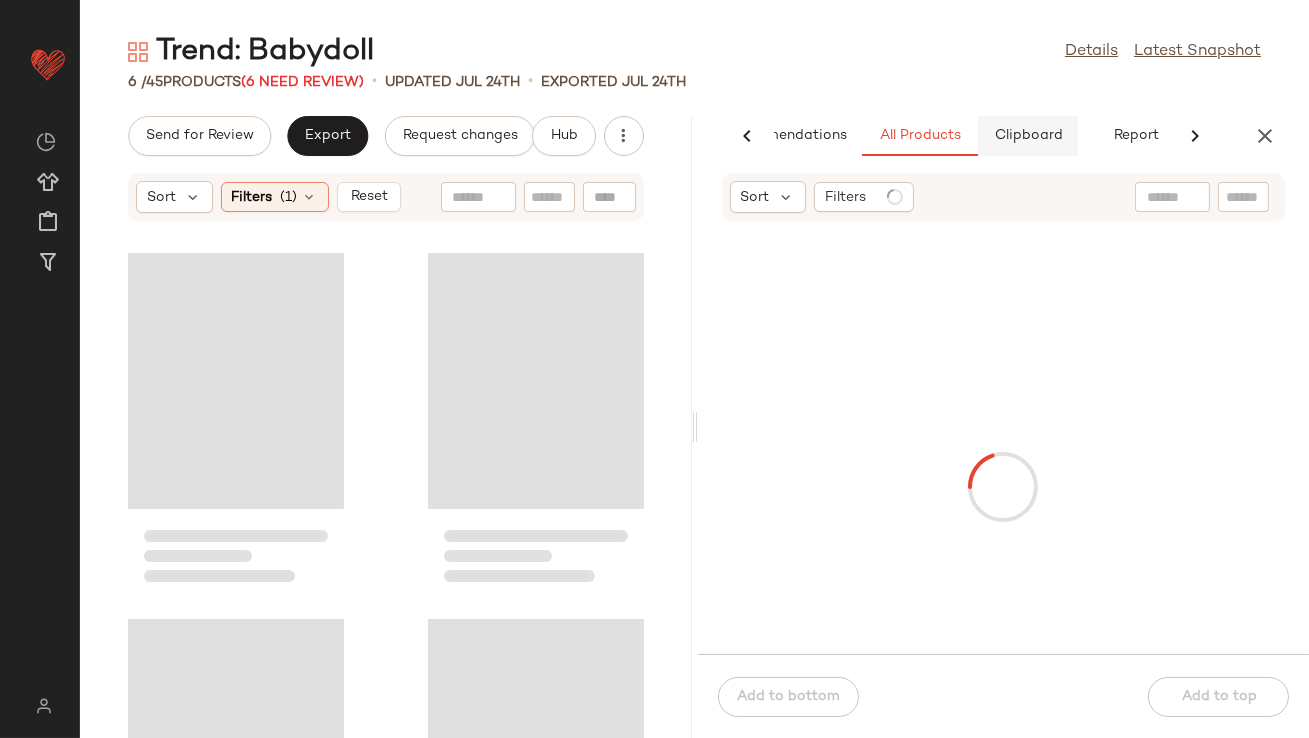 scroll, scrollTop: 0, scrollLeft: 112, axis: horizontal 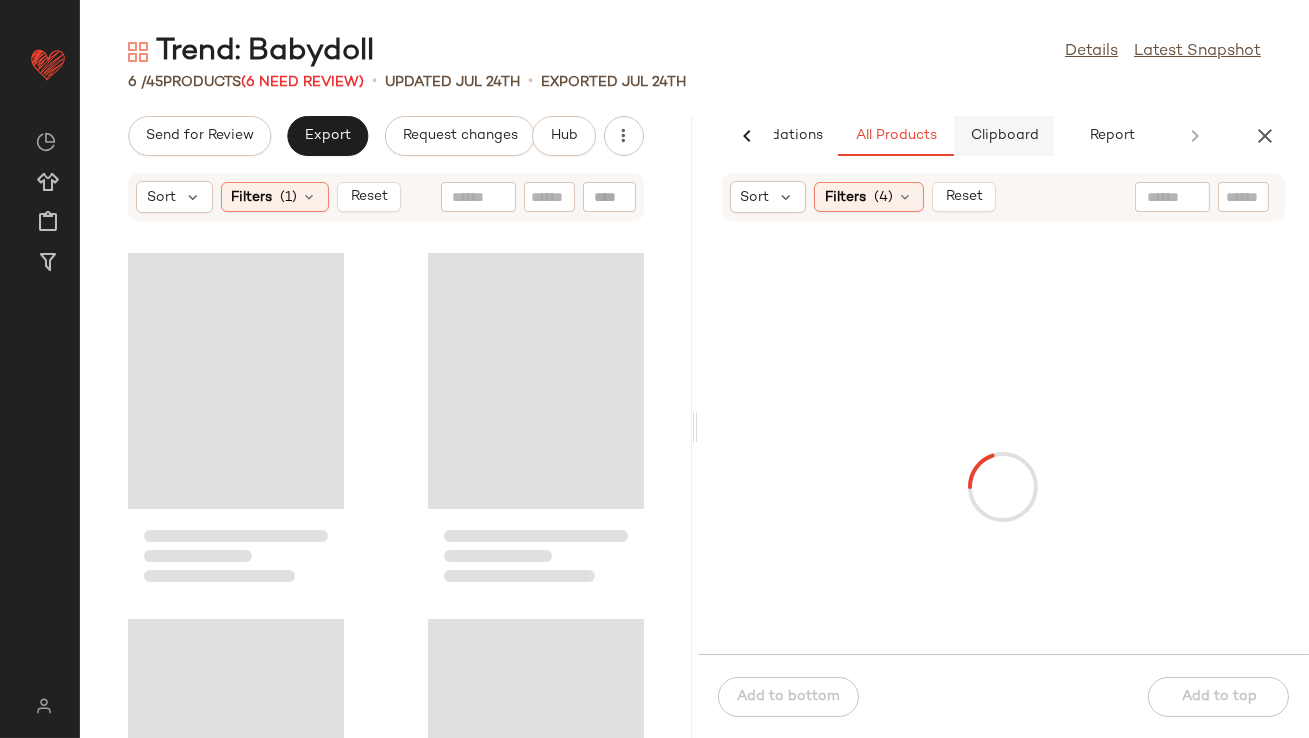 click on "Clipboard" 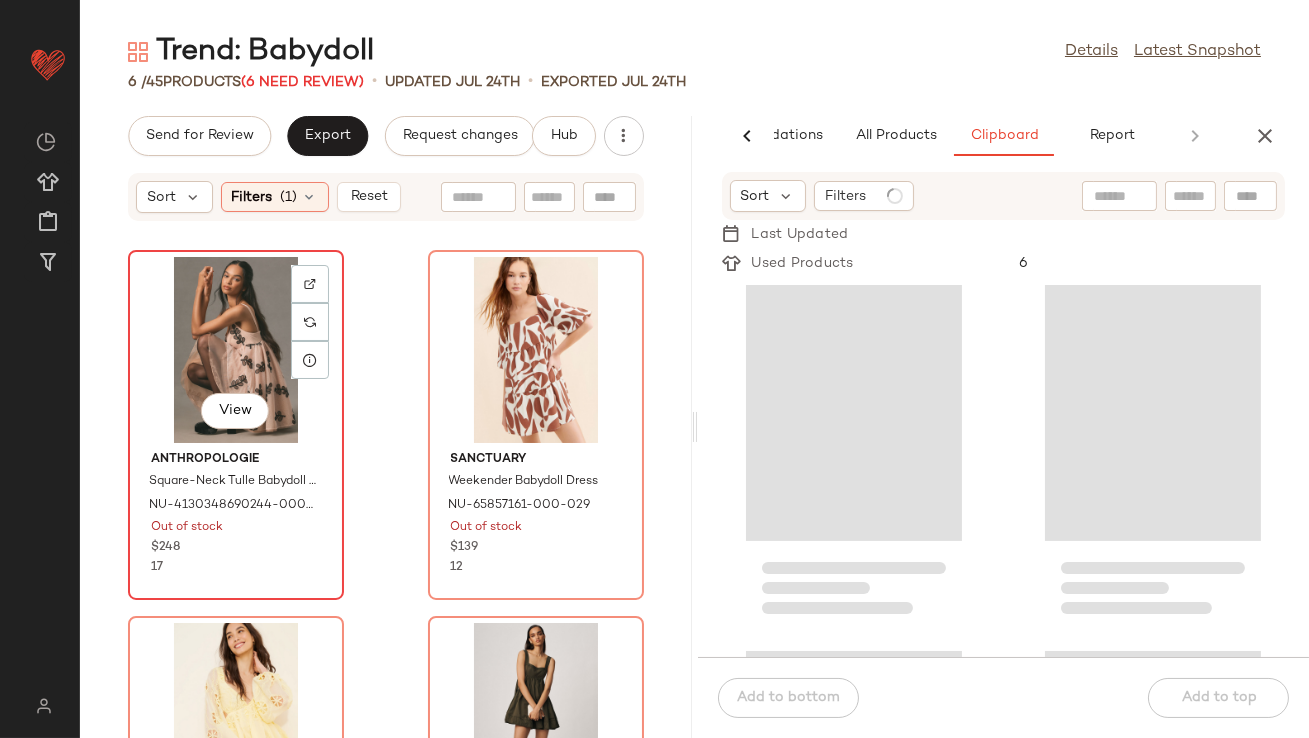 click on "View" 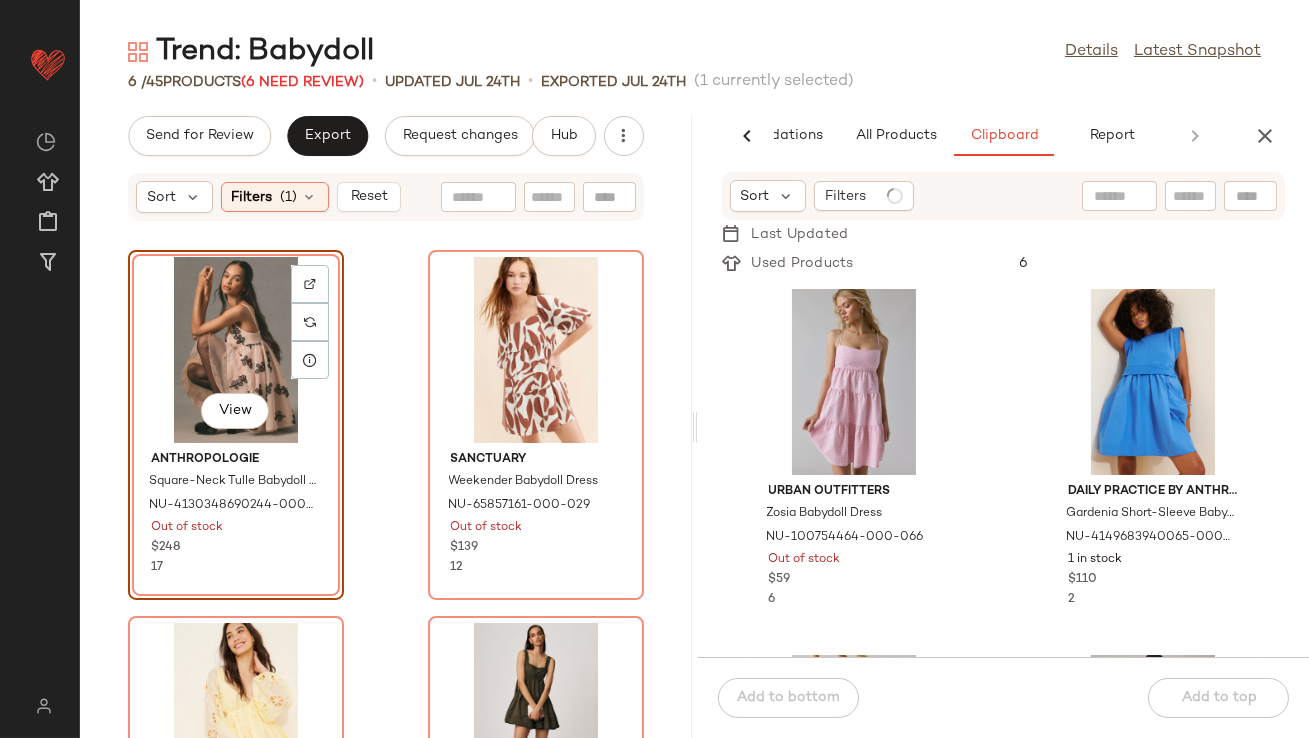 scroll, scrollTop: 609, scrollLeft: 0, axis: vertical 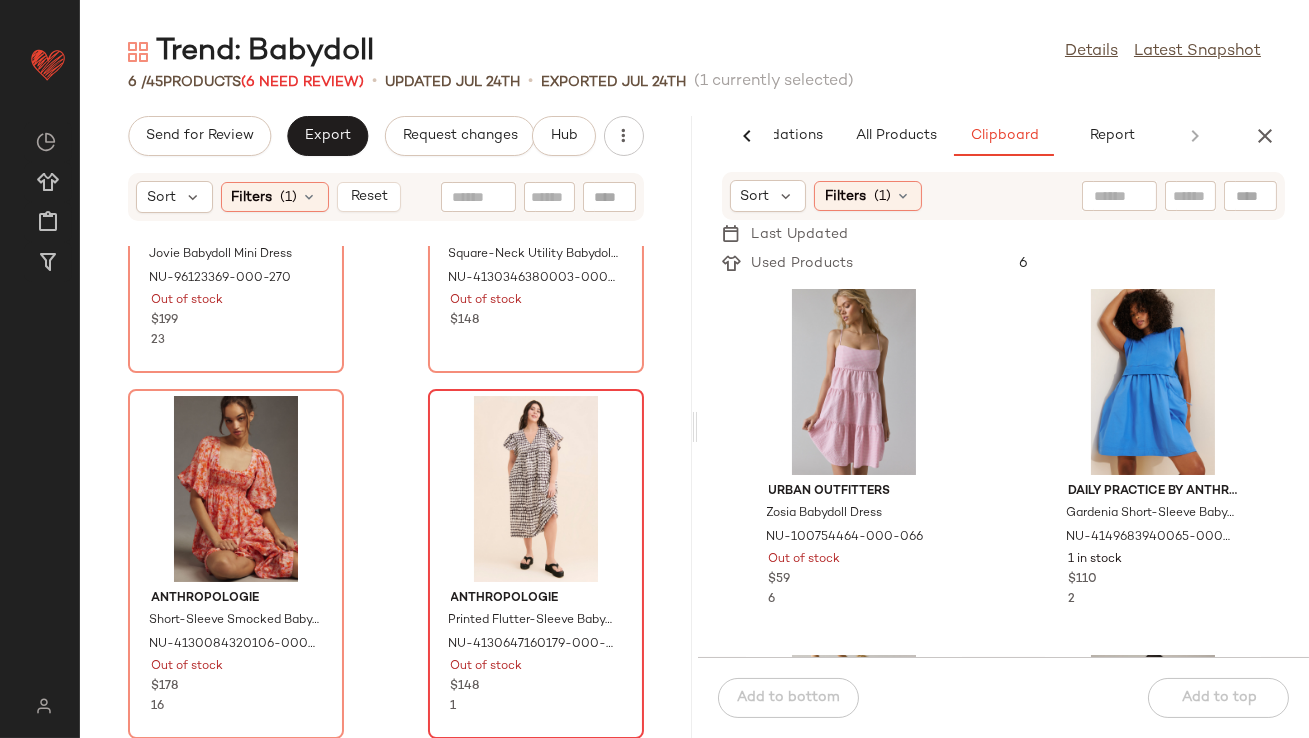 click 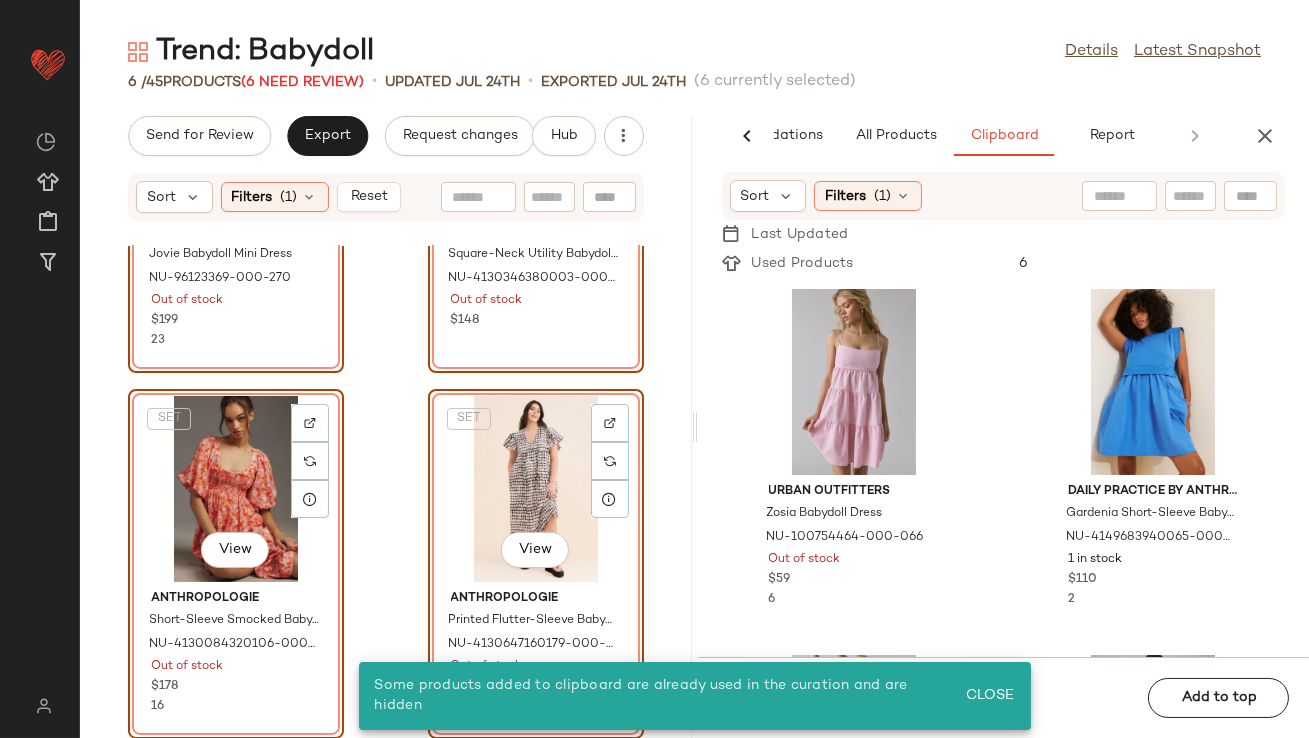 click on "SET   View" 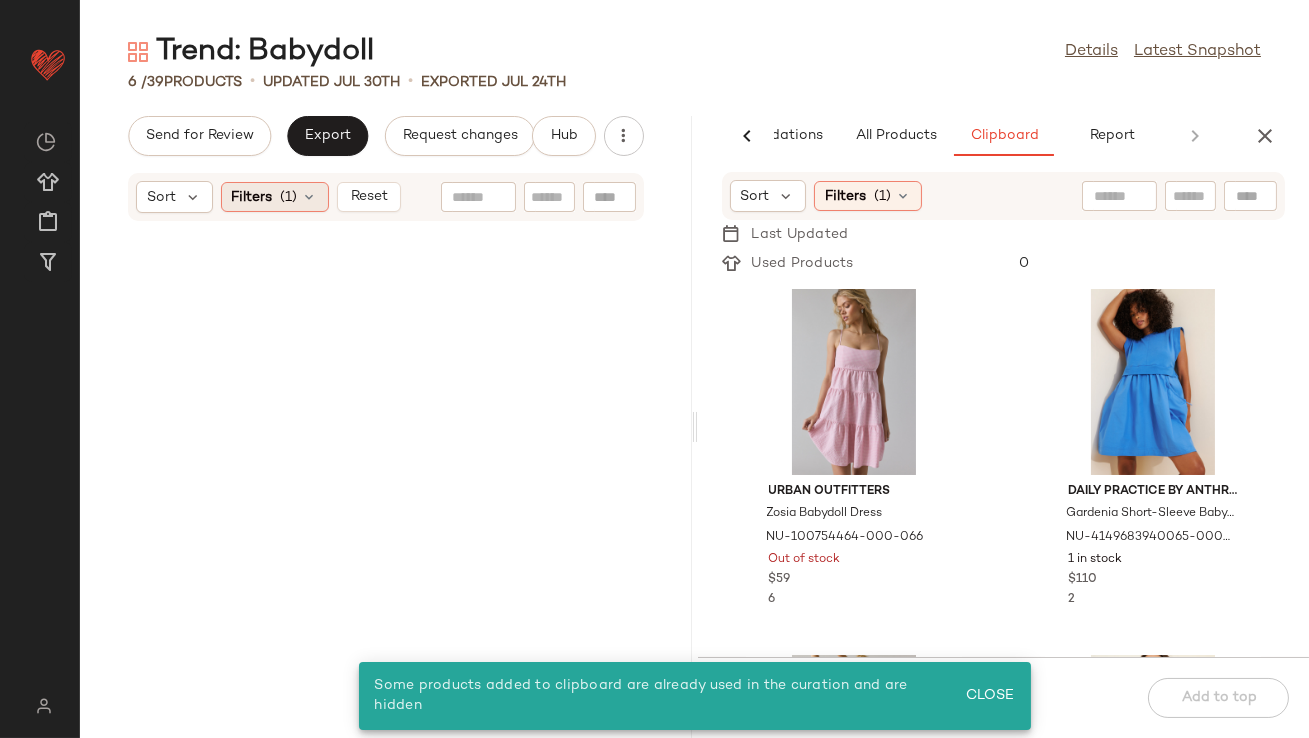 click on "Filters  (1)" 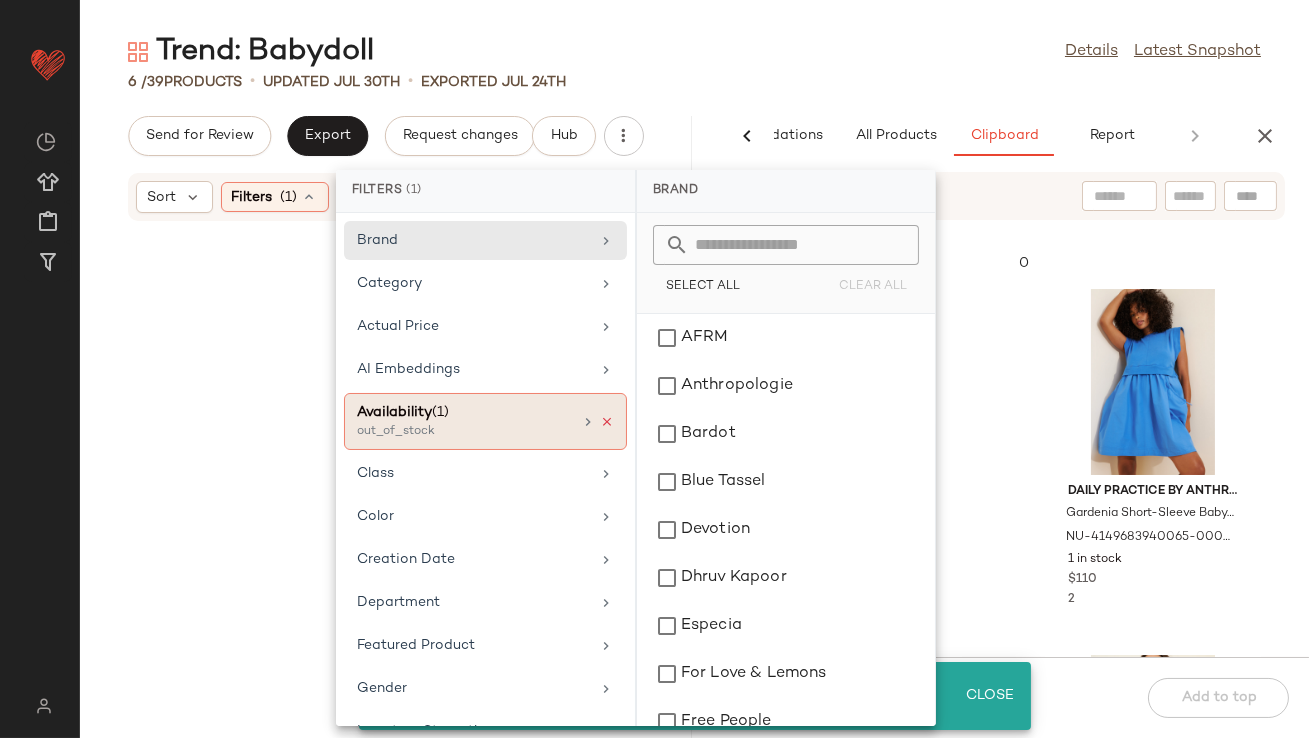 click at bounding box center [607, 422] 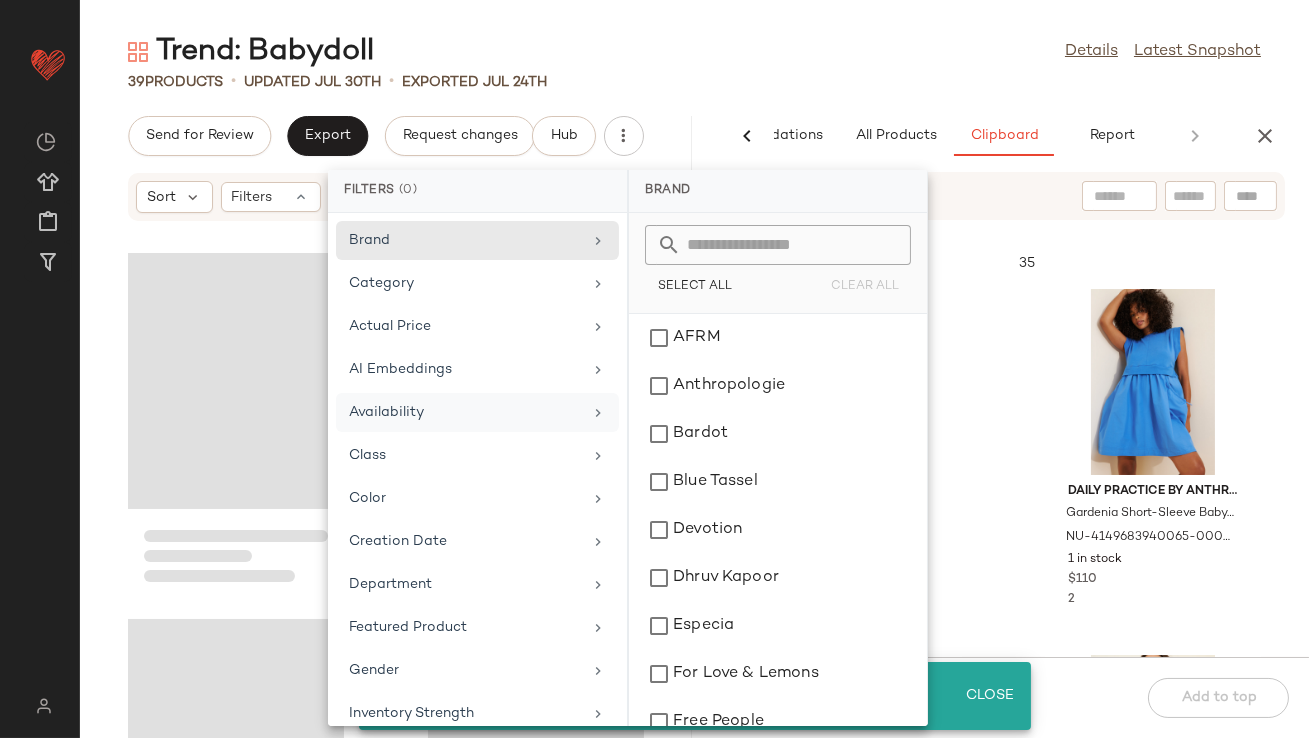 click on "Trend: Babydoll  Details   Latest Snapshot" 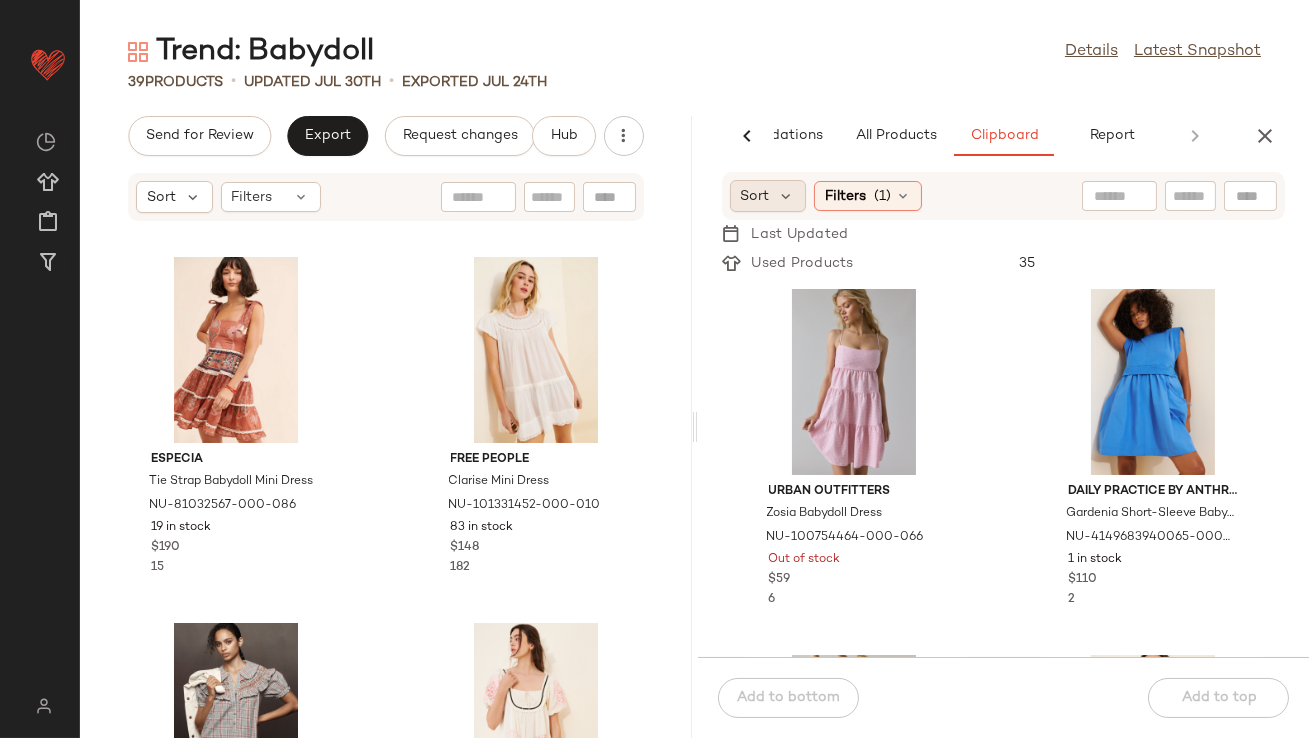 click on "Sort" 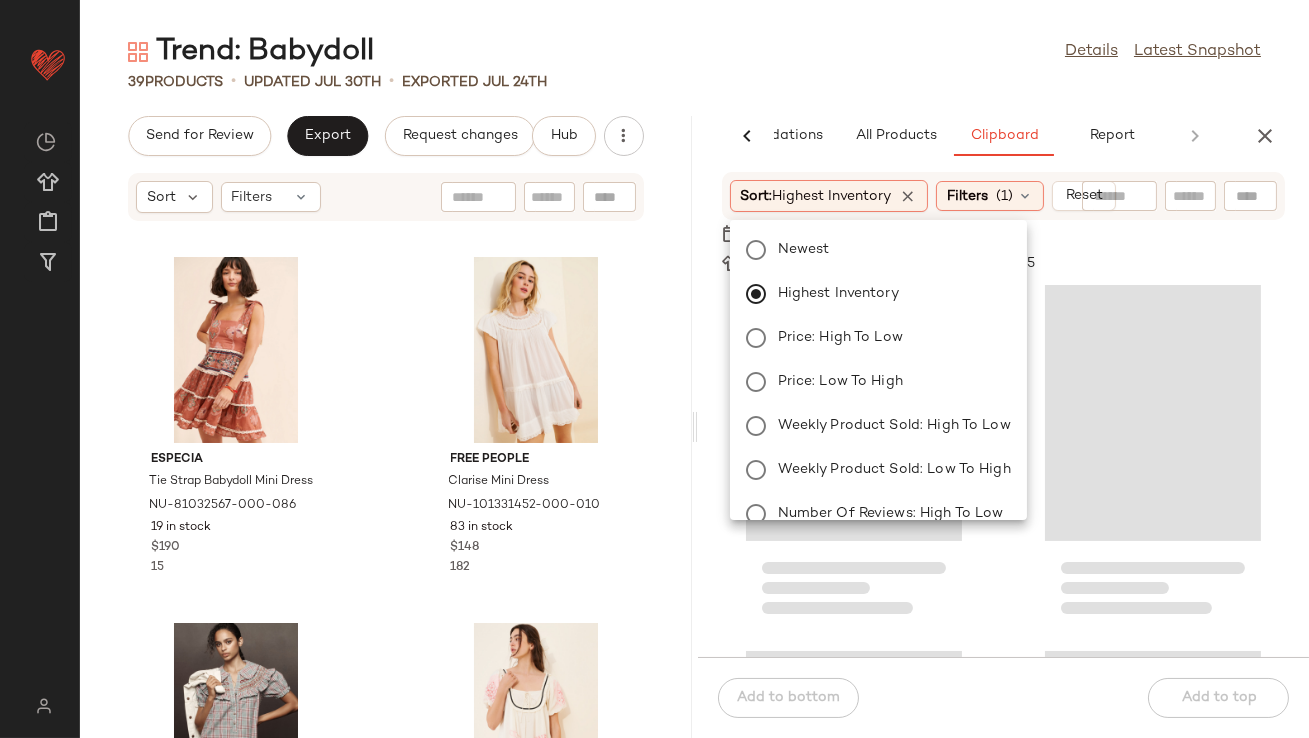 click on "[NUMBER] Products • updated [MONTH] [DAY]th • Exported [MONTH] [DAY]th" 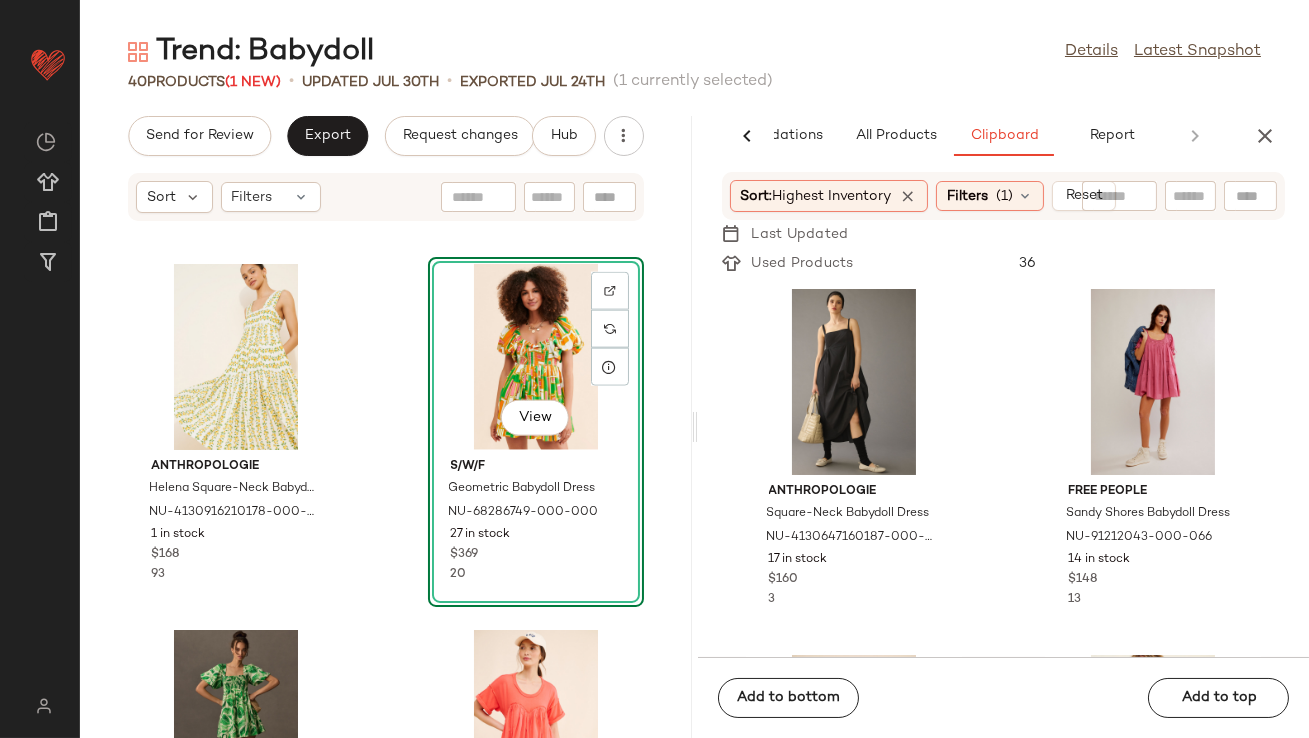 scroll, scrollTop: 5305, scrollLeft: 0, axis: vertical 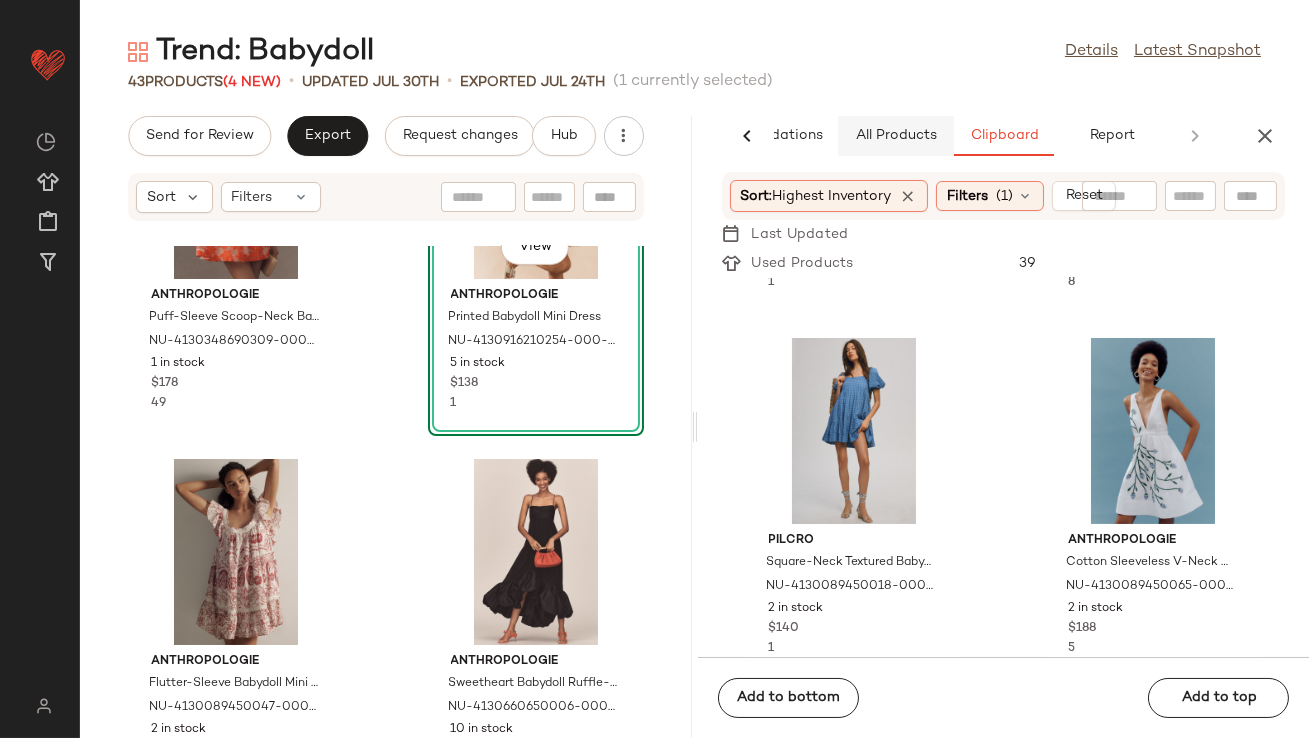 click on "All Products" 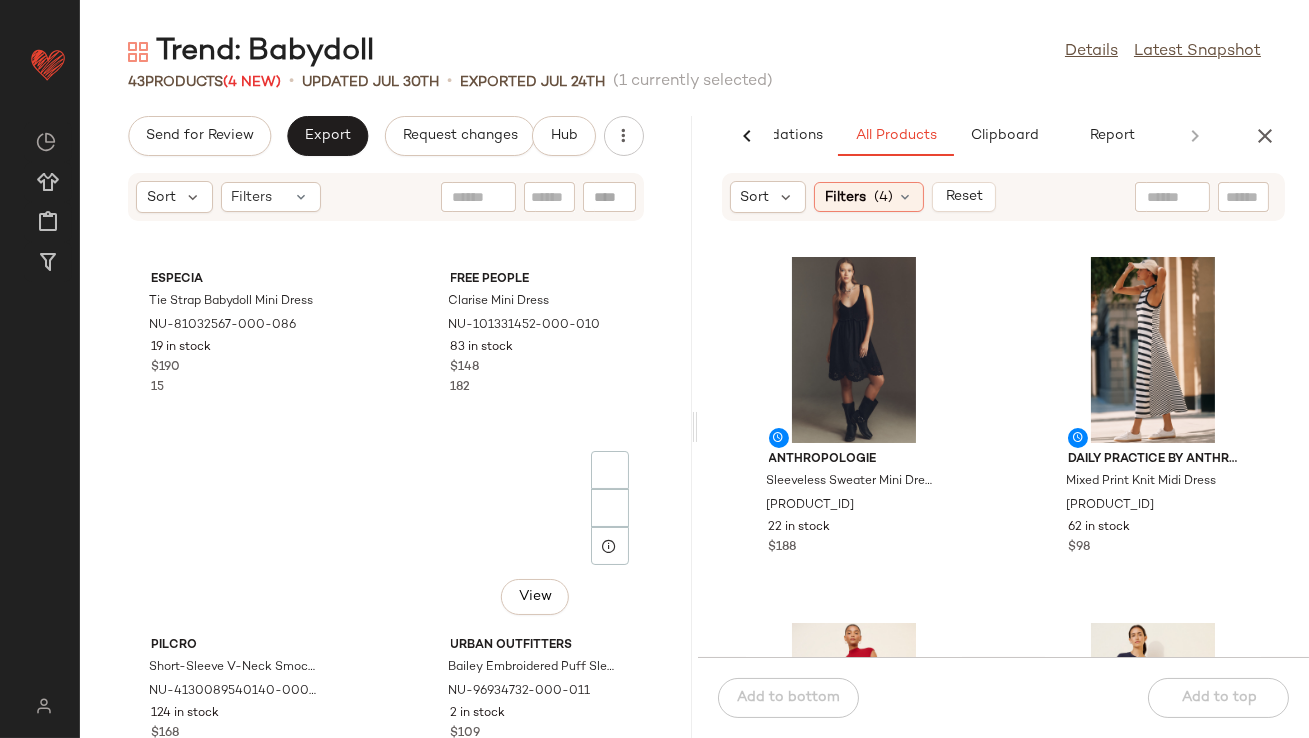scroll, scrollTop: 0, scrollLeft: 0, axis: both 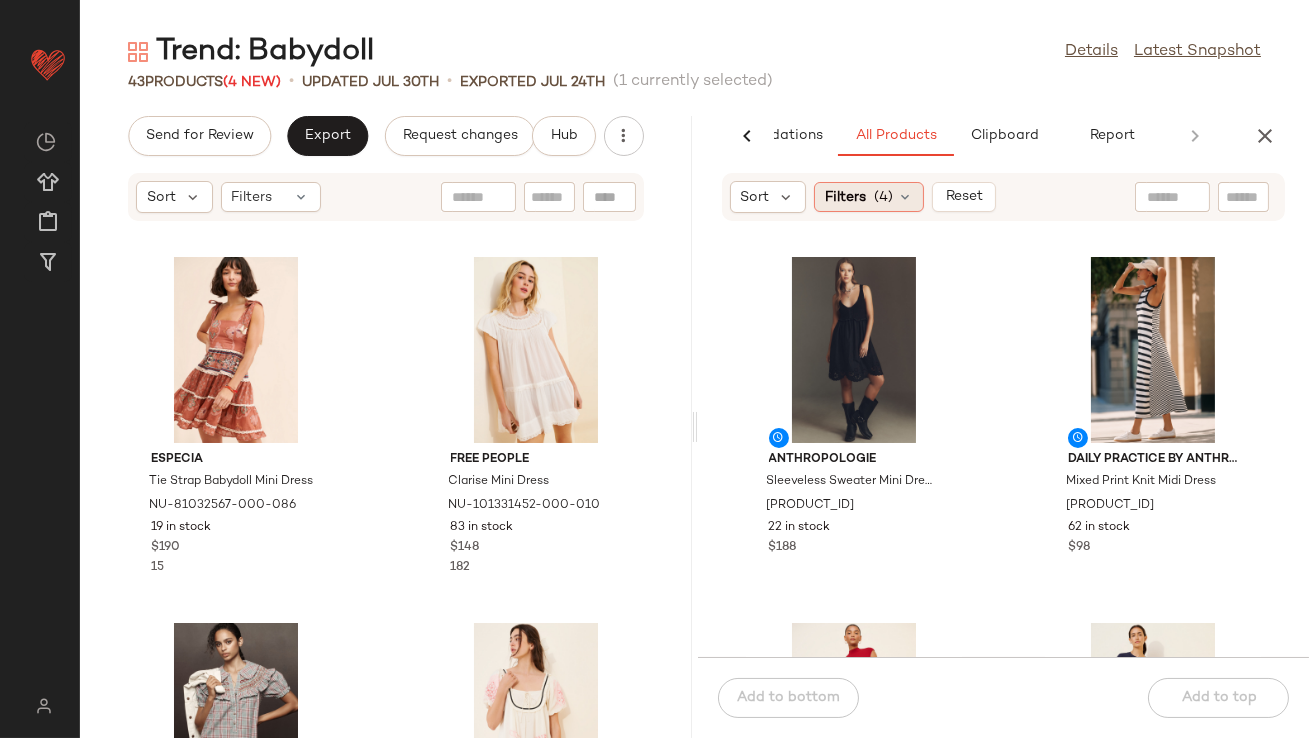 click at bounding box center (905, 197) 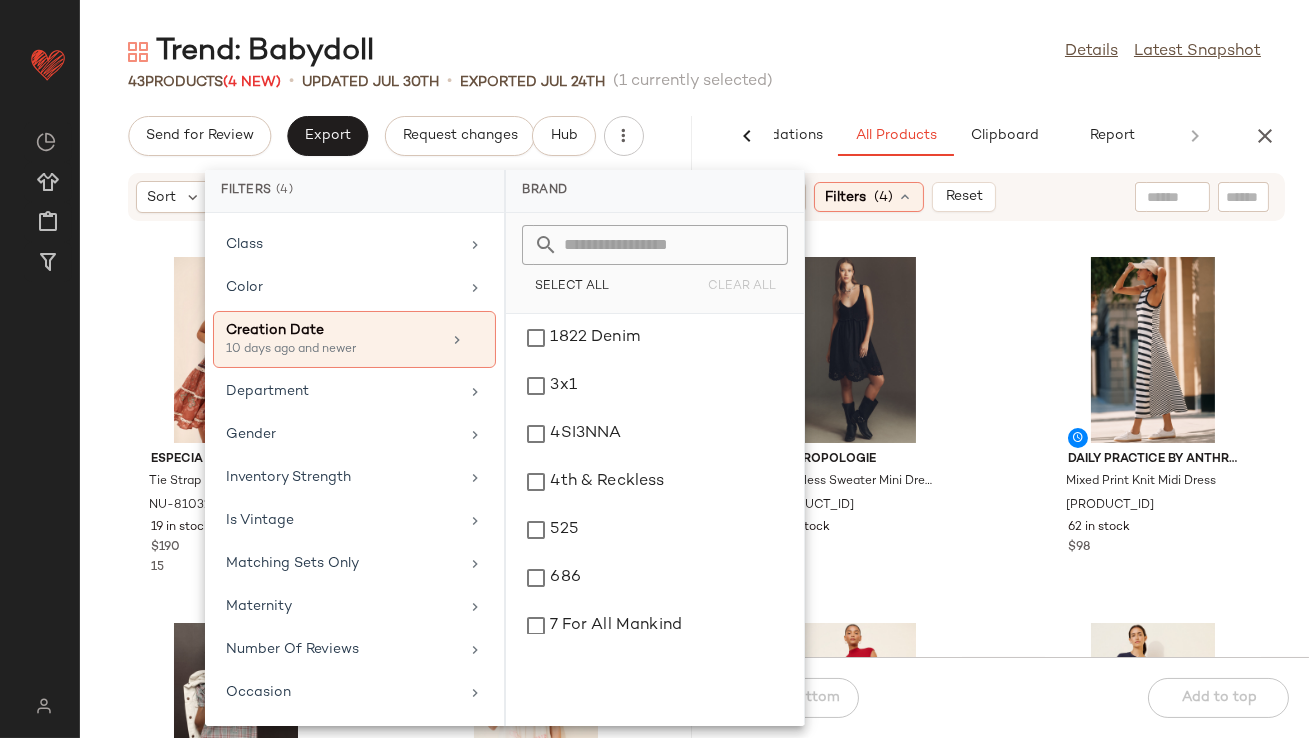 scroll, scrollTop: 478, scrollLeft: 0, axis: vertical 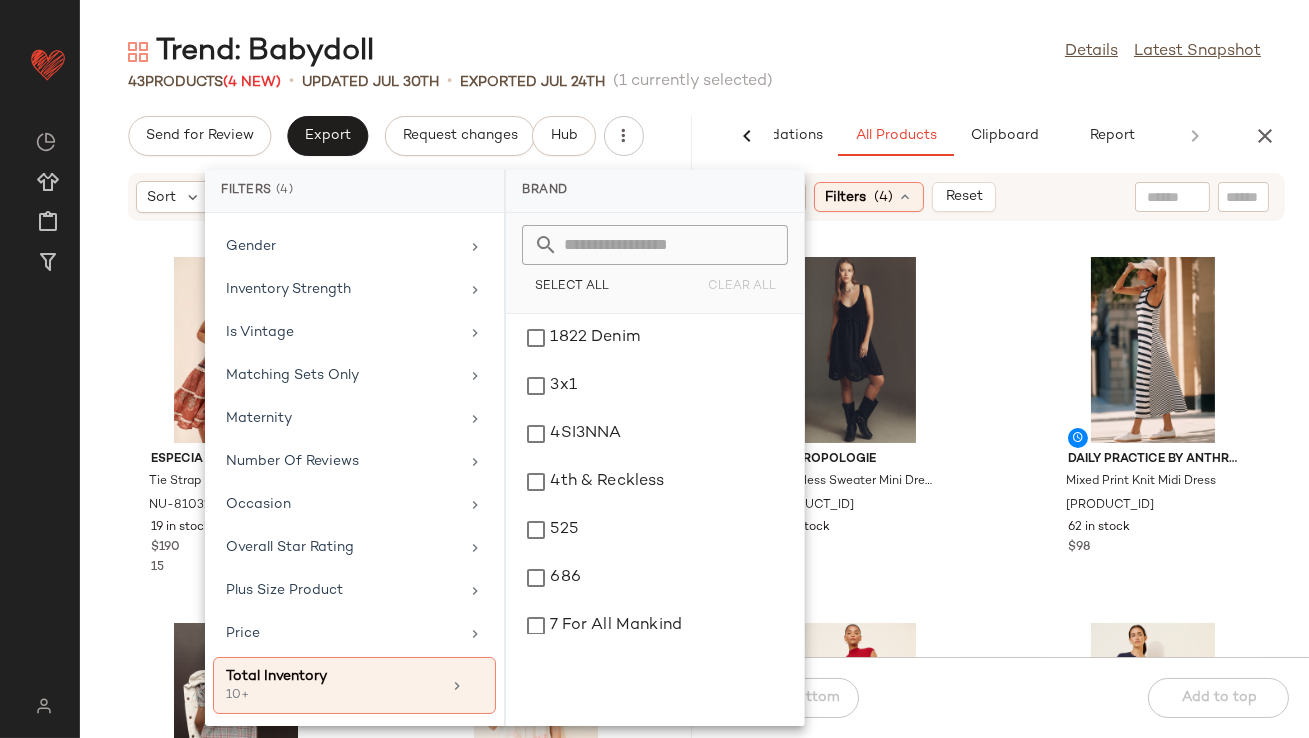 click on "Trend:  Babydoll  Details   Latest Snapshot  43  &nbsp;Products  (4 New)  •   updated Jul 30th  •  Exported Jul 24th  &nbsp;(1 currently selected)   Send for Review   Export   Request changes   Hub  Sort  Filters Especia Tie Strap Babydoll Mini Dress NU-81032567-000-086 19 in stock $190 15 Free People Clarise Mini Dress NU-101331452-000-010 83 in stock $148 182 Pilcro Short-Sleeve V-Neck Smocked Babydoll Mini Dress NU-4130089540140-000-049 124 in stock $168 5 Urban Outfitters Bailey Embroidered Puff Sleeve Babydoll Mini Dress NU-96934732-000-011 2 in stock $109 35 Anthropologie Sleeveless Square-neck Textured Babydoll Mini Dress NU-4130348690291-000-060 22 in stock $148 17 Urban Outfitters Stella Lace Babydoll Mini Dress NU-79193314-000-020 1 in stock $69 31 Anthropologie Puff-Sleeve Scoop-Neck Babydoll Mini Dress NU-4130348690309-000-069 1 in stock $178 49  View  Anthropologie Printed Babydoll Mini Dress NU-4130916210254-000-089 5 in stock $138 1  AI Recommendations   All Products   Clipboard   Report  Sort  $98" at bounding box center [694, 385] 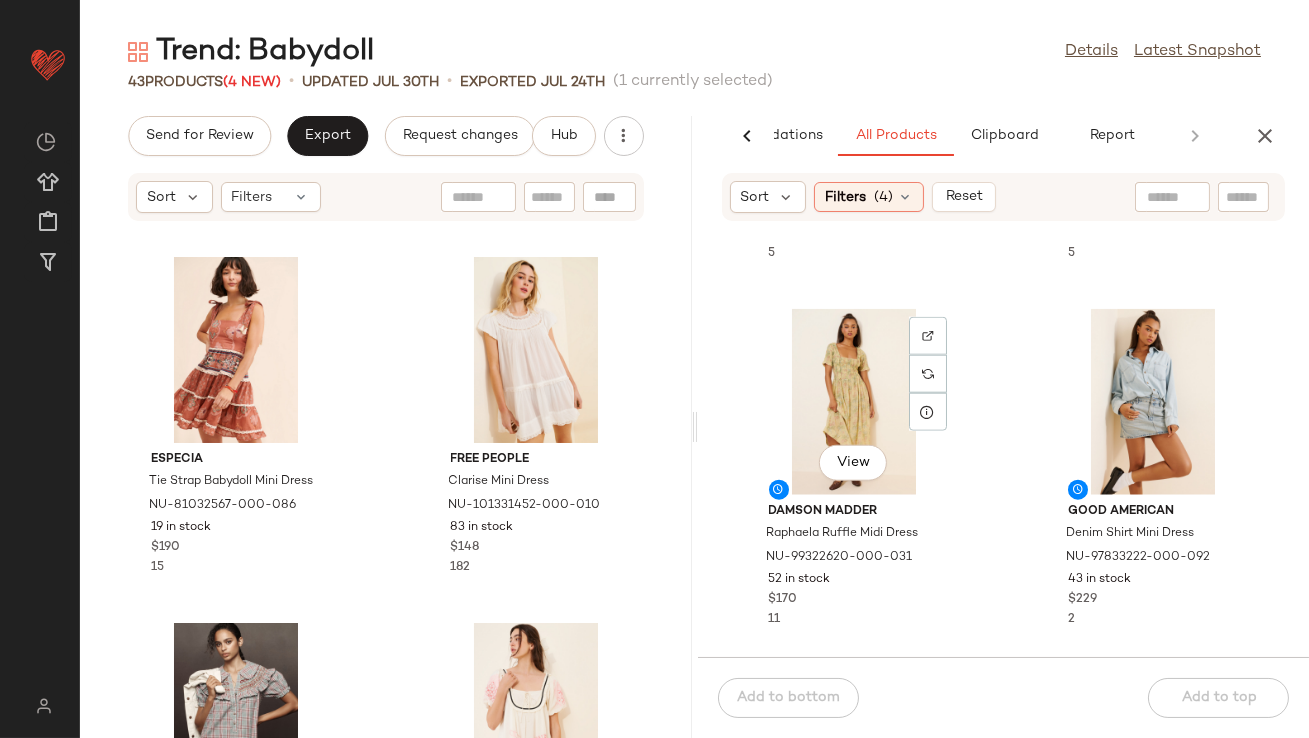 scroll, scrollTop: 4426, scrollLeft: 0, axis: vertical 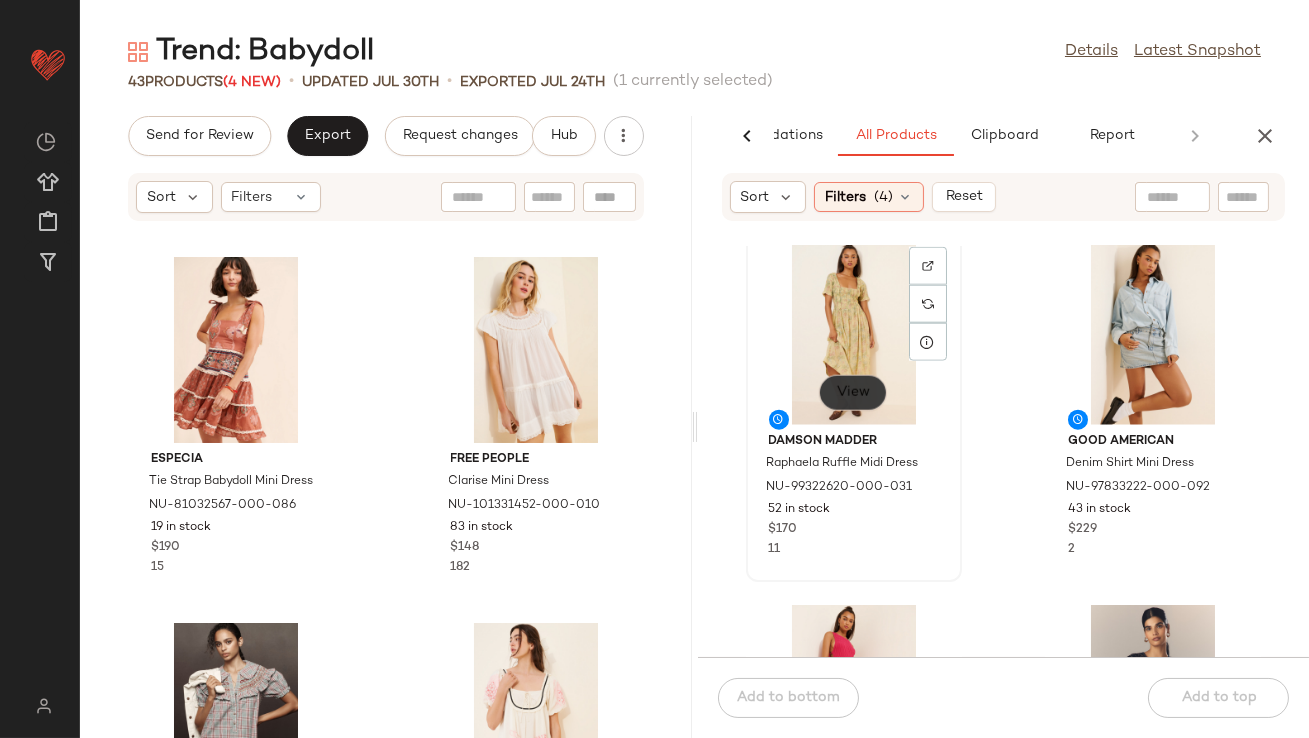 click on "View" at bounding box center (853, 393) 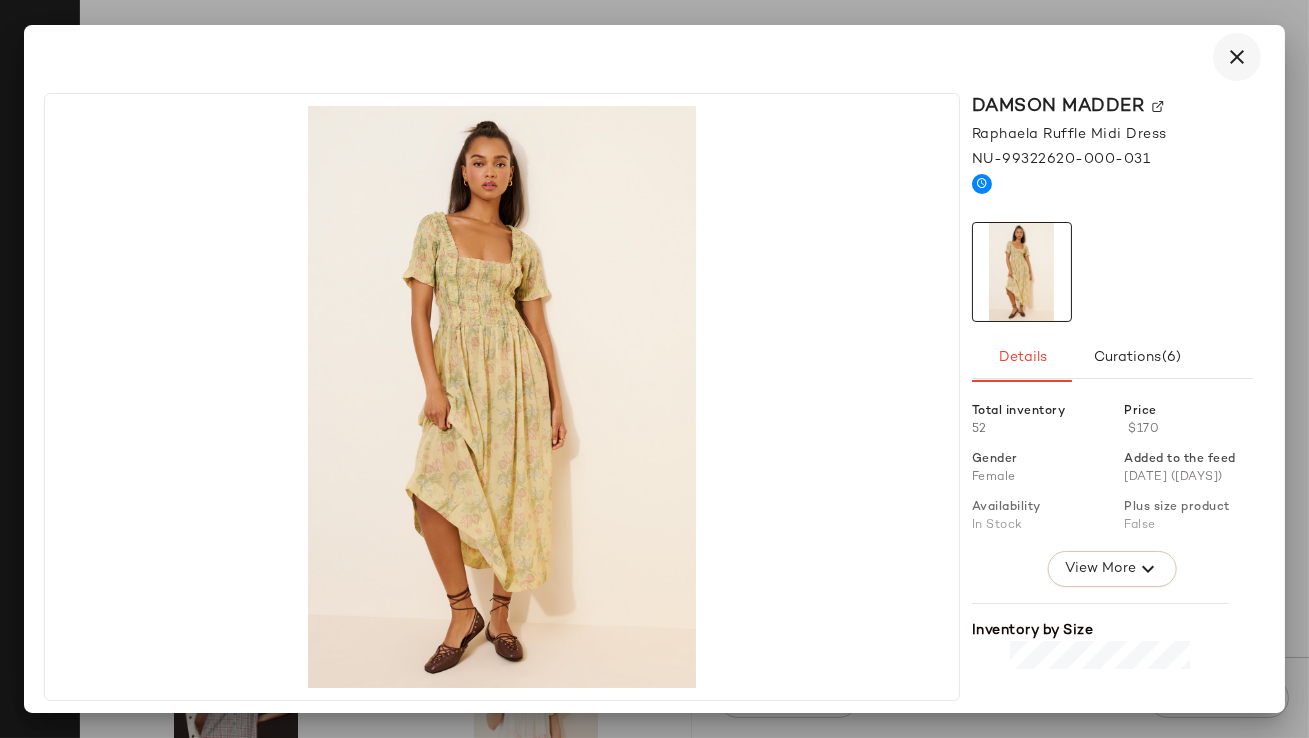 click at bounding box center [1237, 57] 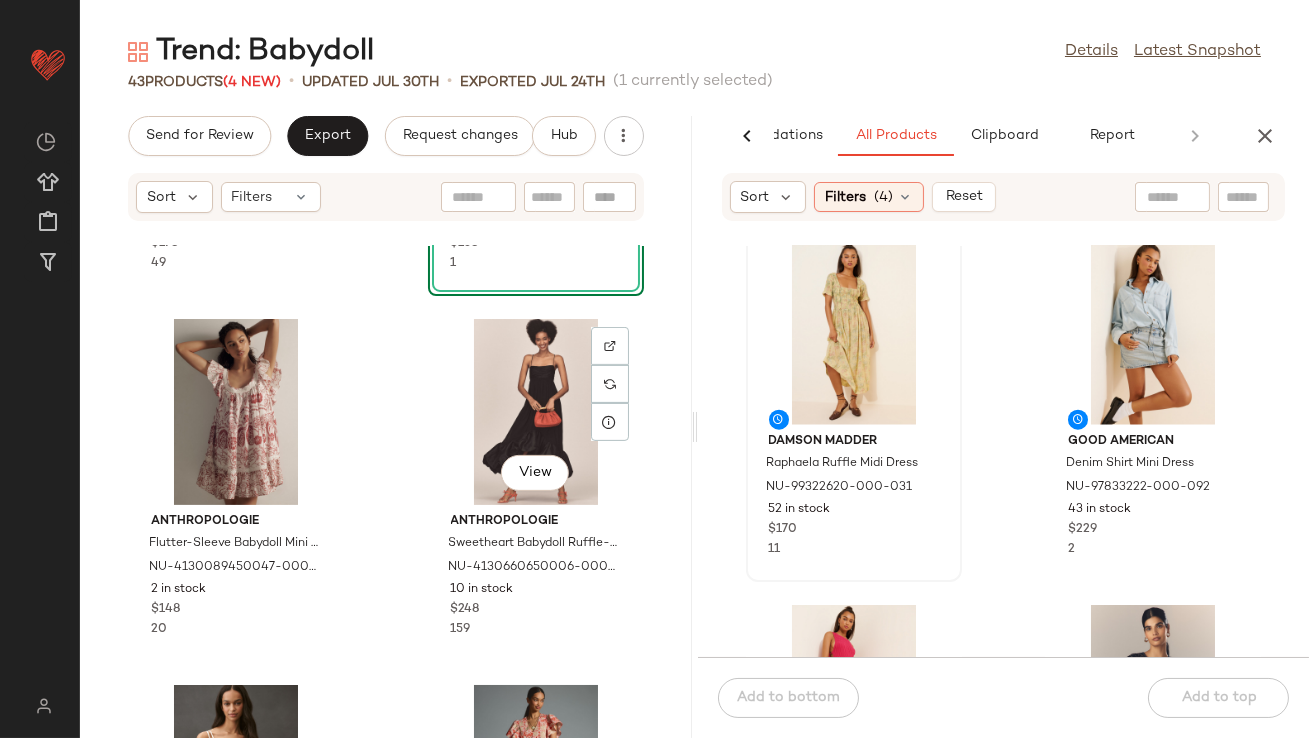 scroll, scrollTop: 1655, scrollLeft: 0, axis: vertical 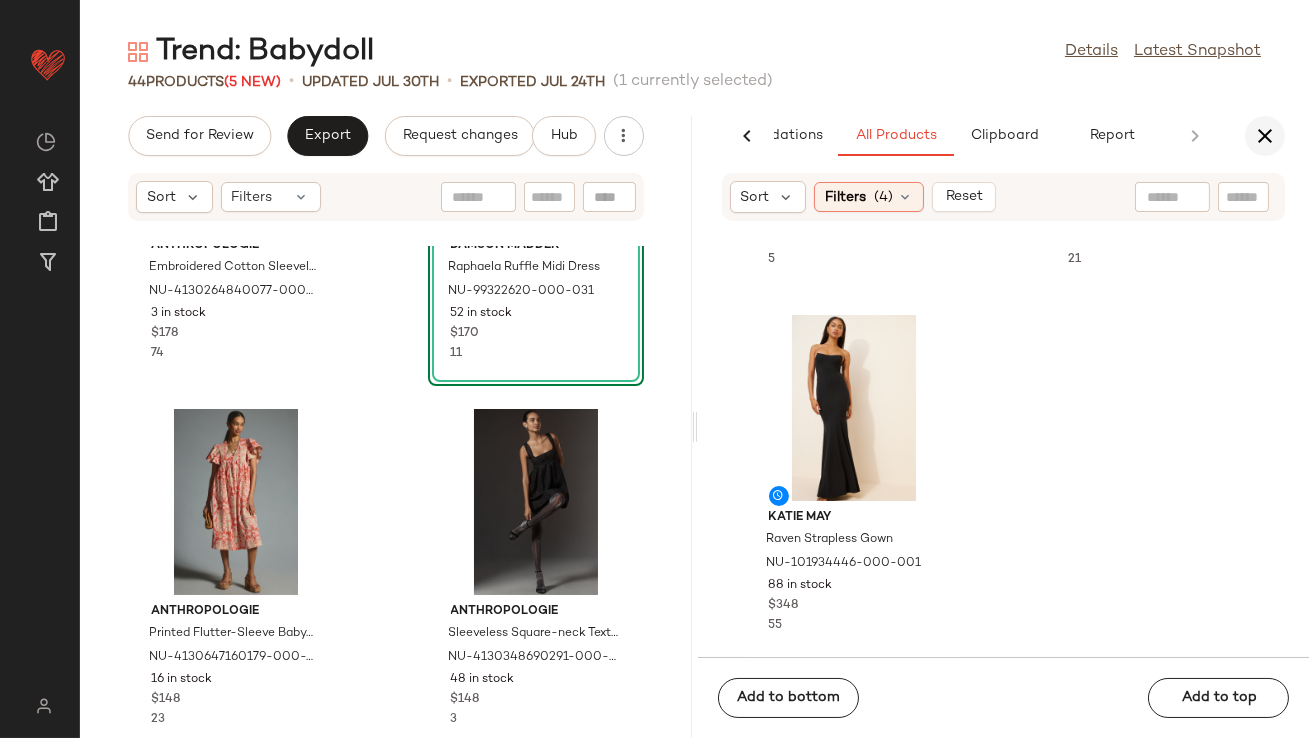 click at bounding box center [1265, 136] 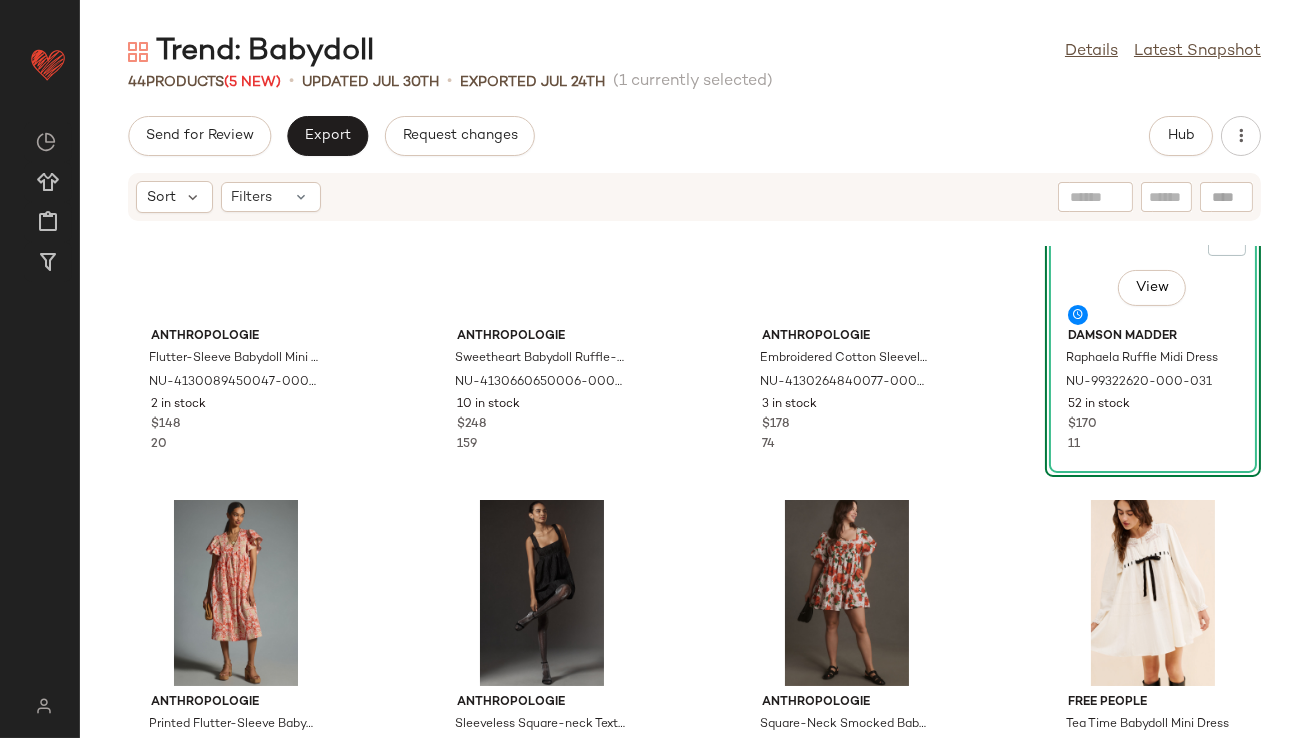 scroll, scrollTop: 0, scrollLeft: 0, axis: both 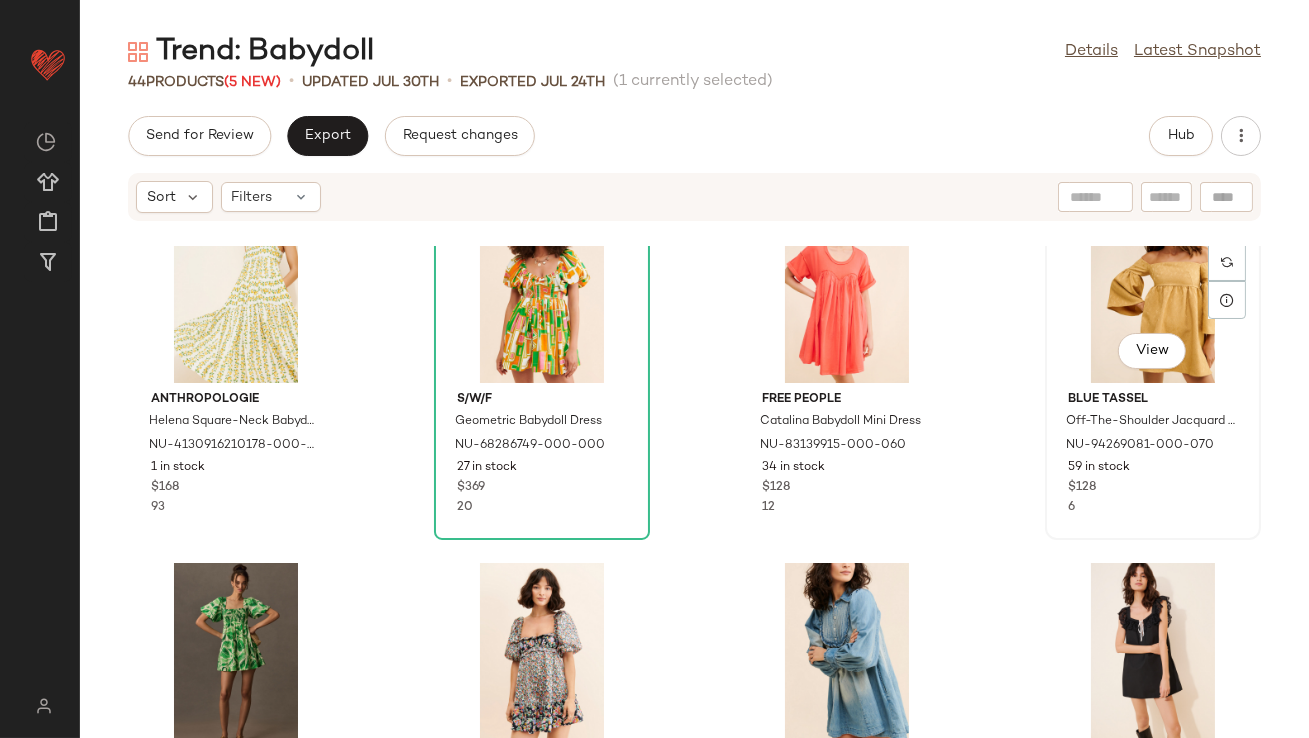 click on "View" 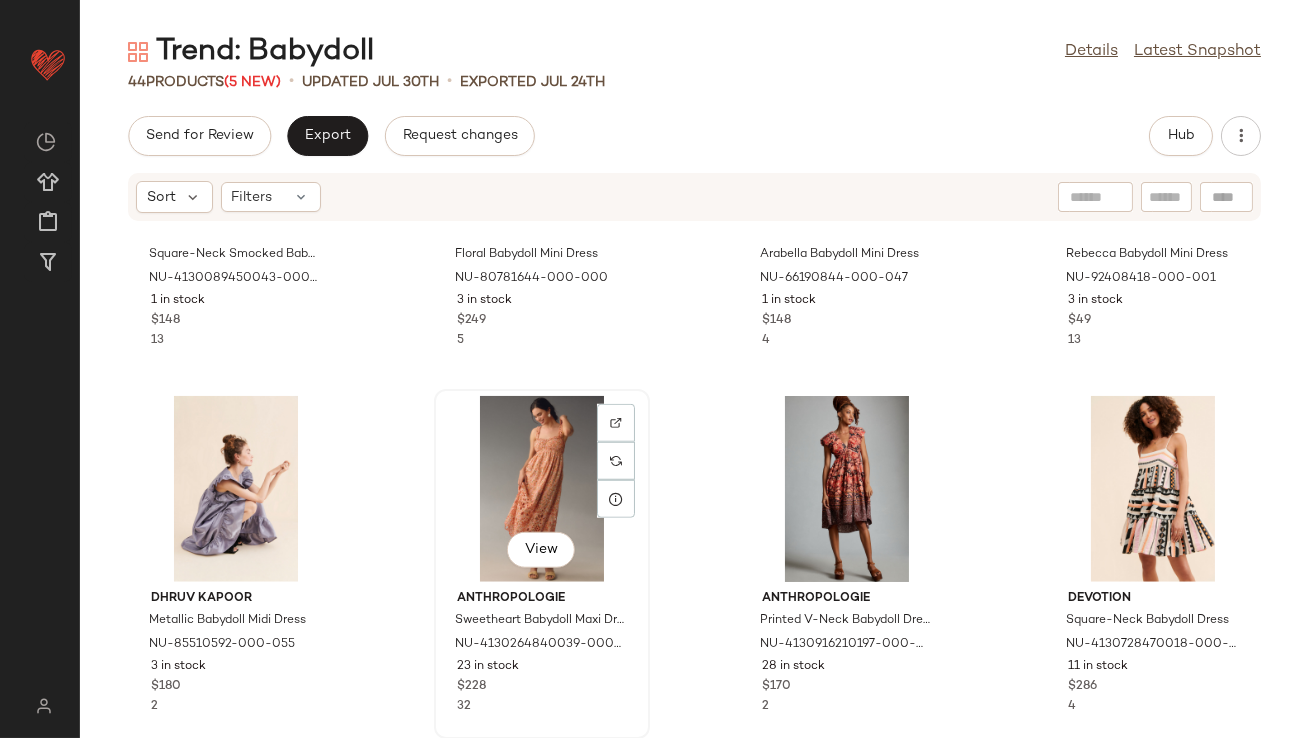 click on "View" 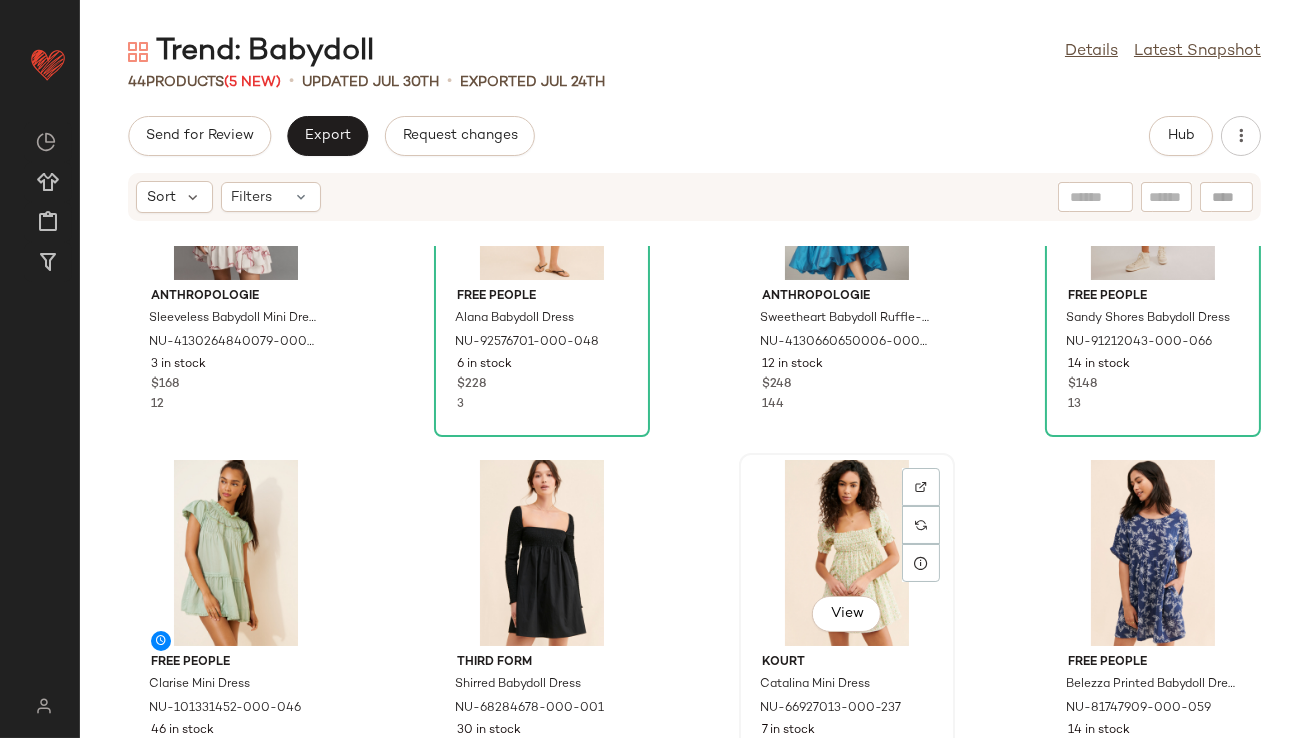 click on "View" 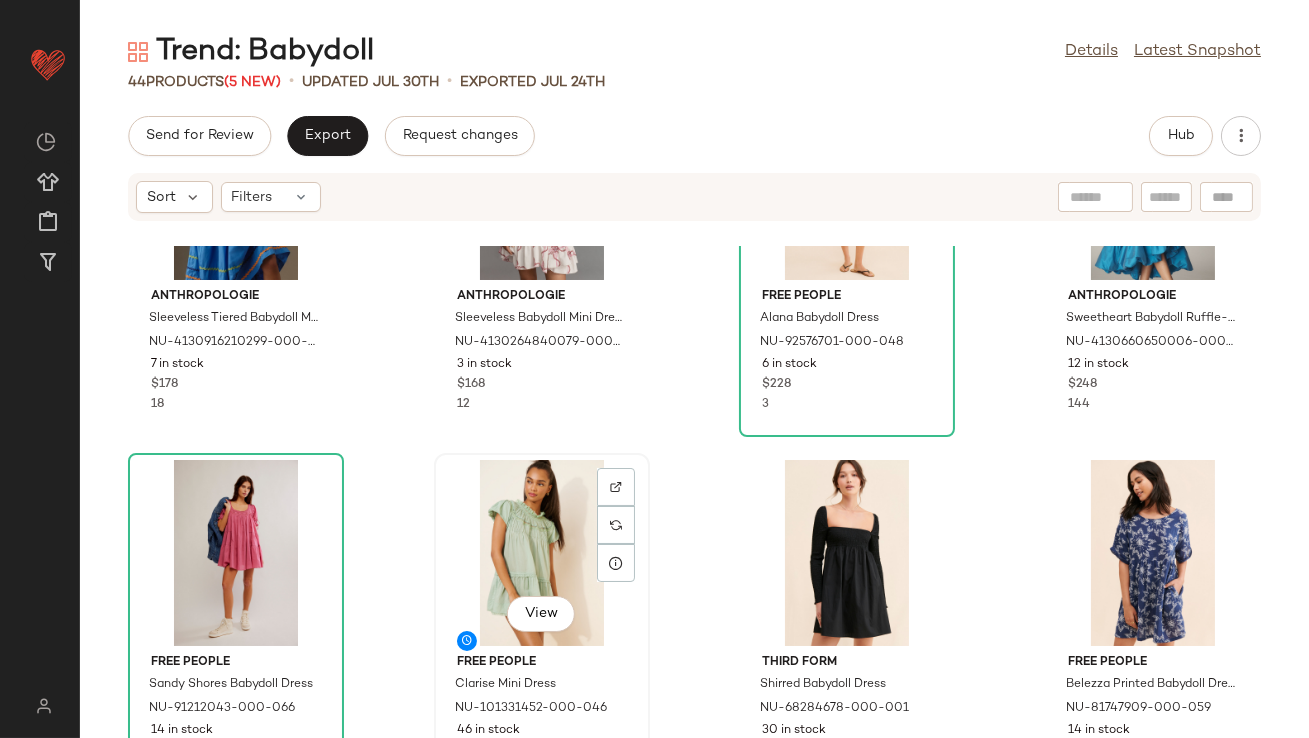 click on "View" 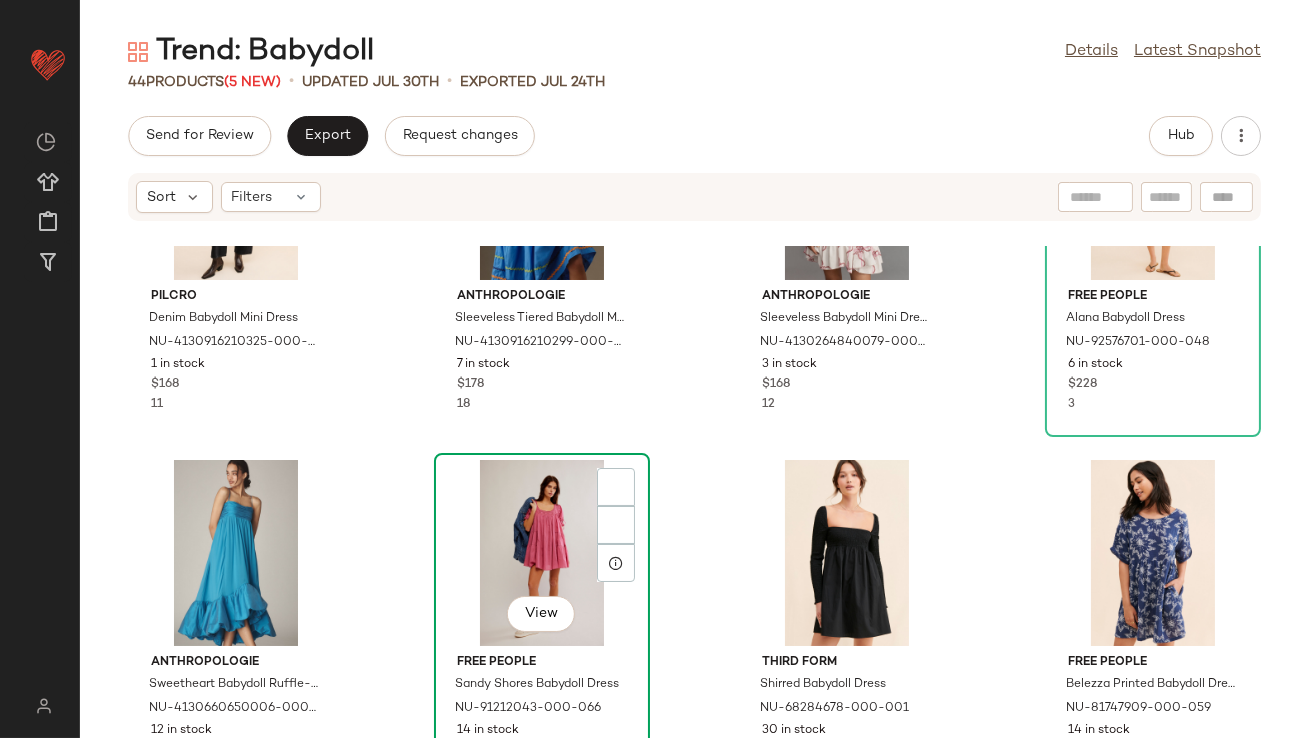 click on "View" 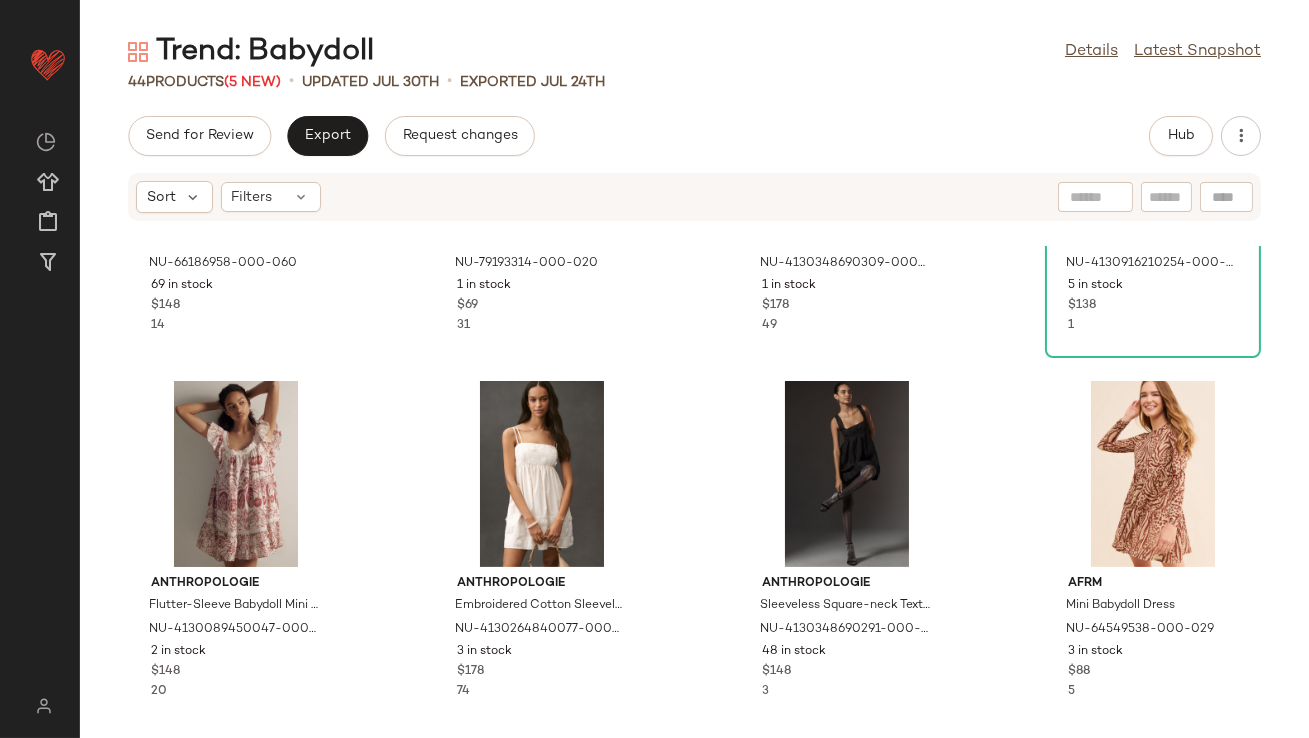 scroll, scrollTop: 229, scrollLeft: 0, axis: vertical 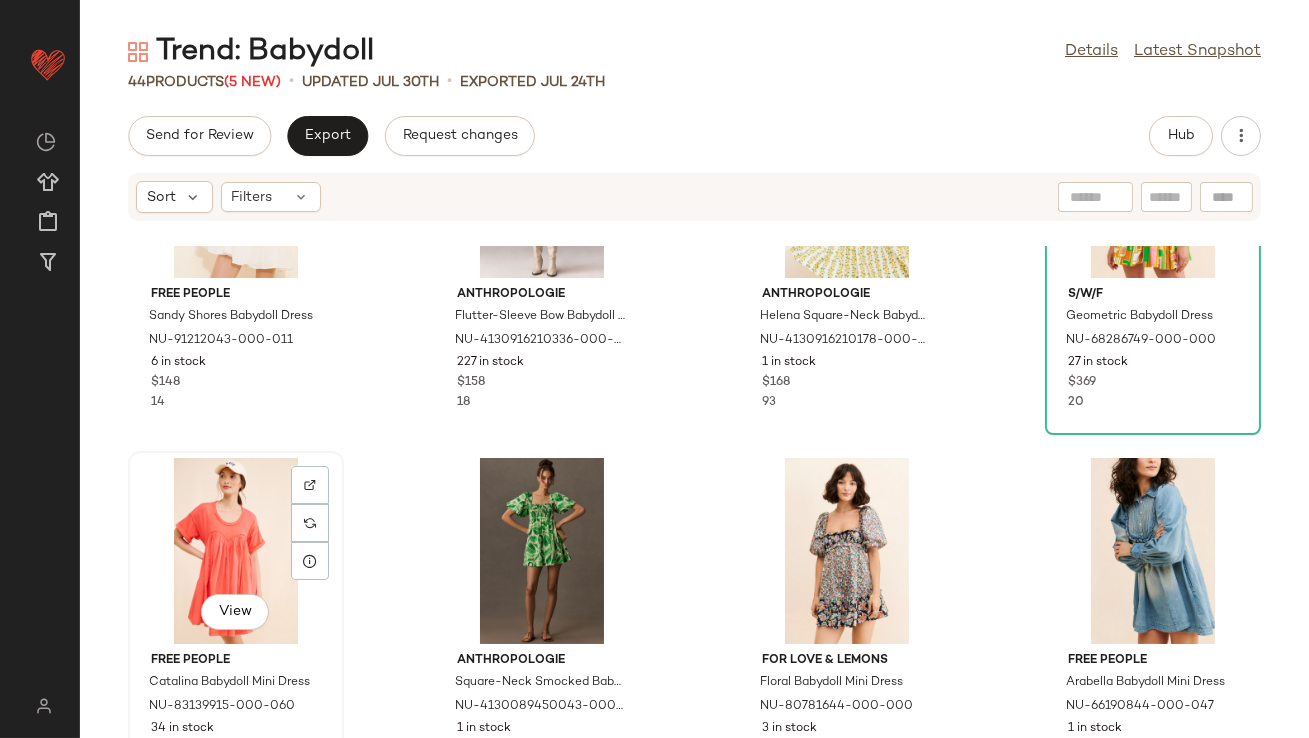 click on "View" 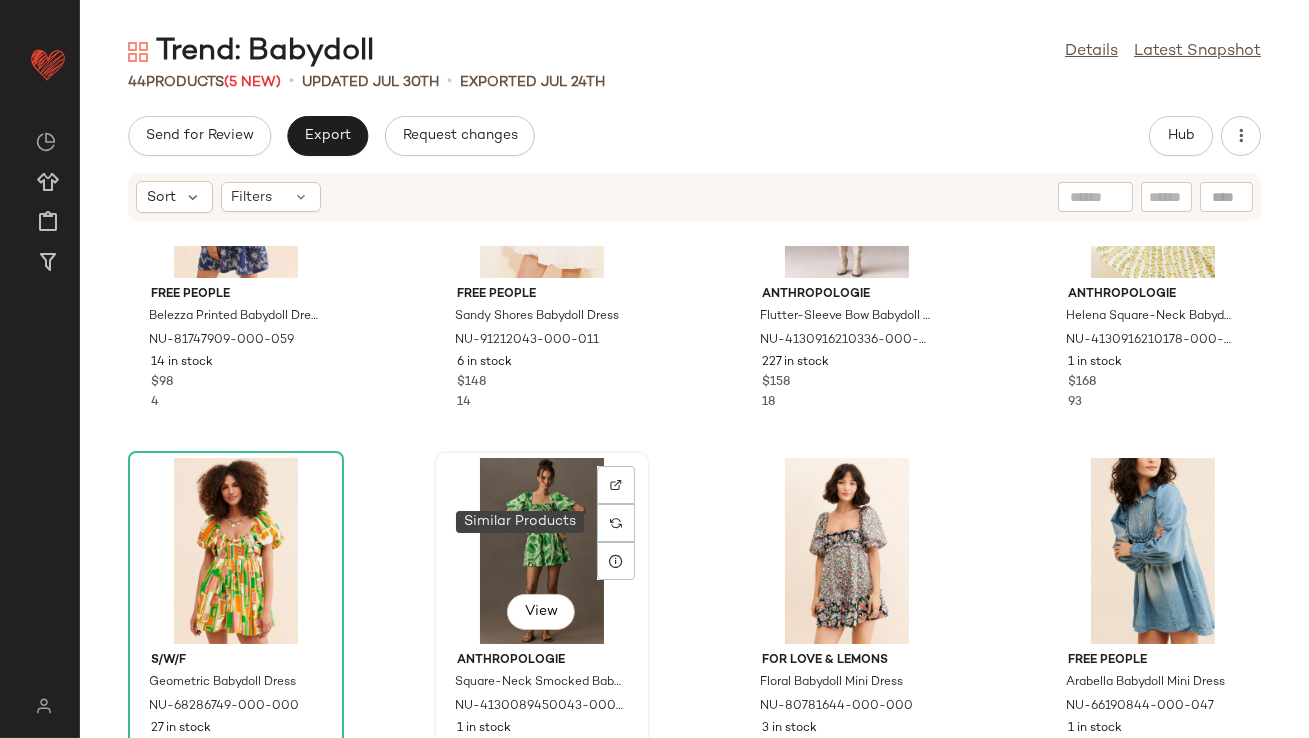 scroll, scrollTop: 2945, scrollLeft: 0, axis: vertical 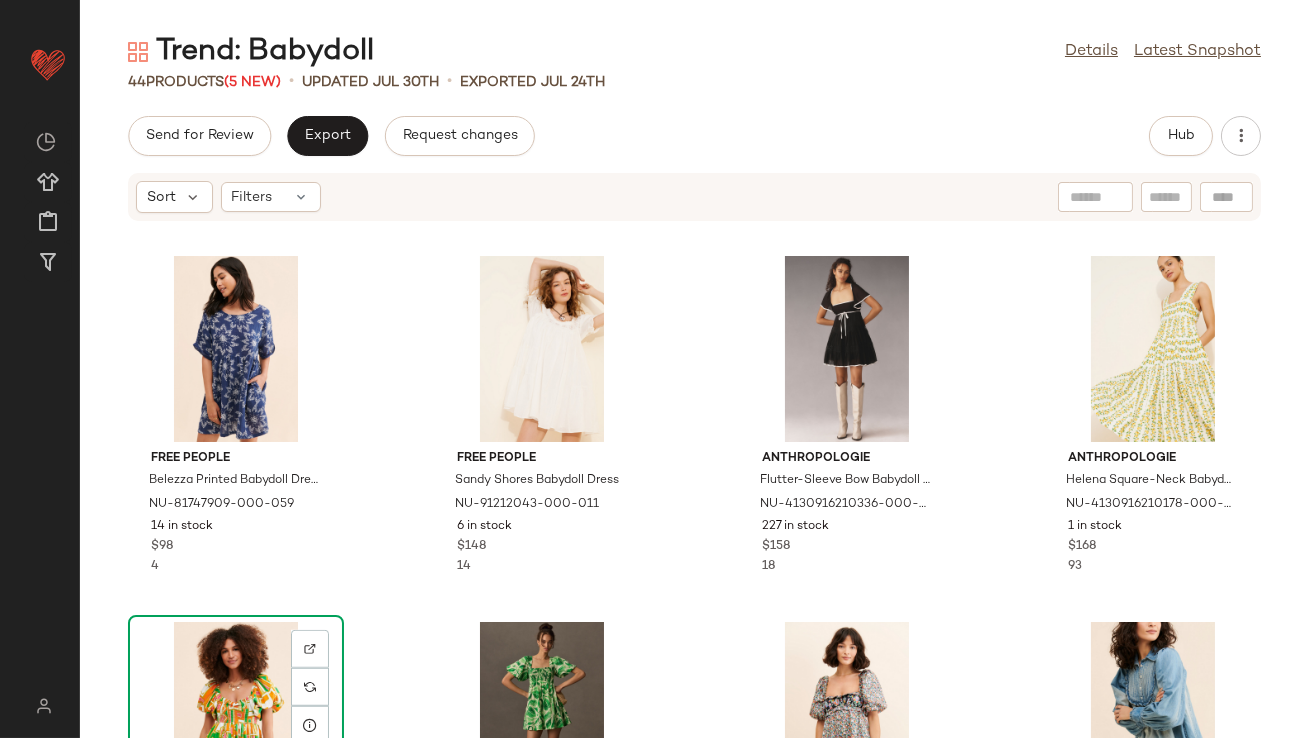 click on "View" 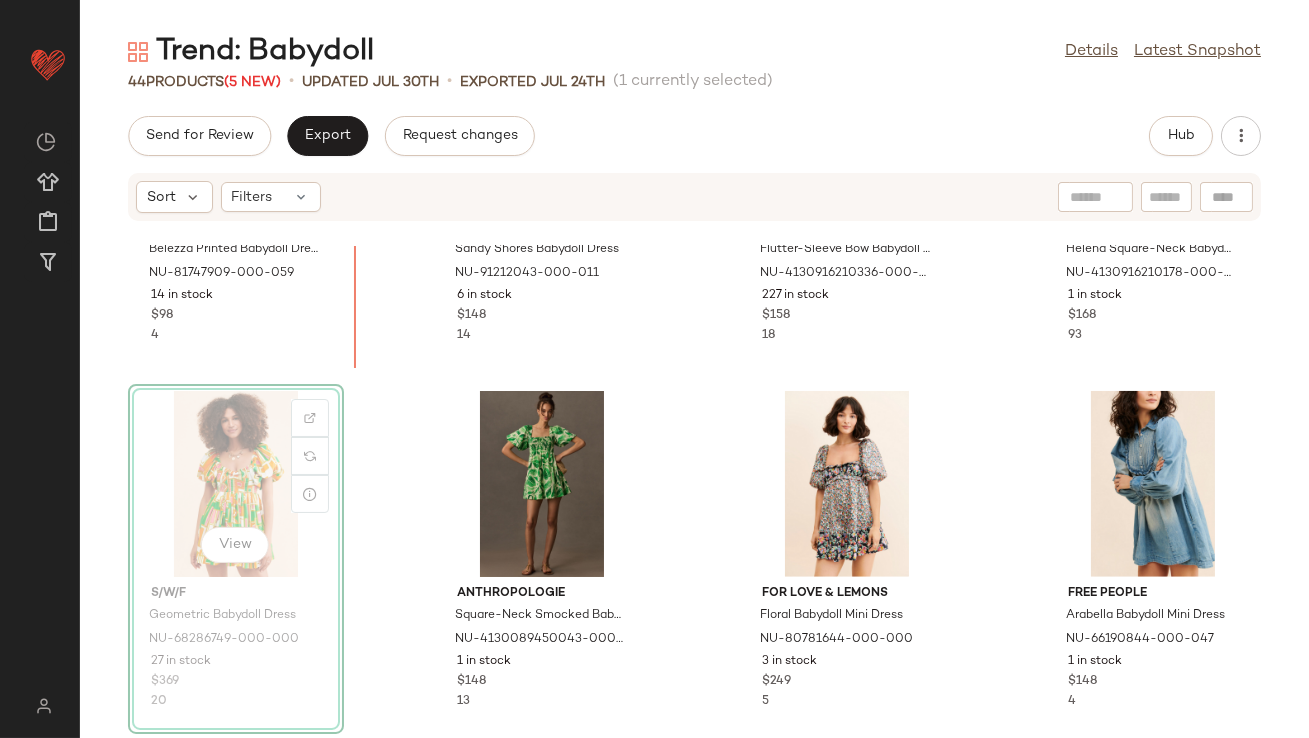 scroll, scrollTop: 3177, scrollLeft: 0, axis: vertical 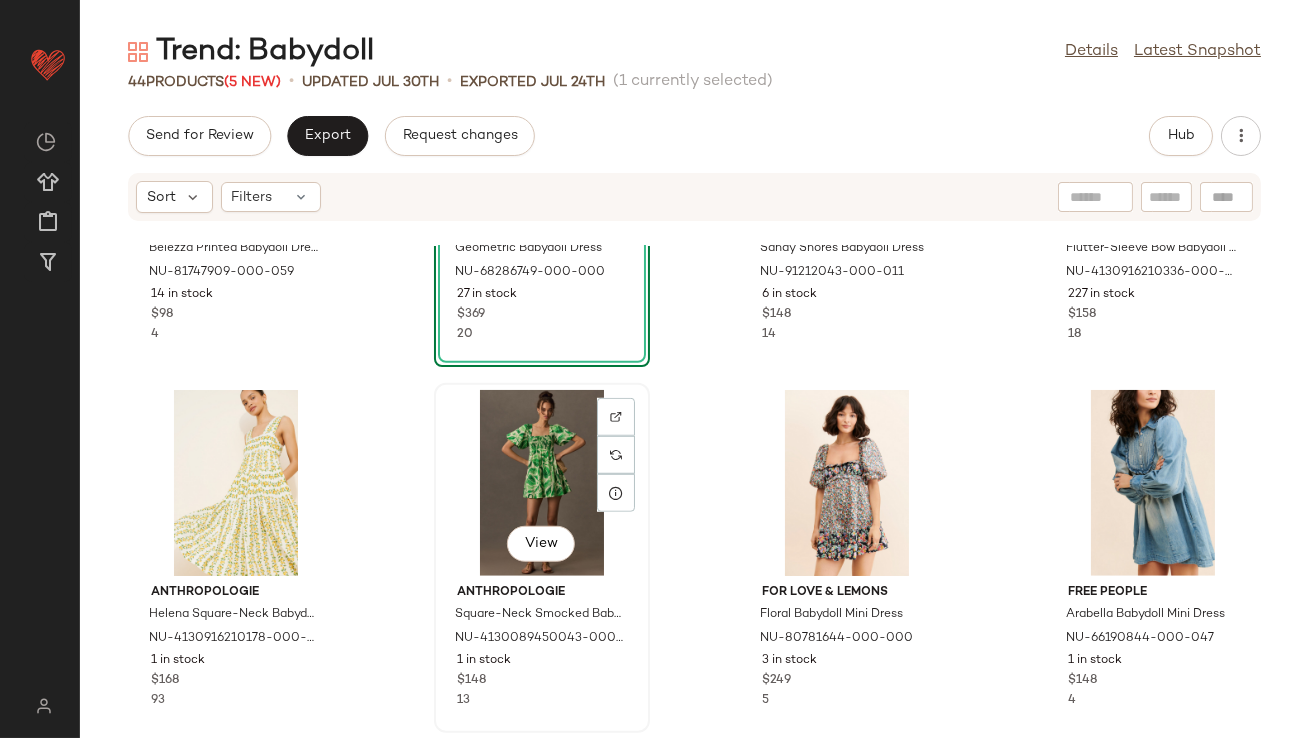 click on "View" 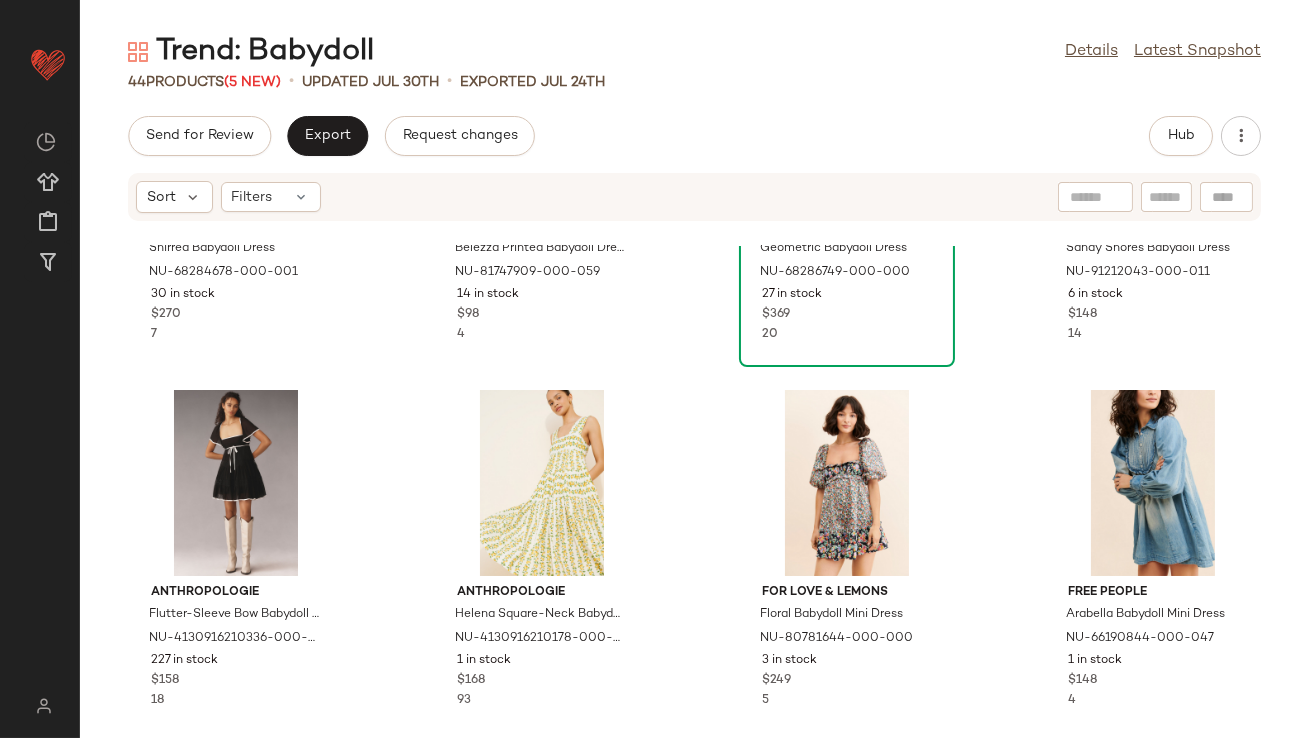 click on "20" at bounding box center (847, 335) 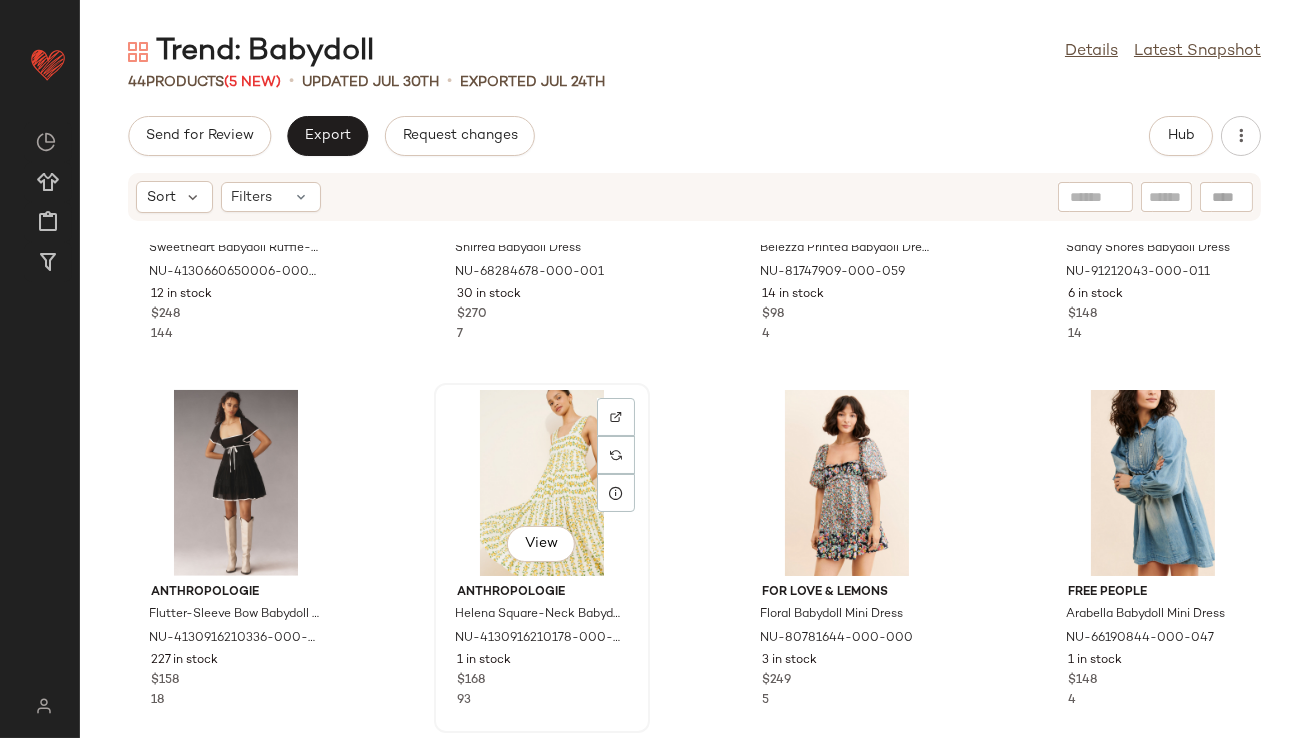 click on "View" 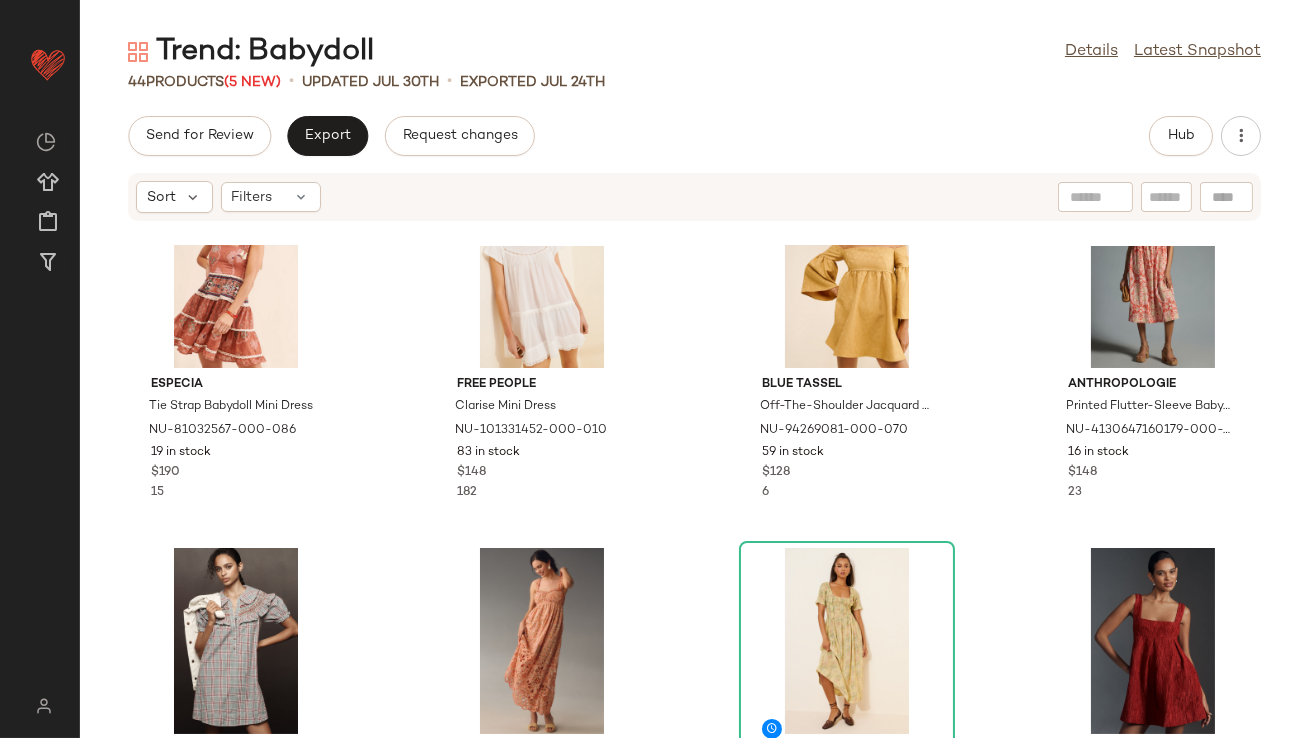 scroll, scrollTop: 0, scrollLeft: 0, axis: both 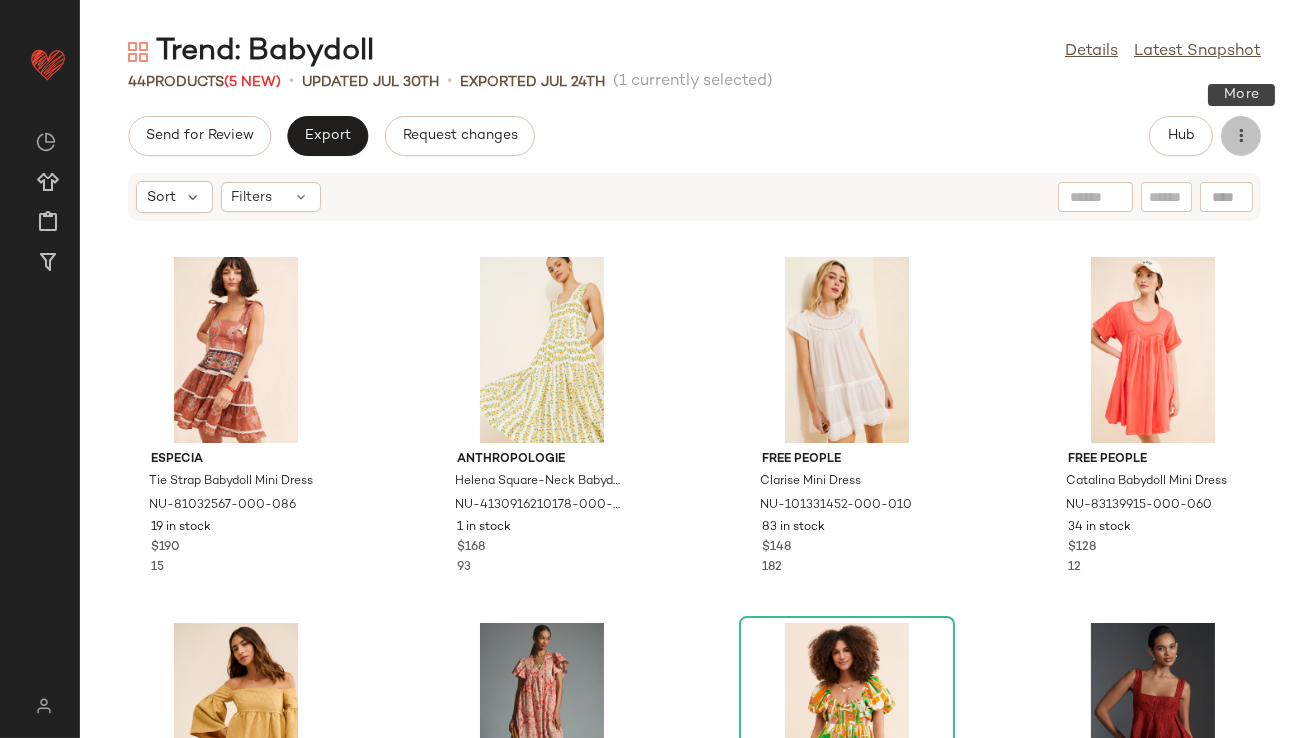 click 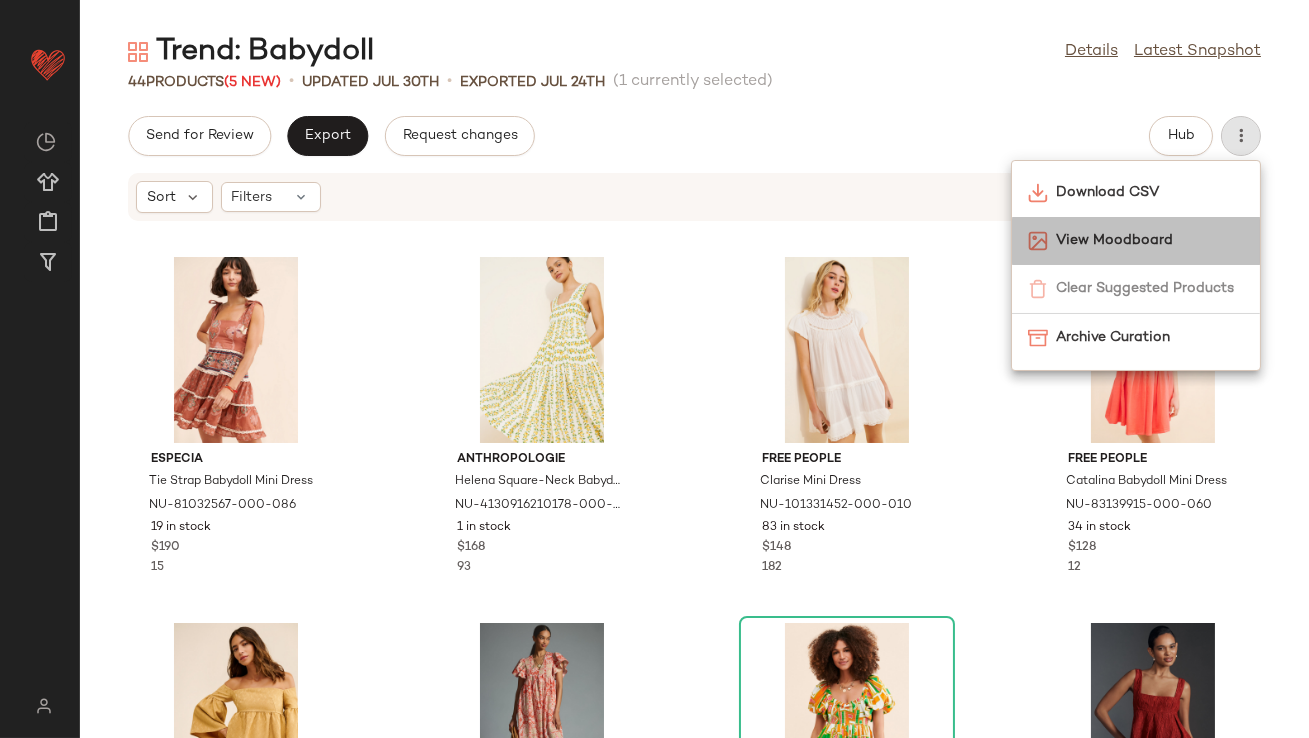 click on "View Moodboard" 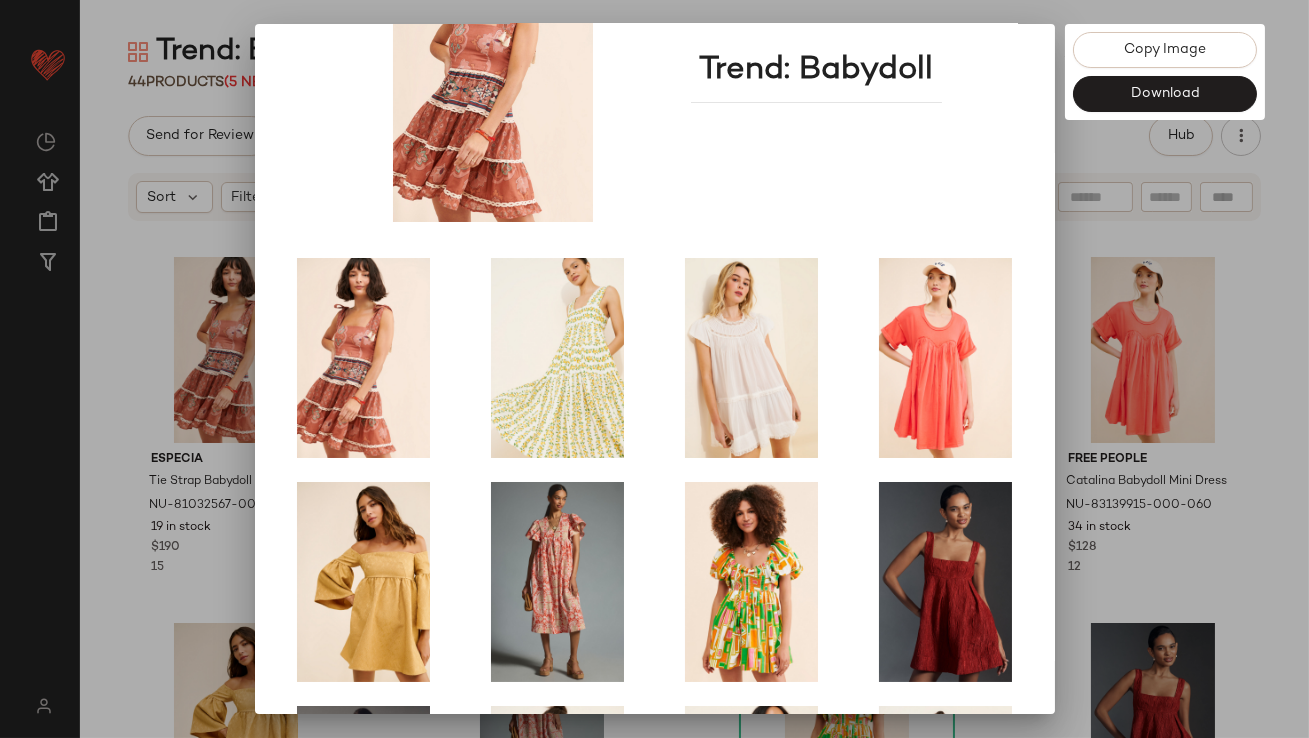 scroll, scrollTop: 341, scrollLeft: 0, axis: vertical 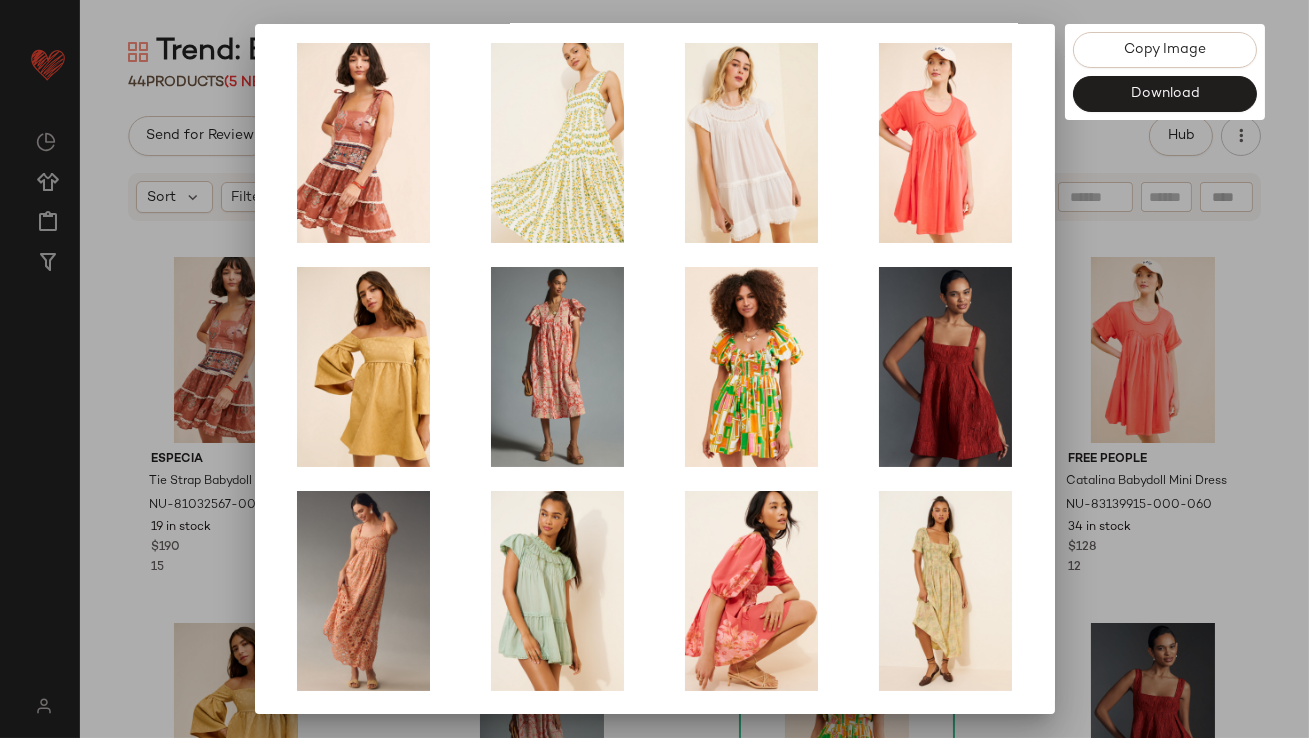 click at bounding box center [654, 369] 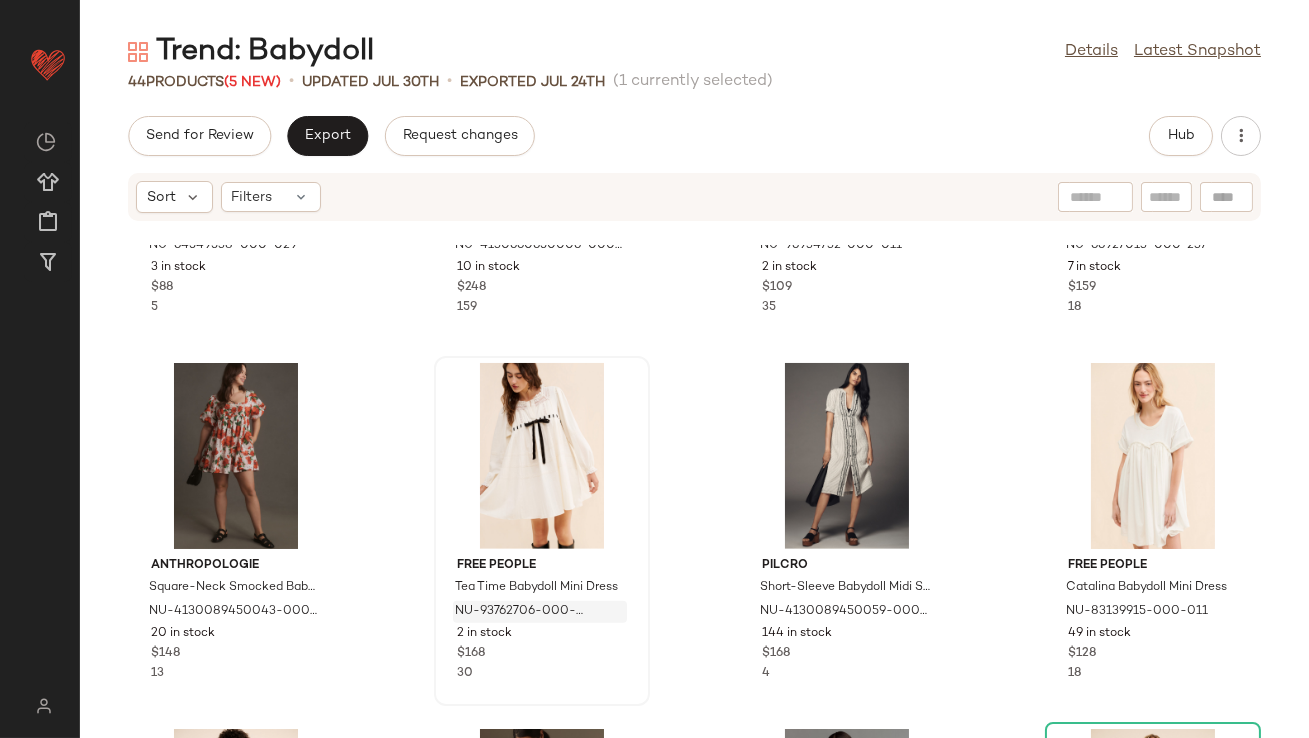 scroll, scrollTop: 2304, scrollLeft: 0, axis: vertical 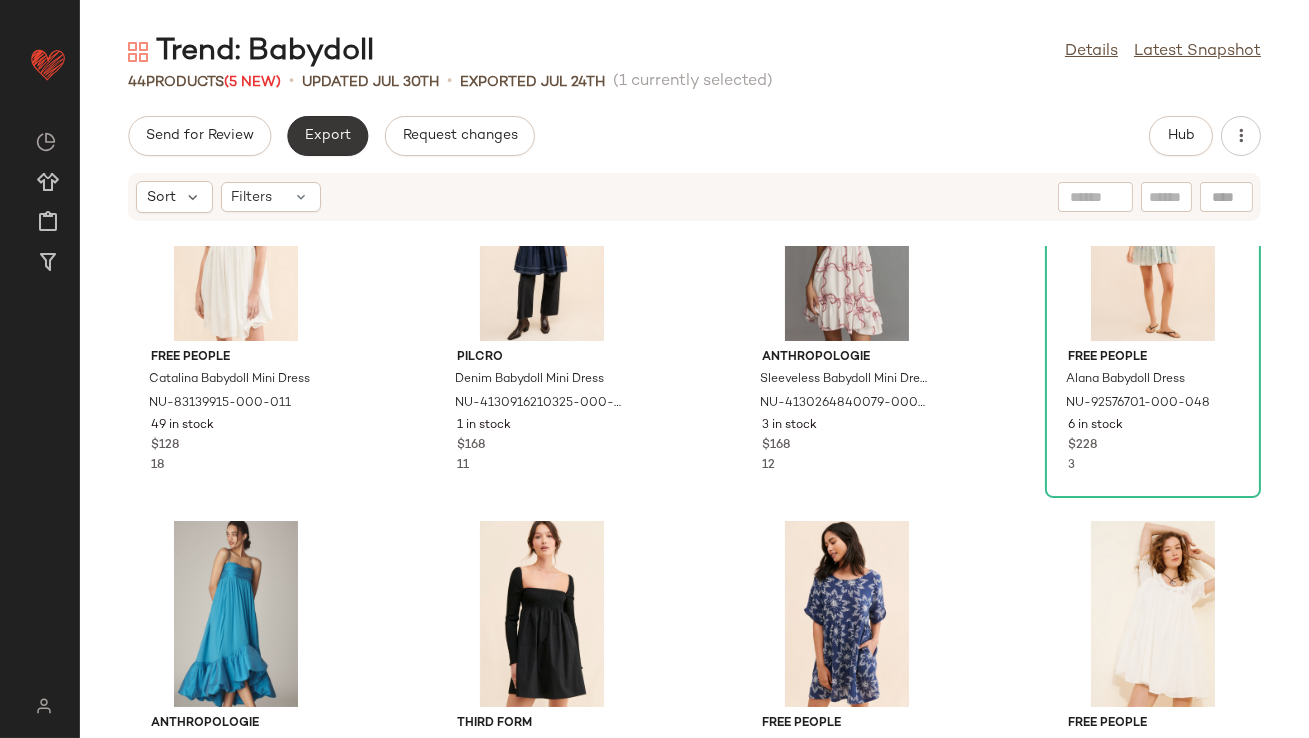 click on "Export" 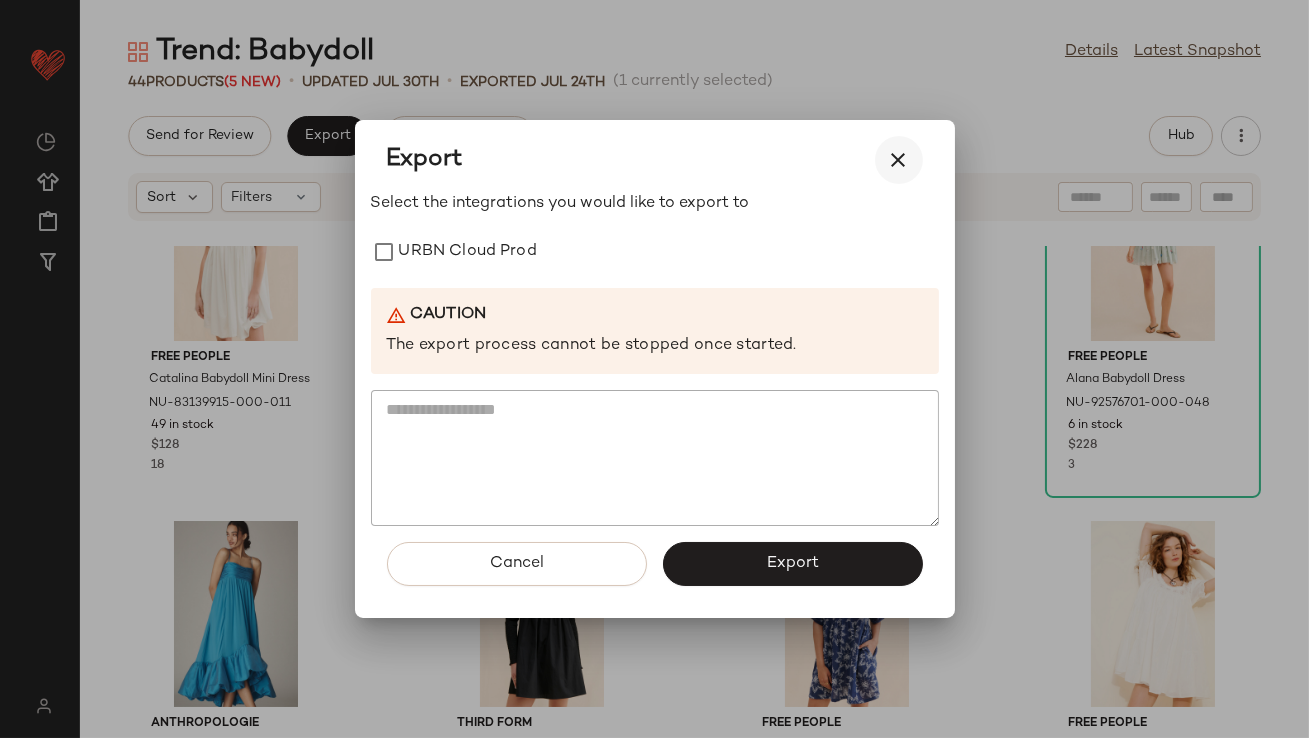 click at bounding box center (899, 160) 